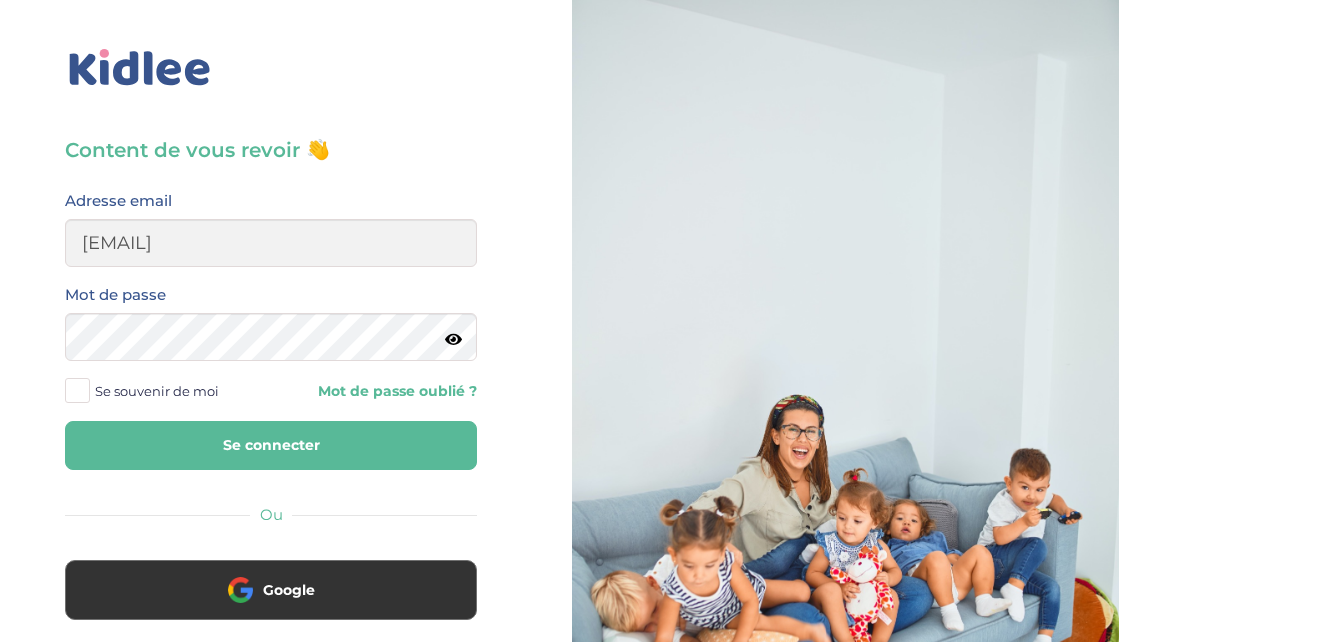 scroll, scrollTop: 0, scrollLeft: 0, axis: both 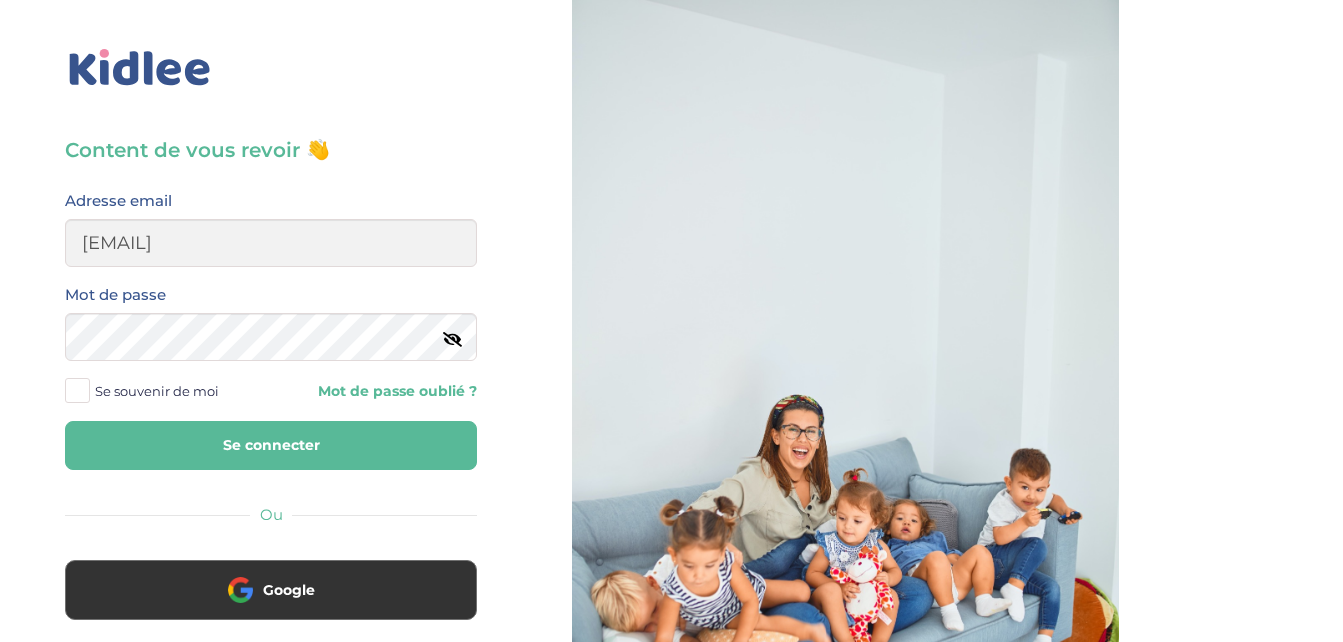 click at bounding box center (77, 390) 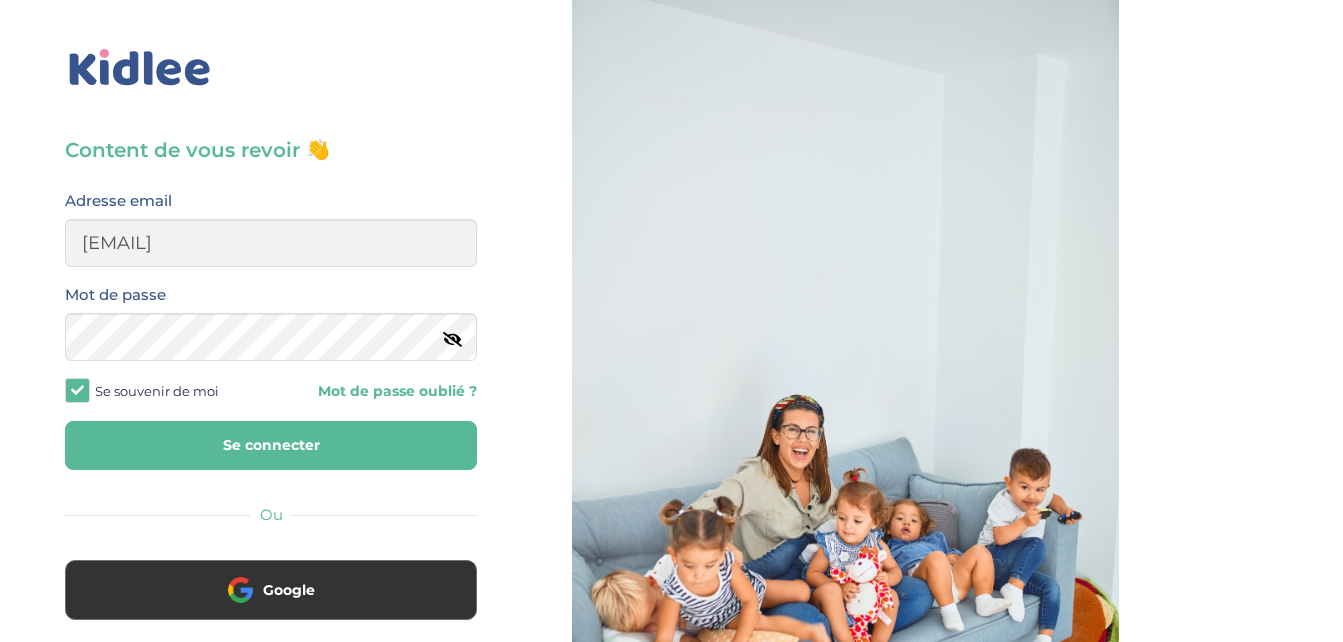 click on "Se connecter" at bounding box center [271, 445] 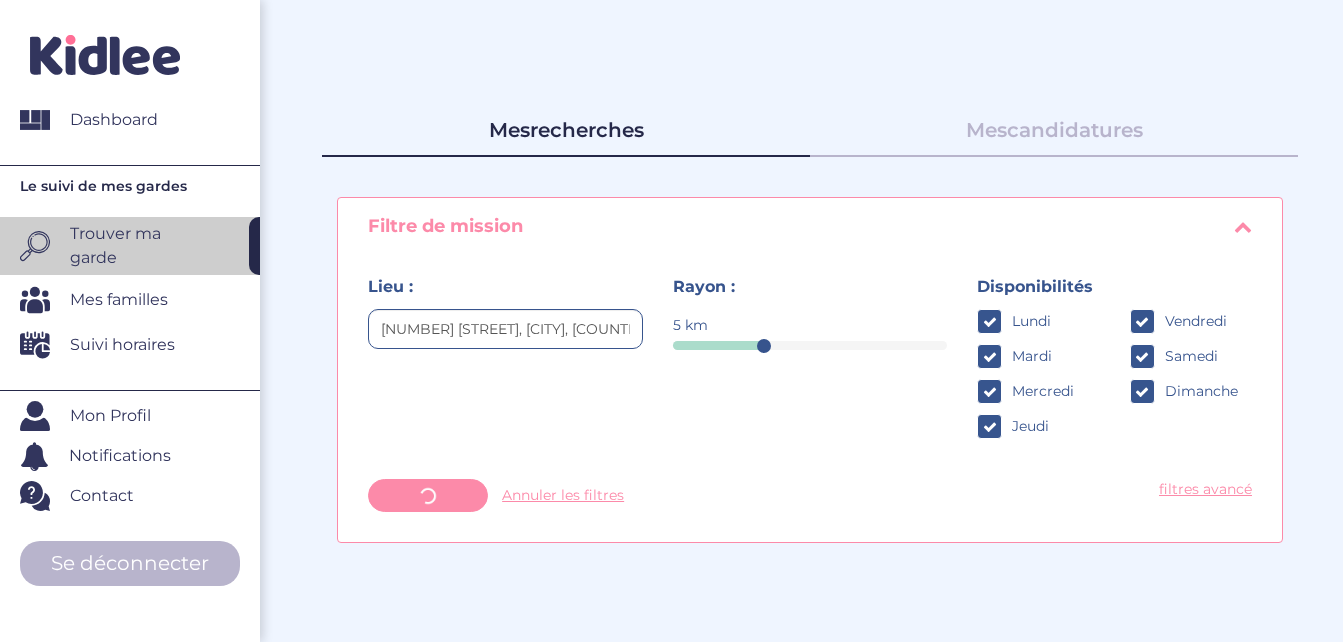 scroll, scrollTop: 0, scrollLeft: 0, axis: both 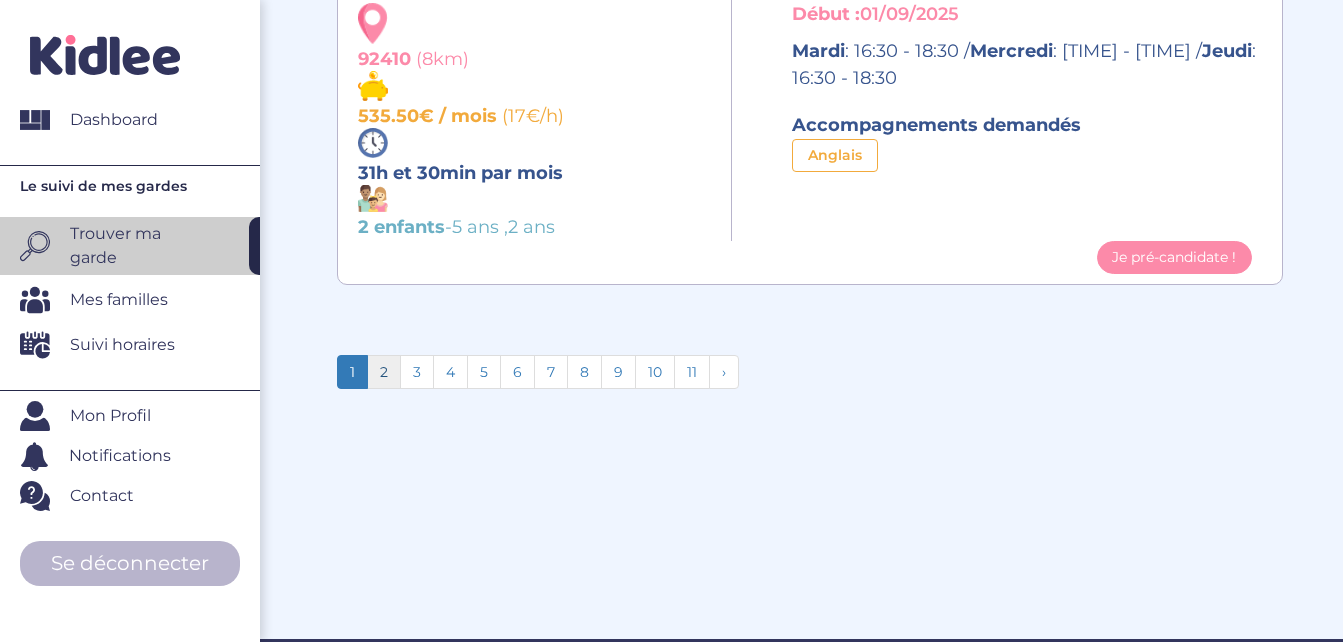 click on "2" at bounding box center [384, 372] 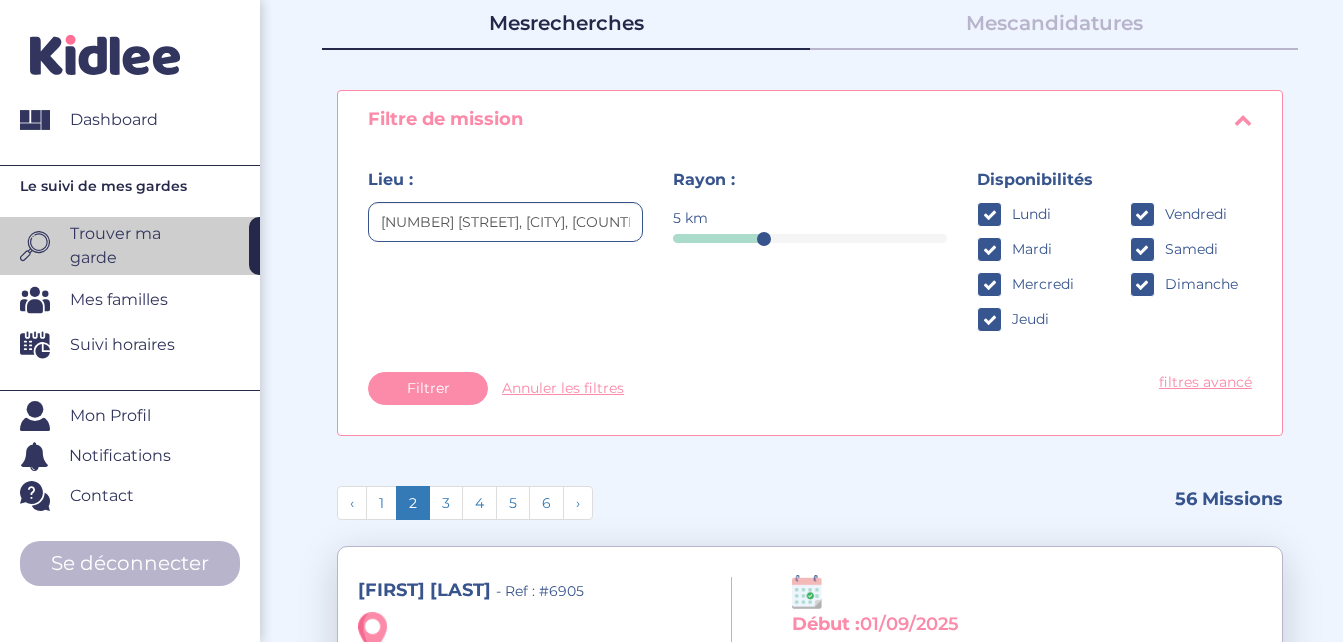 scroll, scrollTop: 100, scrollLeft: 0, axis: vertical 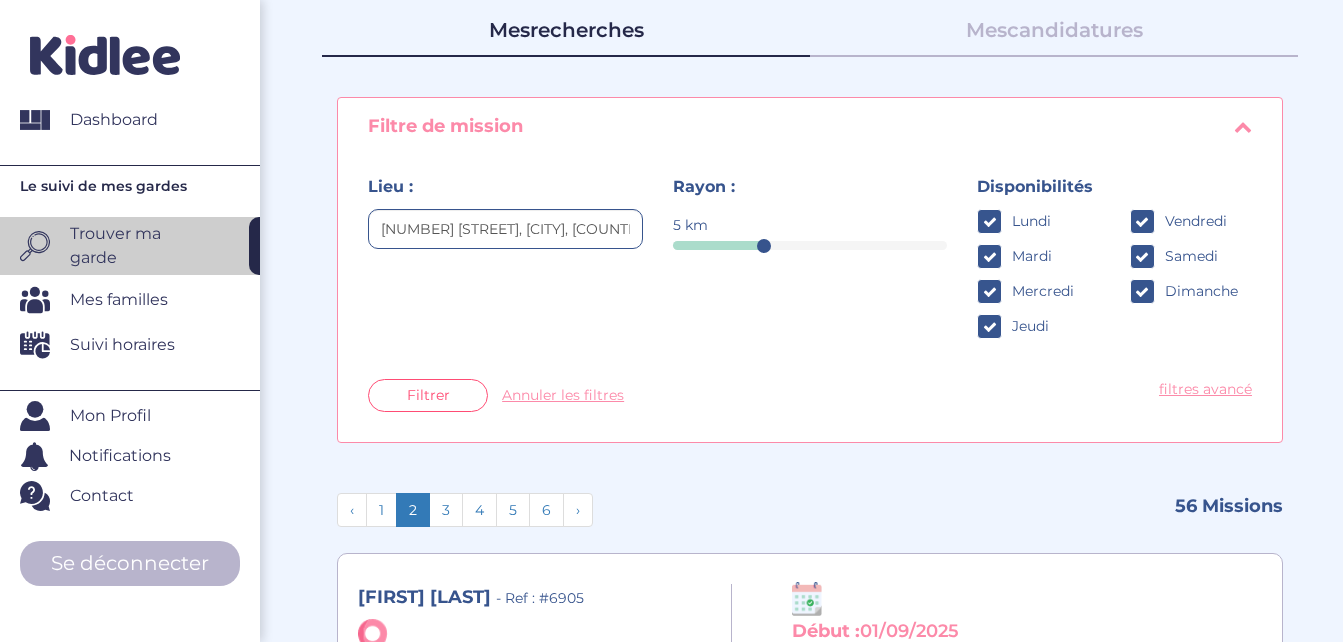 click on "Filtrer" at bounding box center (428, 395) 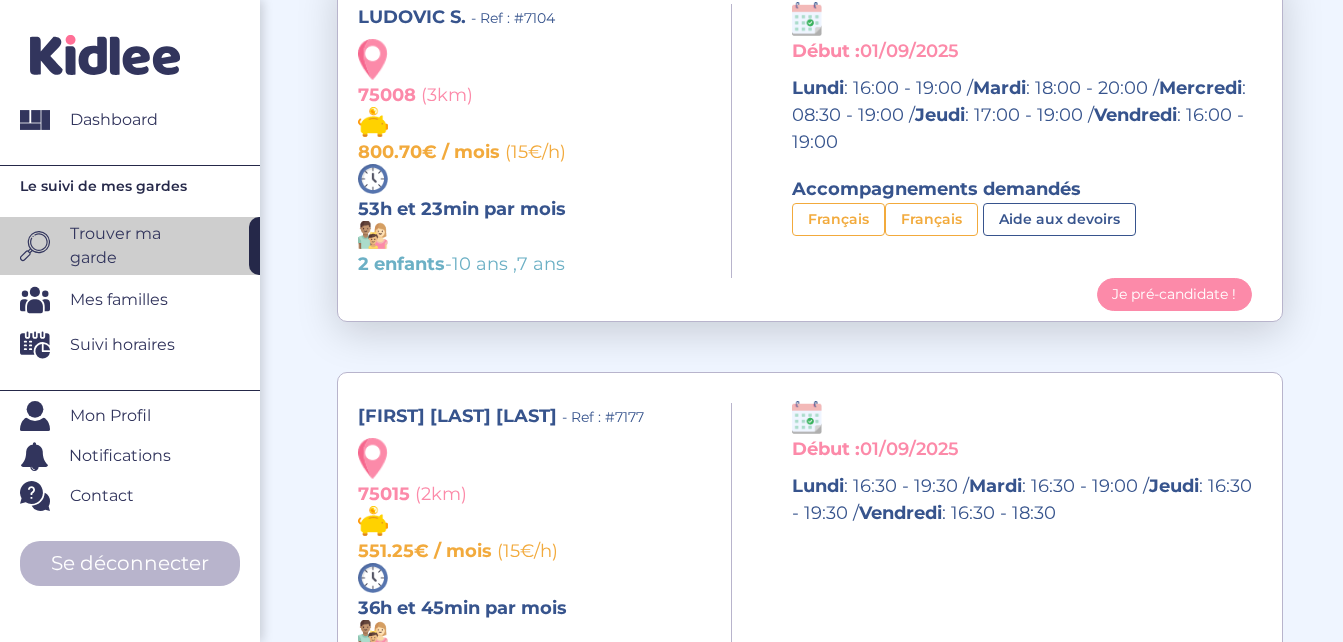 scroll, scrollTop: 3900, scrollLeft: 0, axis: vertical 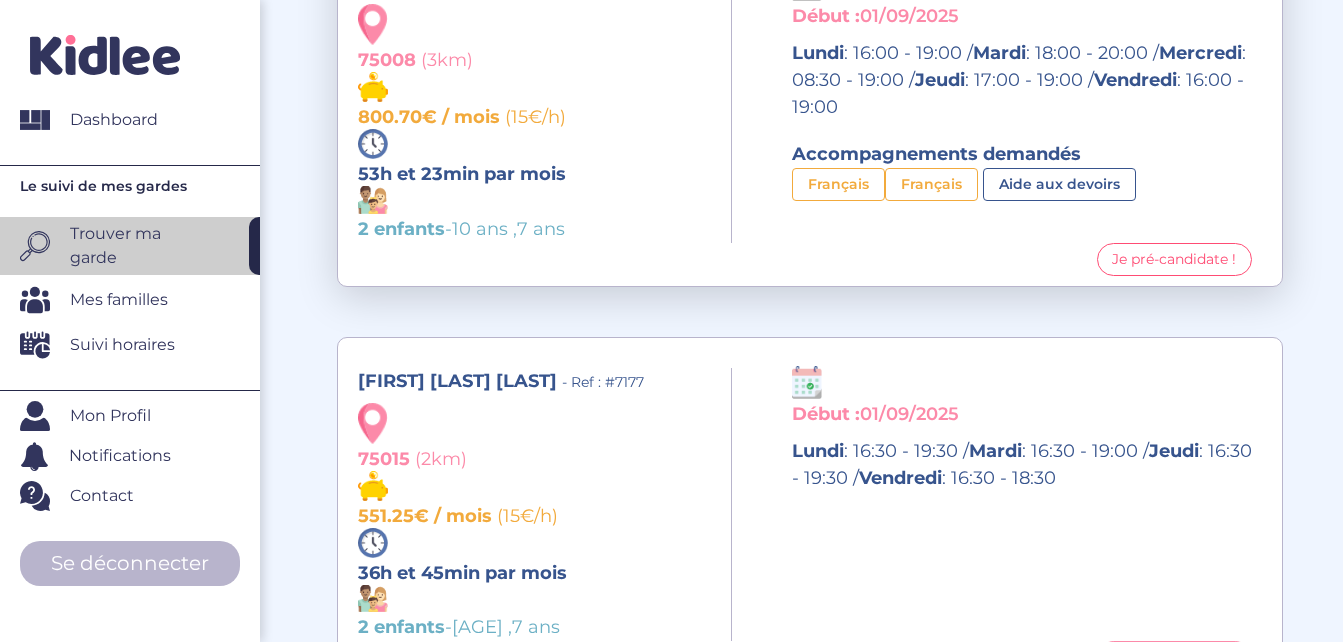 click on "Je pré-candidate !" at bounding box center [1174, 259] 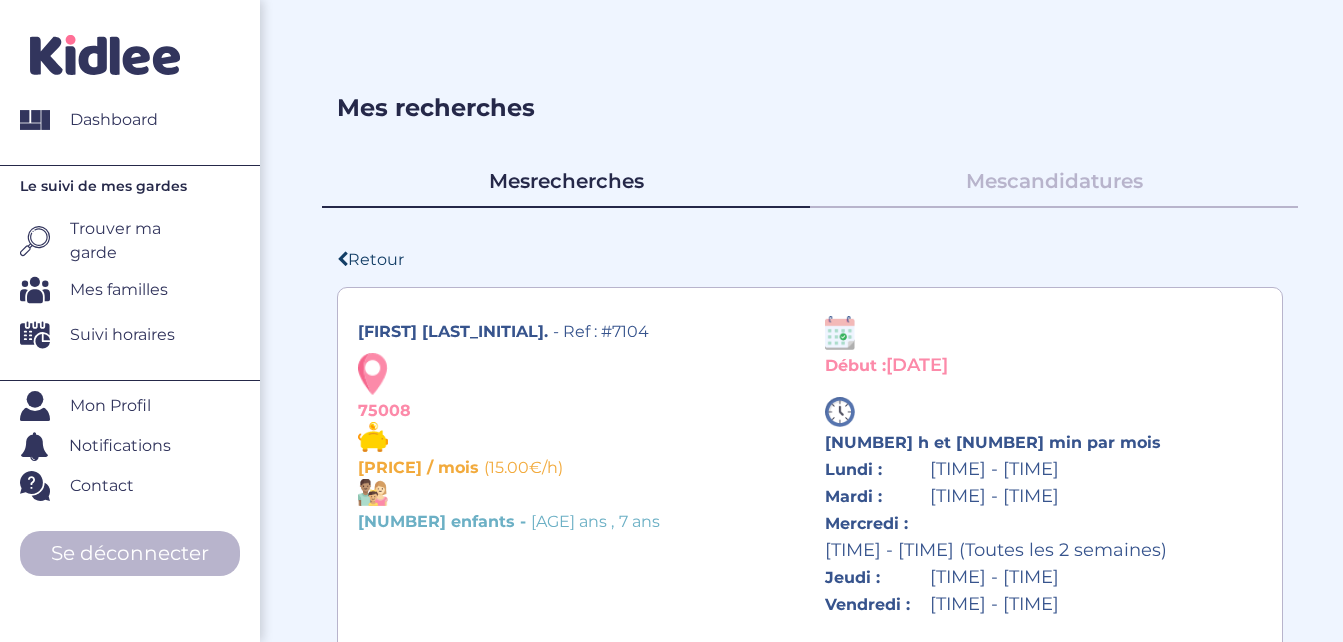 scroll, scrollTop: 500, scrollLeft: 0, axis: vertical 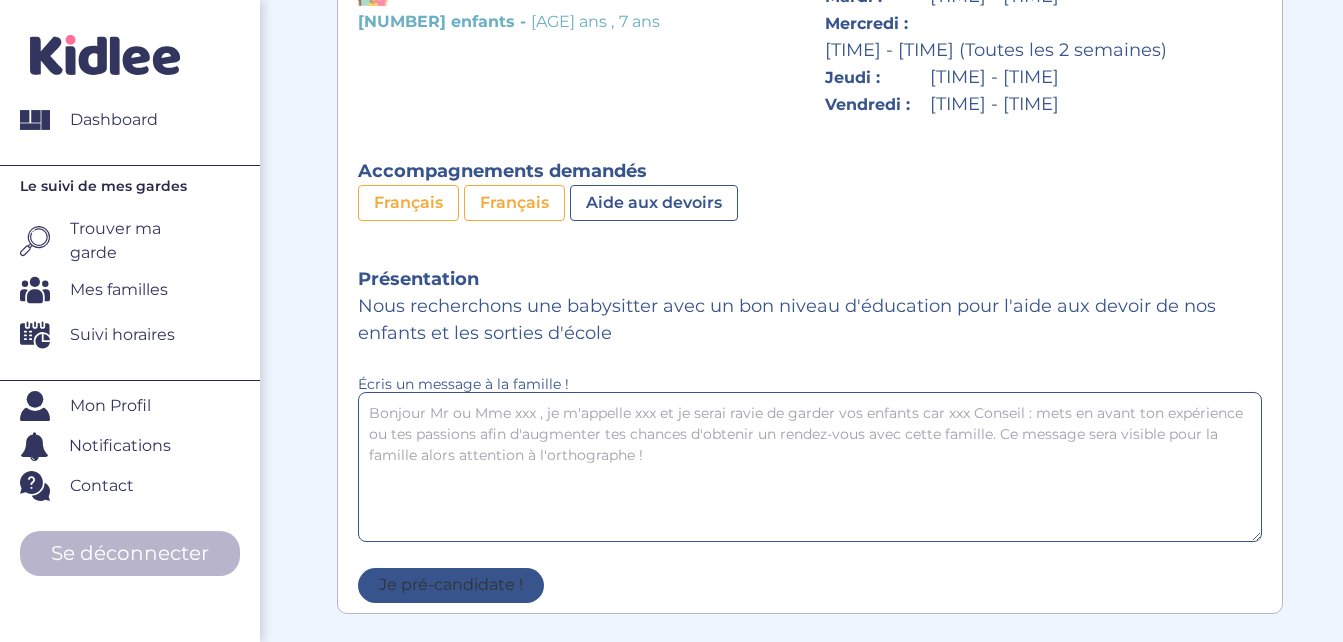 click on "Je pré-candidate !" at bounding box center [451, 585] 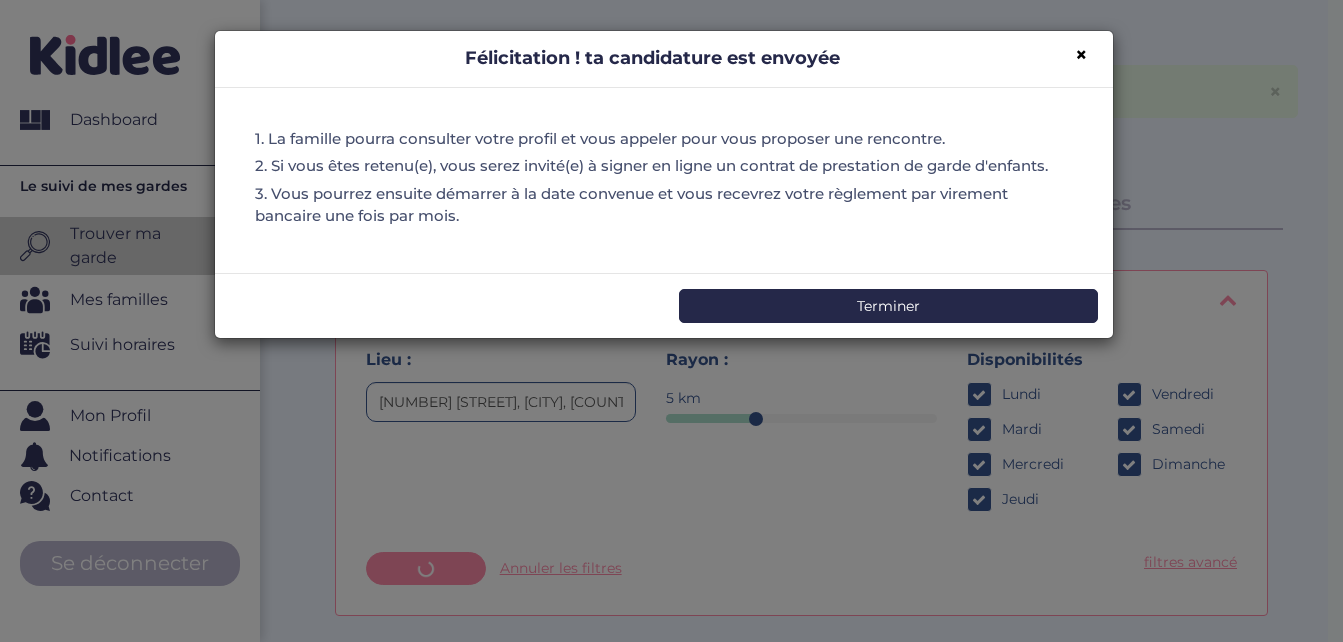 scroll, scrollTop: 0, scrollLeft: 0, axis: both 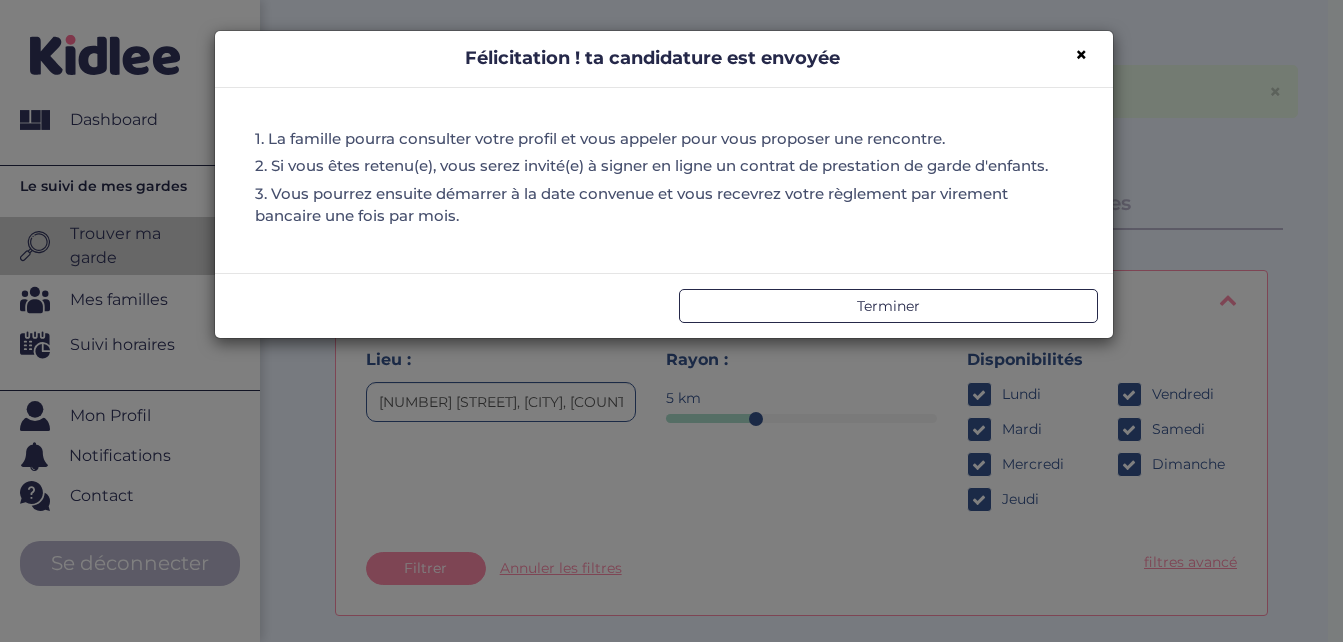 click on "Terminer" at bounding box center [888, 306] 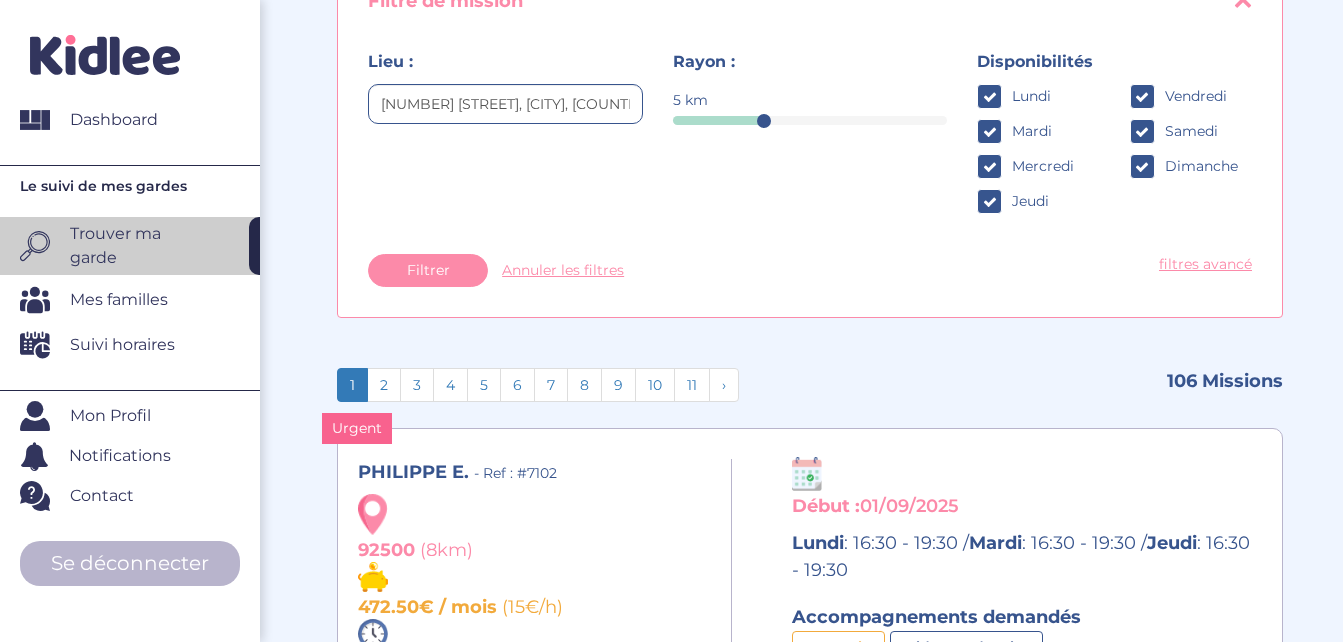 scroll, scrollTop: 300, scrollLeft: 0, axis: vertical 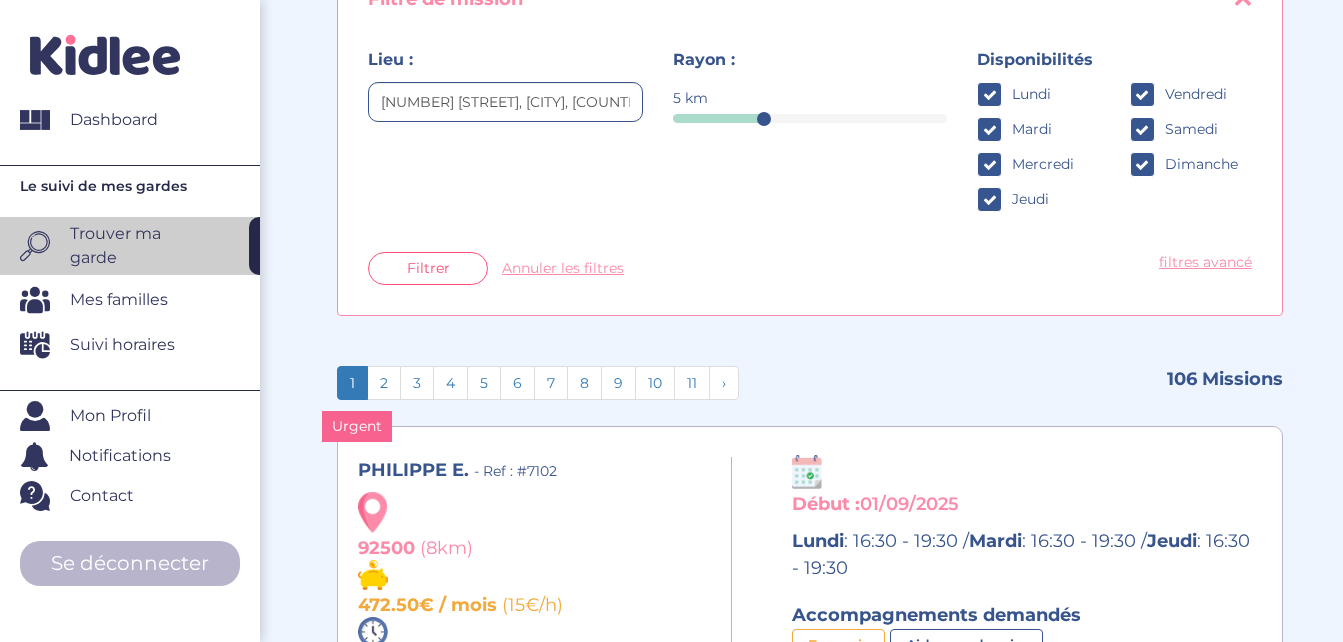 click on "Filtrer" at bounding box center (428, 268) 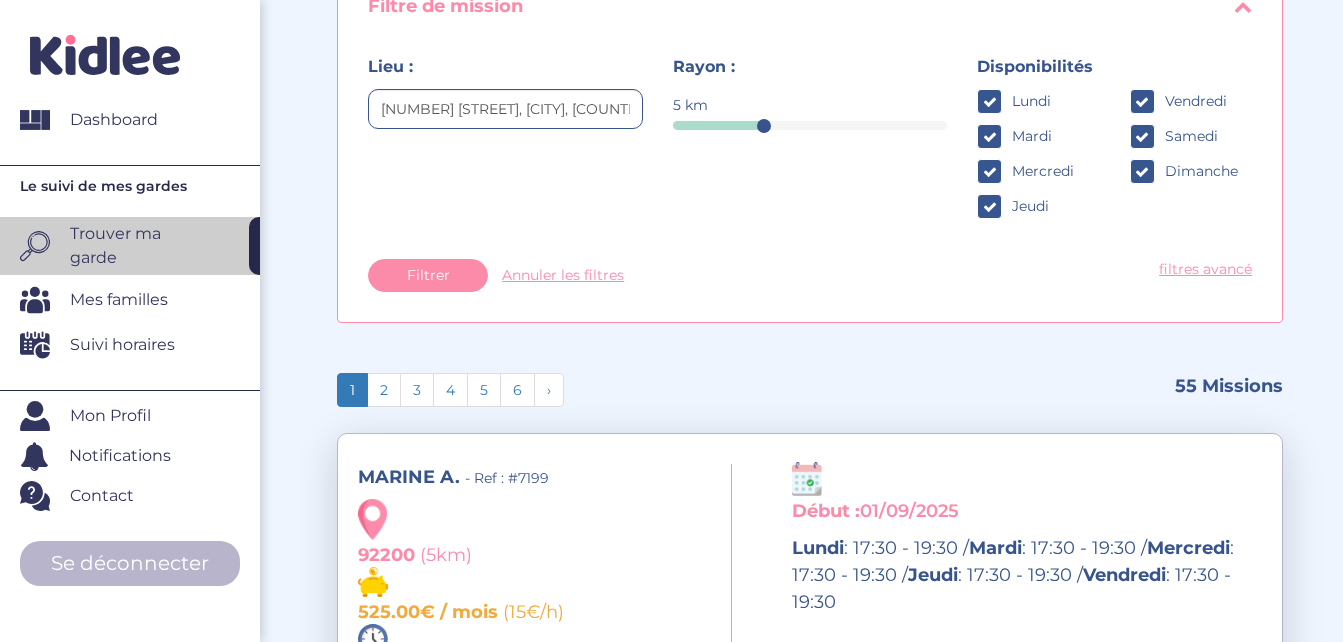 scroll, scrollTop: 300, scrollLeft: 0, axis: vertical 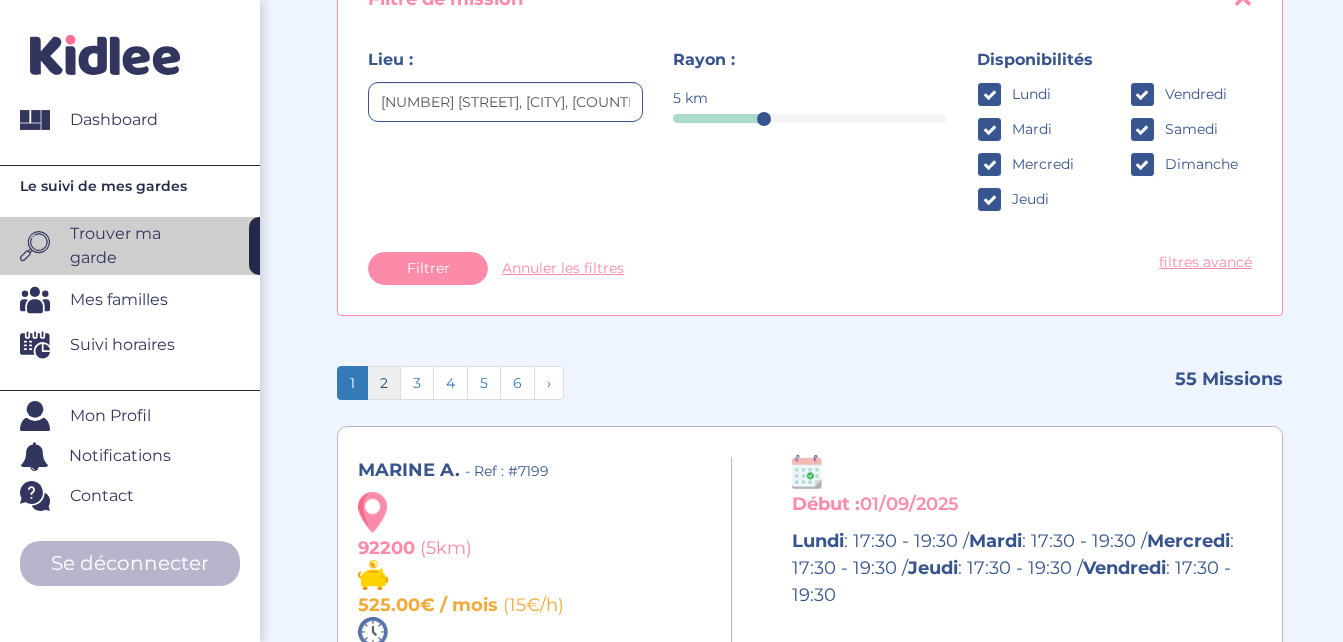 click on "2" at bounding box center (384, 383) 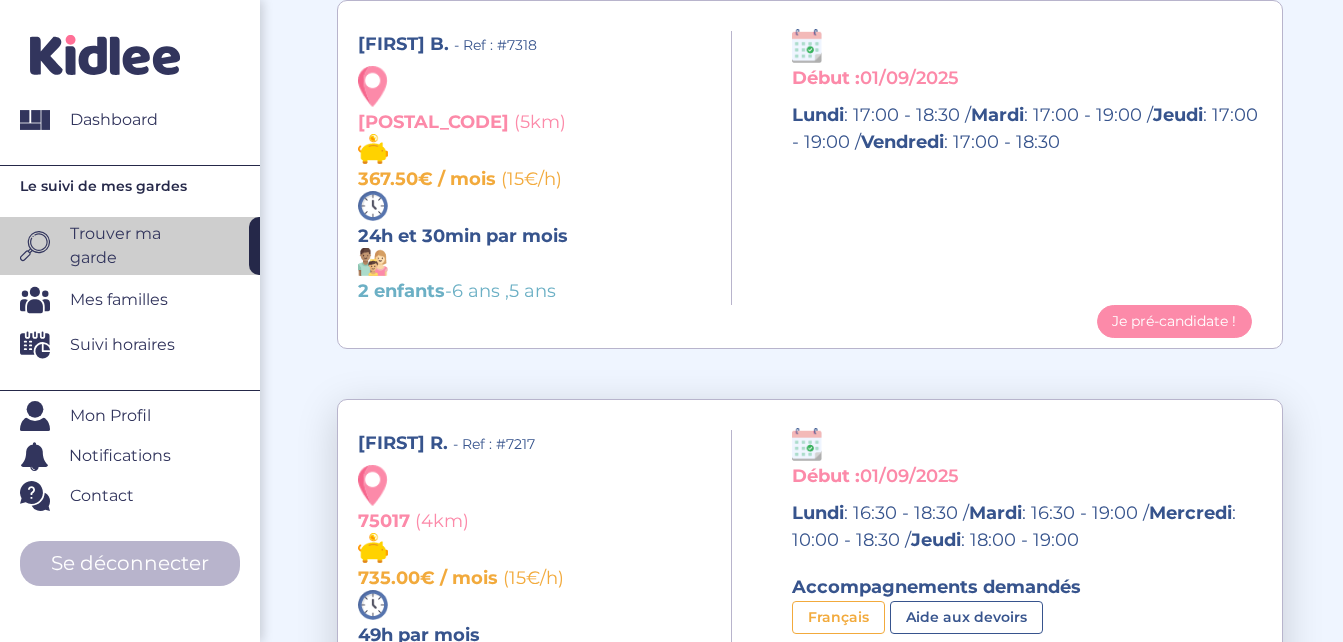 scroll, scrollTop: 4200, scrollLeft: 0, axis: vertical 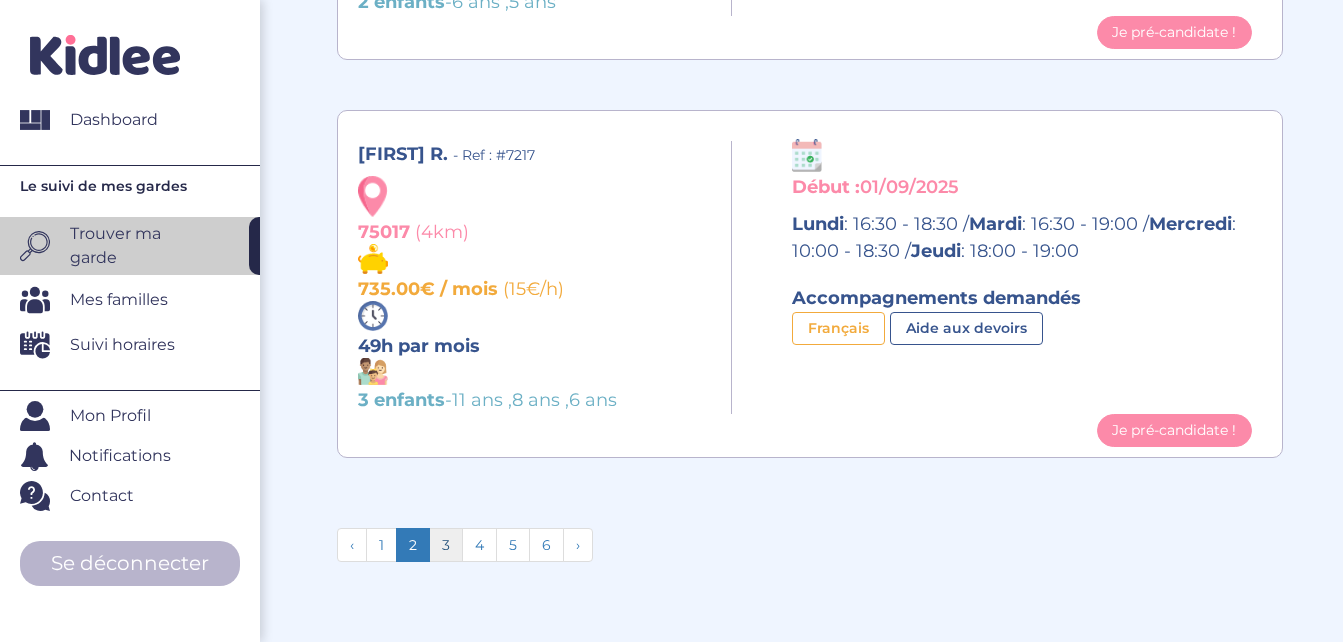 click on "3" at bounding box center [446, 545] 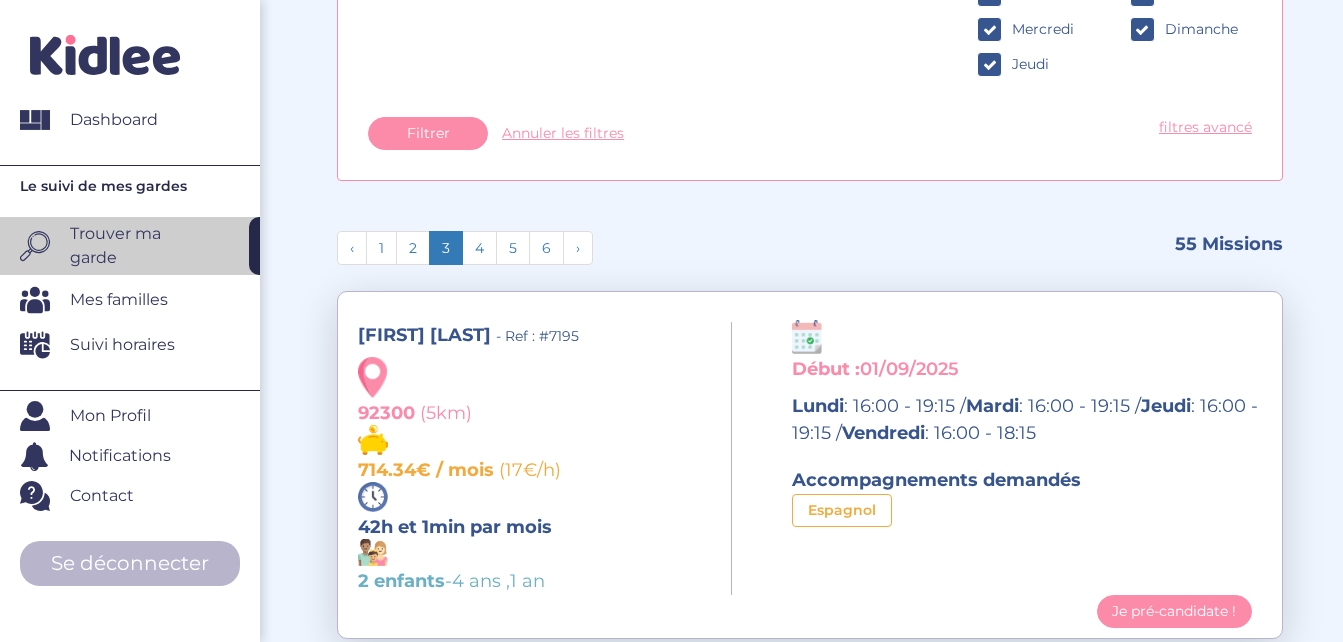 scroll, scrollTop: 400, scrollLeft: 0, axis: vertical 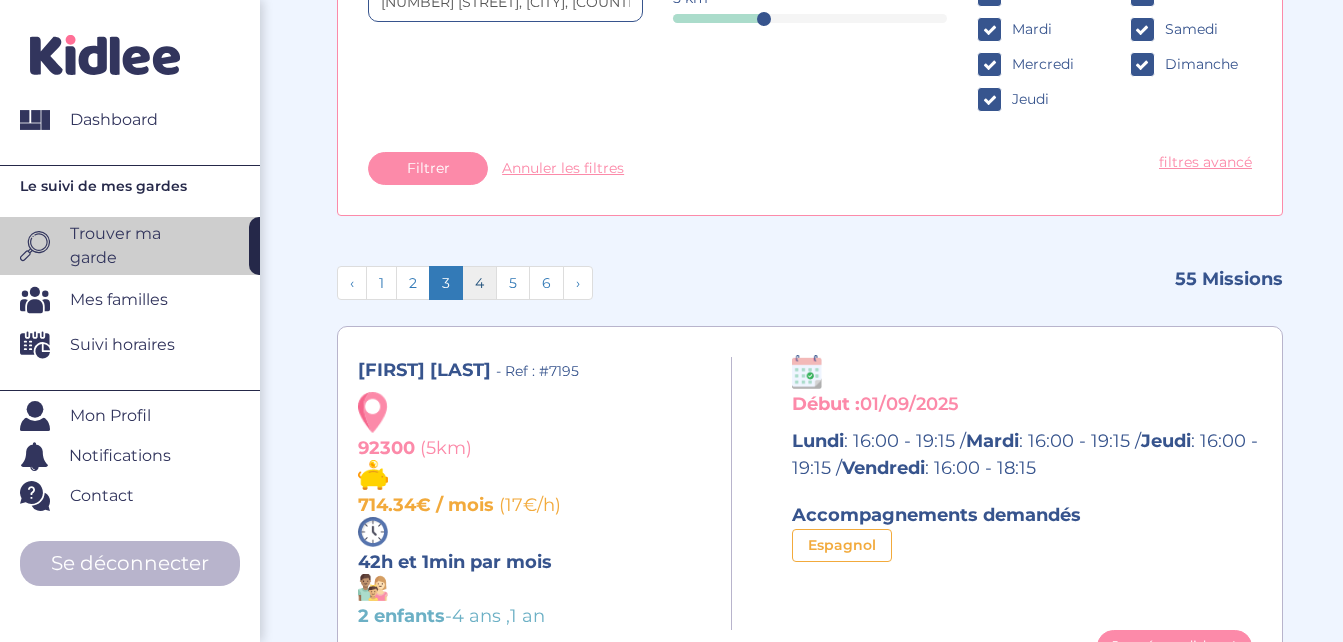 click on "4" at bounding box center [479, 283] 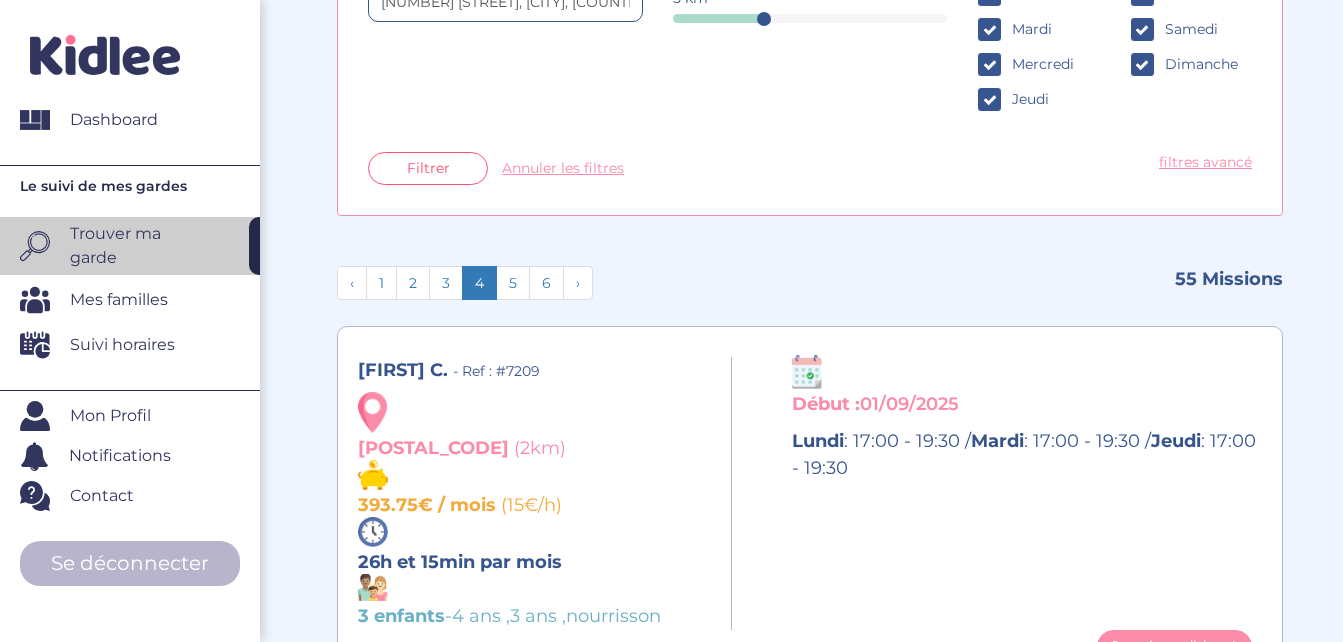 click on "Filtrer" at bounding box center (428, 168) 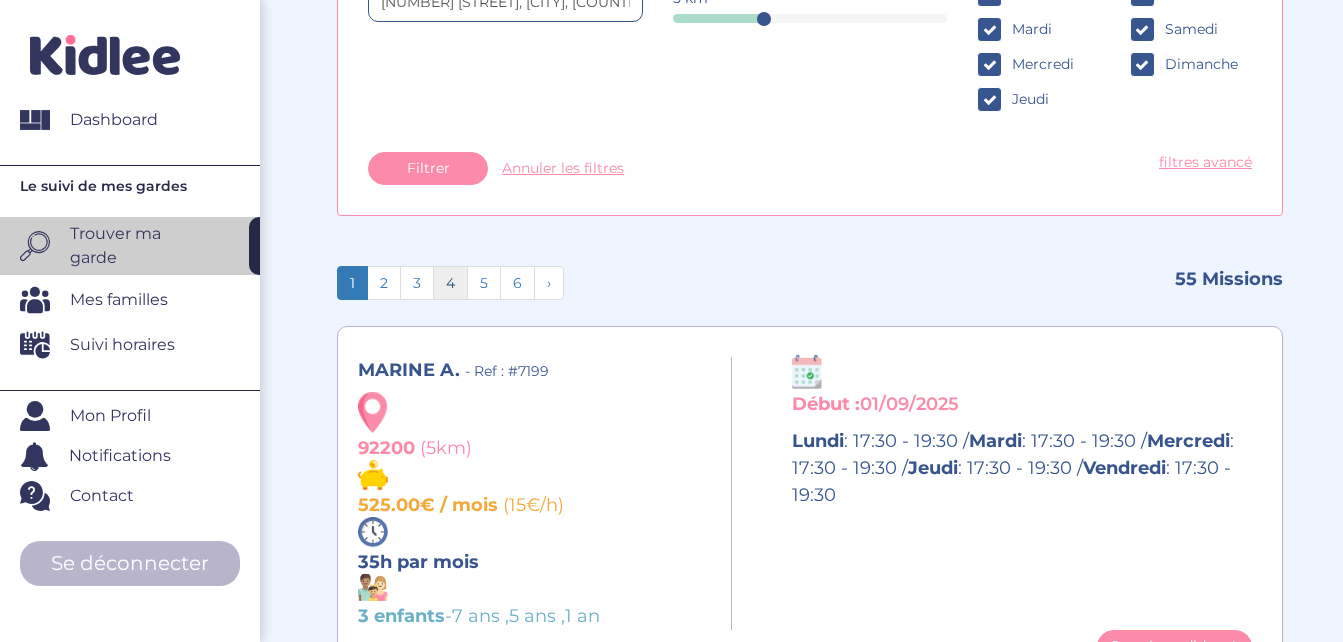 click on "4" at bounding box center [450, 283] 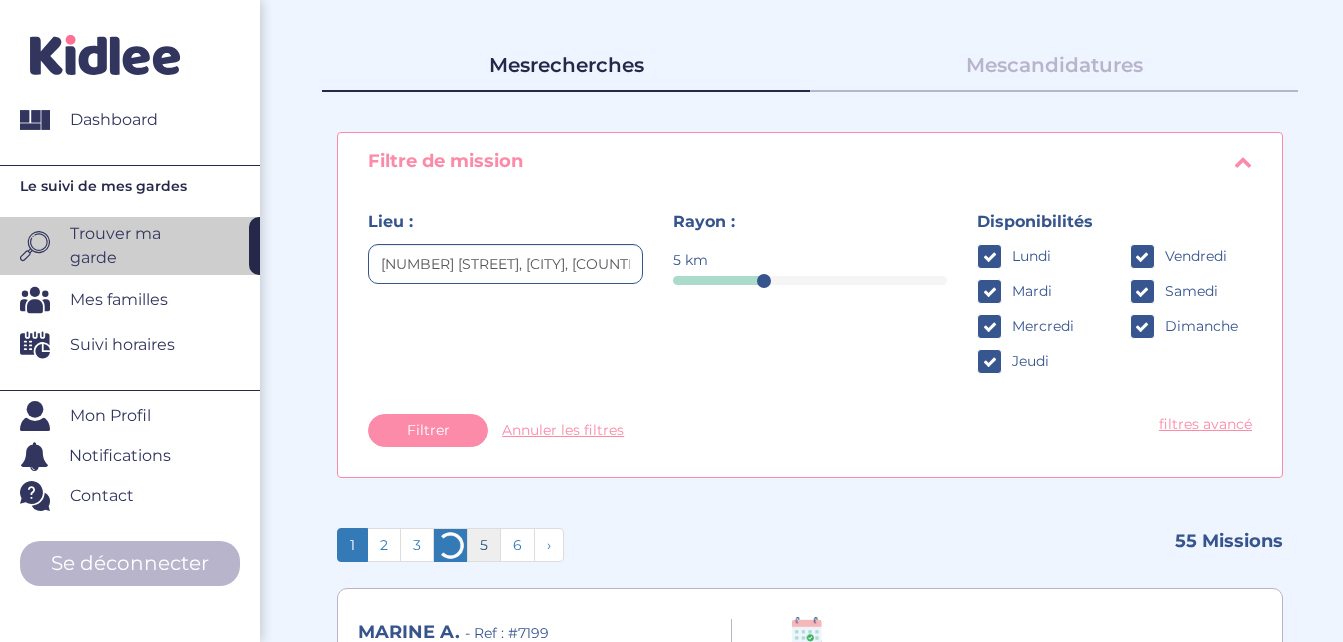 scroll, scrollTop: 0, scrollLeft: 0, axis: both 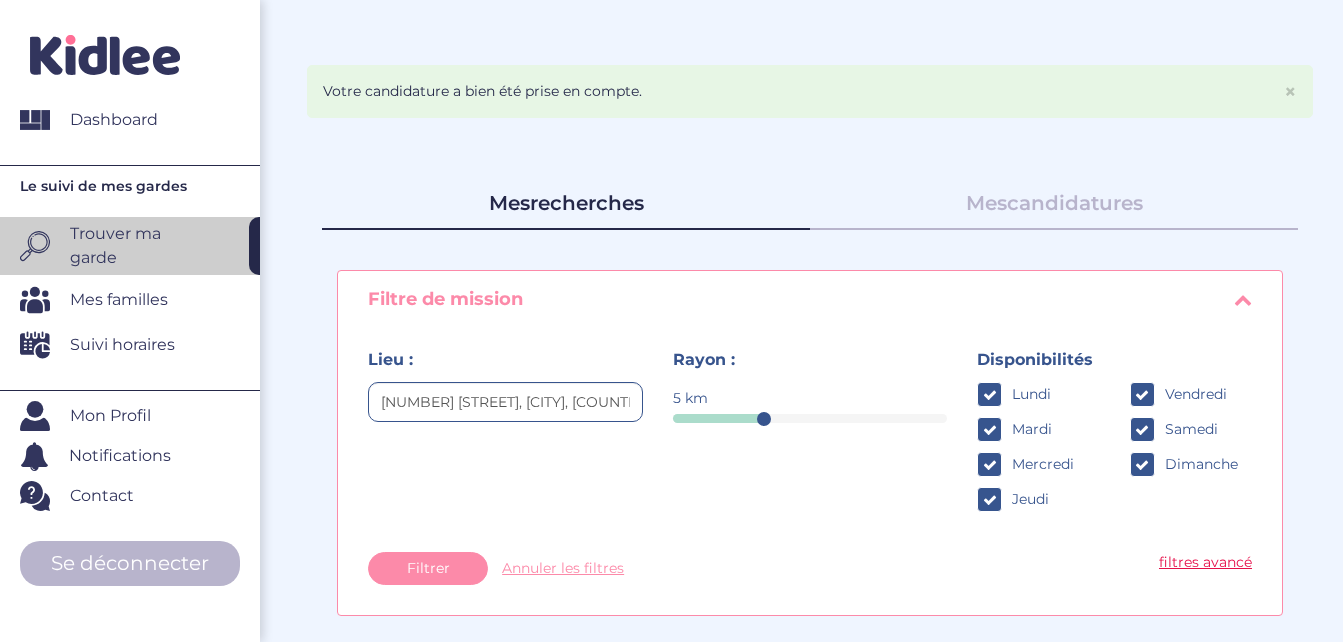 click on "filtres avancé" at bounding box center (1205, 562) 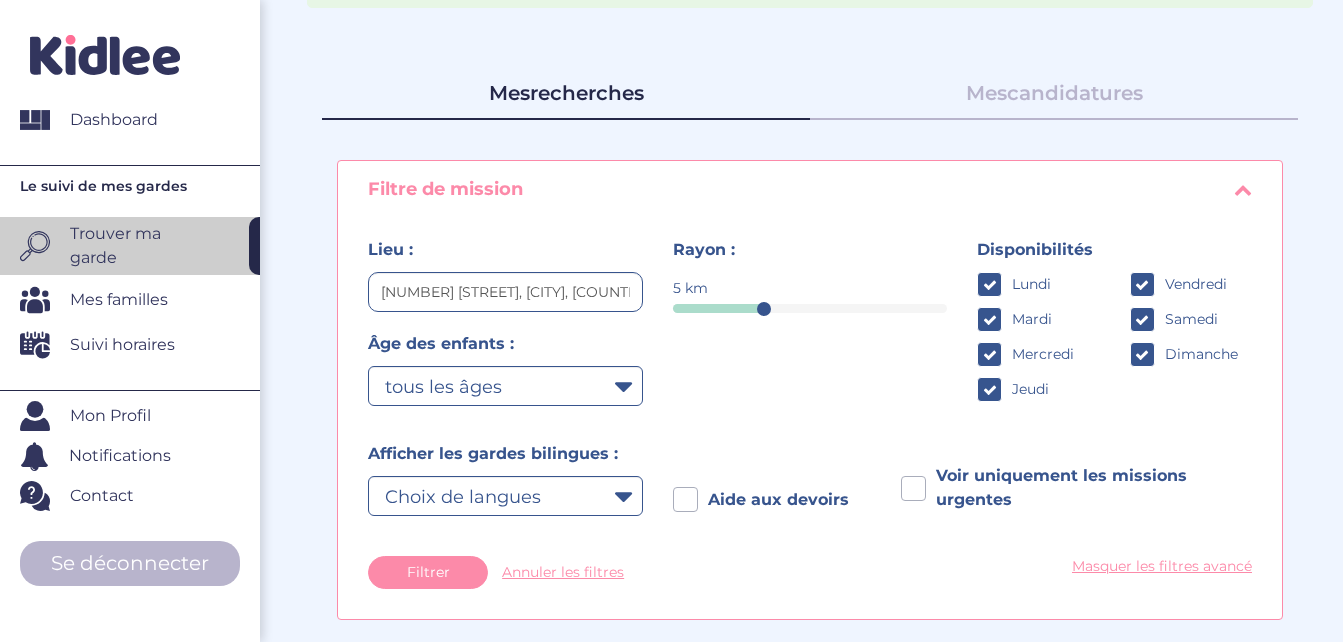scroll, scrollTop: 300, scrollLeft: 0, axis: vertical 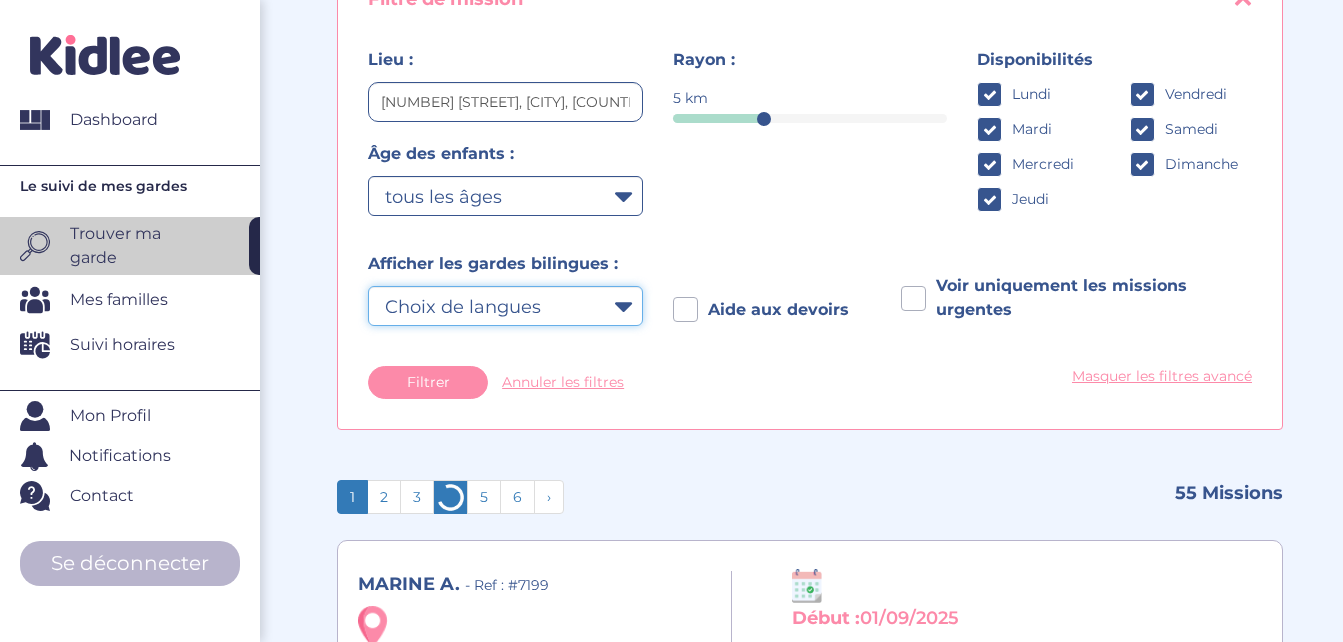click on "Choix de langues   Allemand
Anglais
Arabe
Chinois
Espagnol
Grec
Italien
Japonais
Russe
Portugais
Français
Serbe
Arménien
Néerlandais
Turc
Hindi
Coréen
Ukrainien" at bounding box center [505, 306] 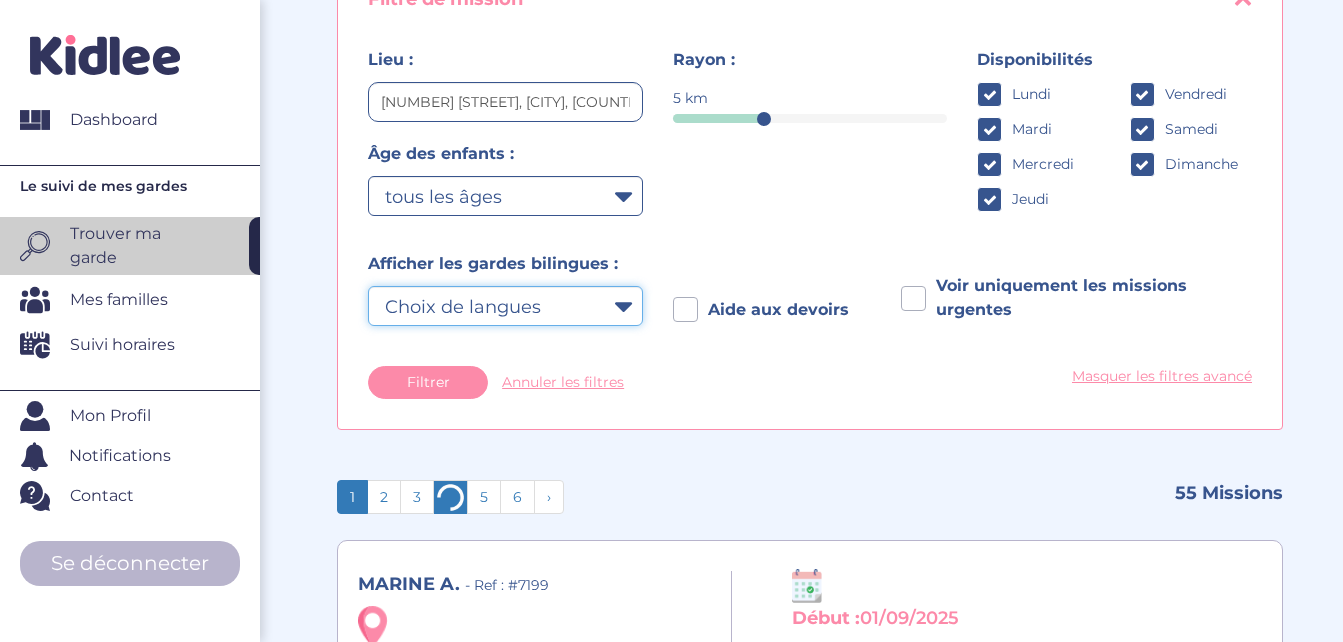 select on "12" 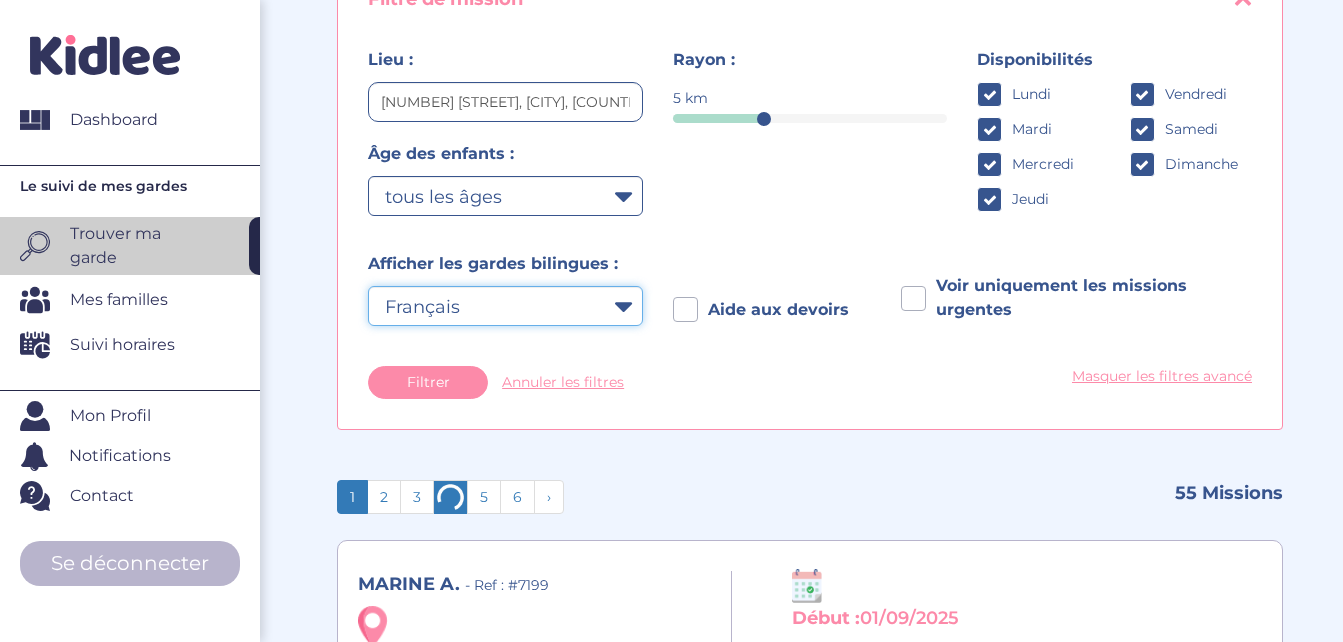 click on "Choix de langues   Allemand
Anglais
Arabe
Chinois
Espagnol
Grec
Italien
Japonais
Russe
Portugais
Français
Serbe
Arménien
Néerlandais
Turc
Hindi
Coréen
Ukrainien" at bounding box center (505, 306) 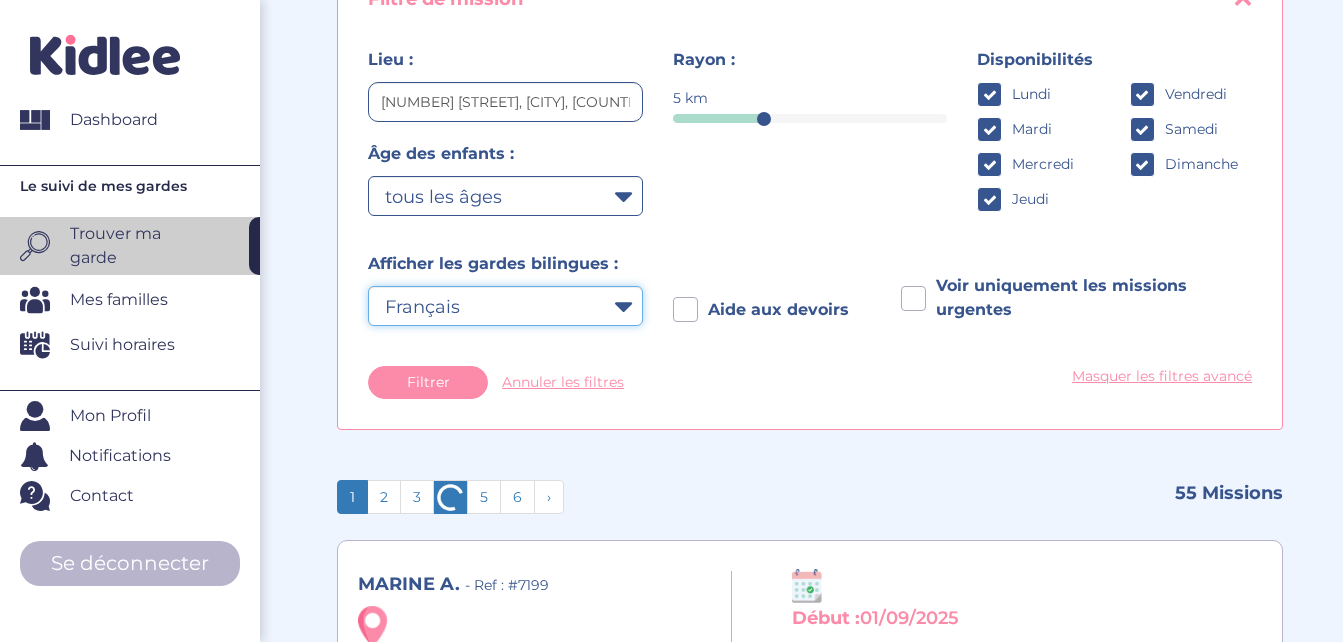select 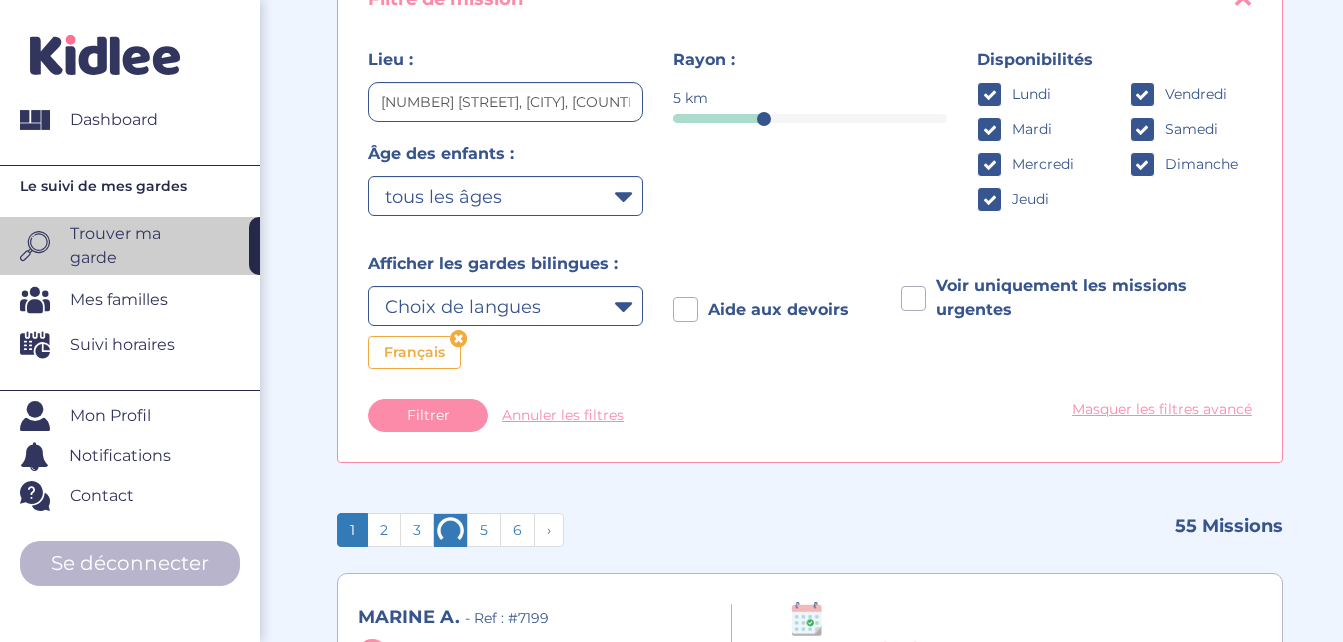 drag, startPoint x: 678, startPoint y: 311, endPoint x: 723, endPoint y: 306, distance: 45.276924 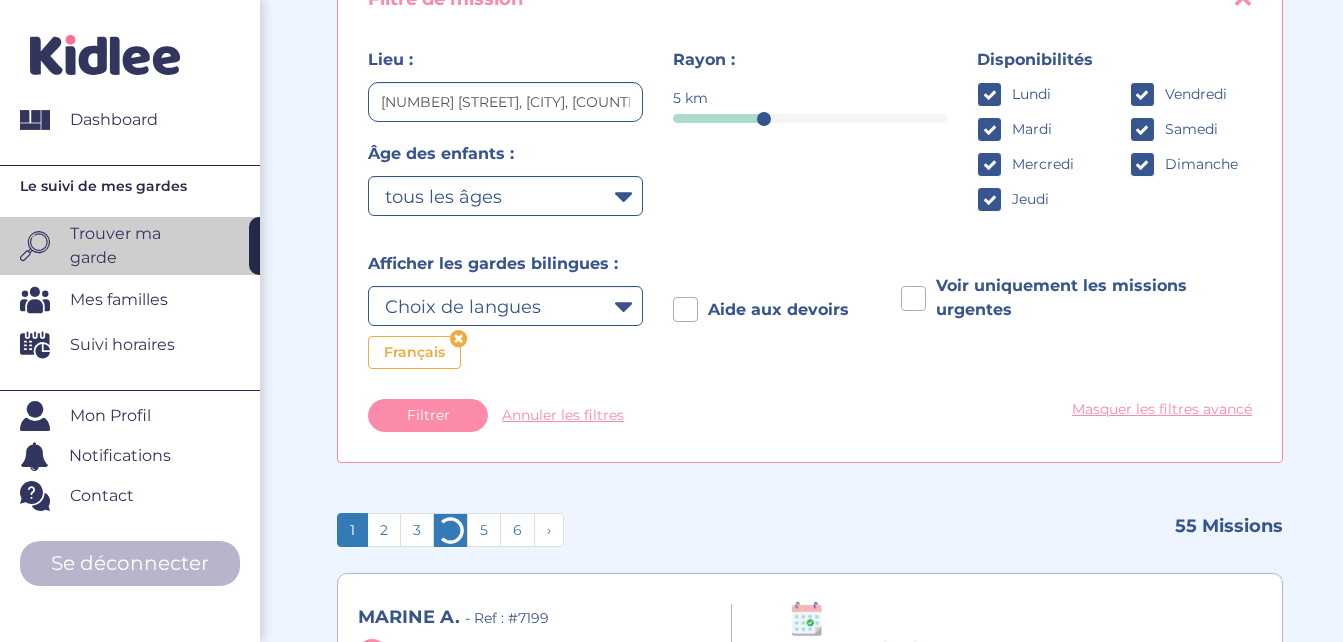 click at bounding box center (685, 309) 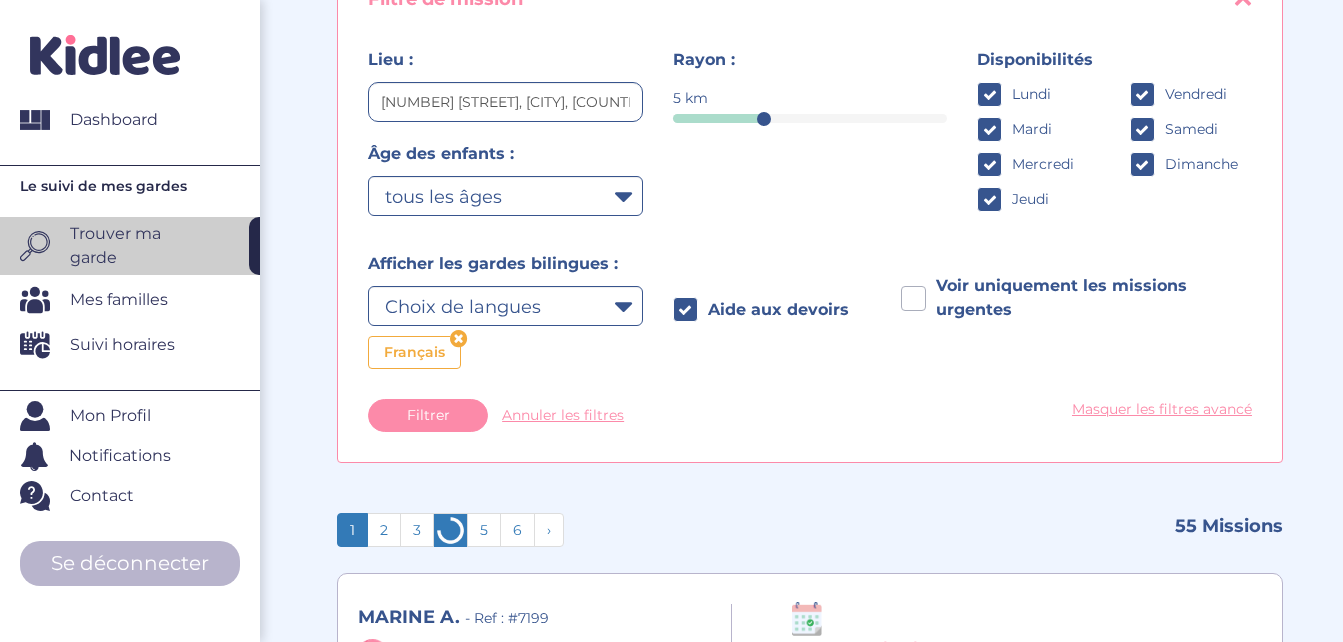 click at bounding box center (913, 298) 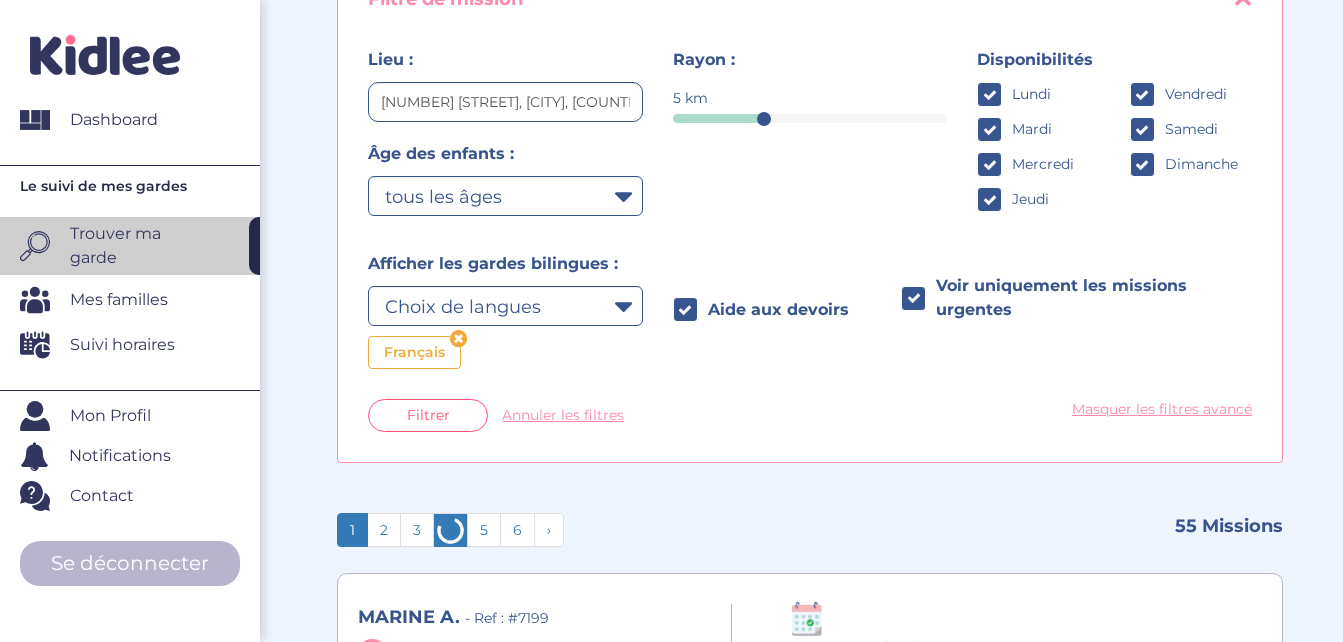click on "Filtrer" at bounding box center (428, 415) 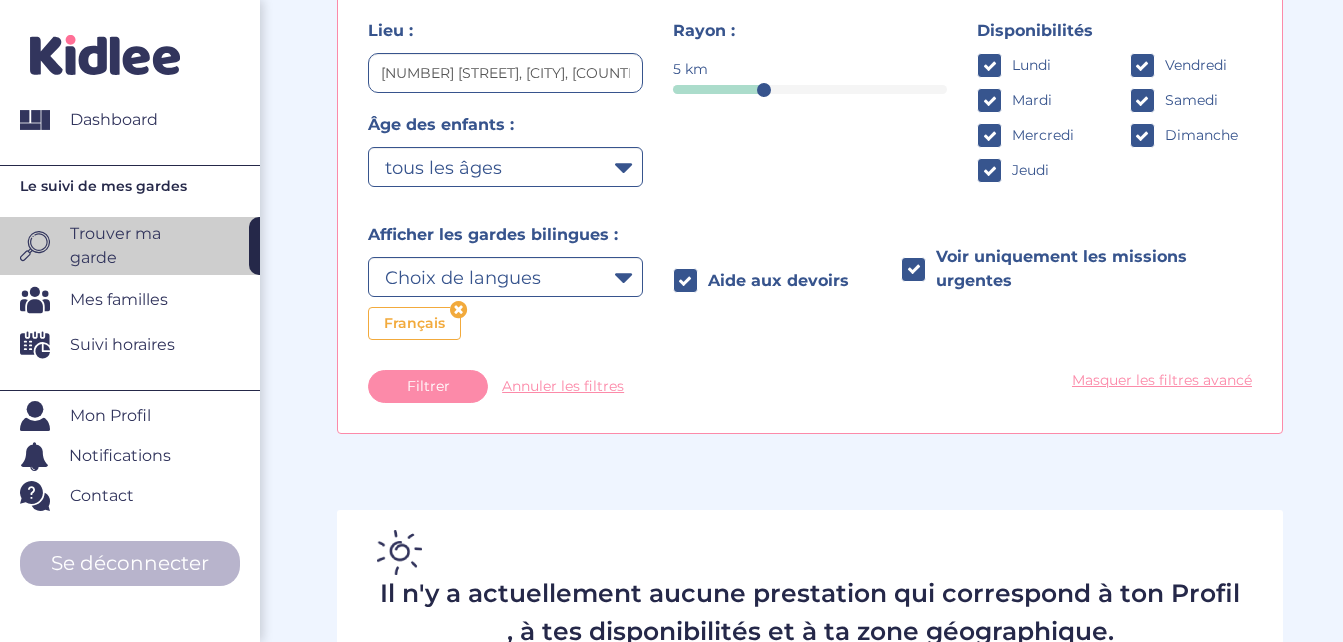 scroll, scrollTop: 327, scrollLeft: 0, axis: vertical 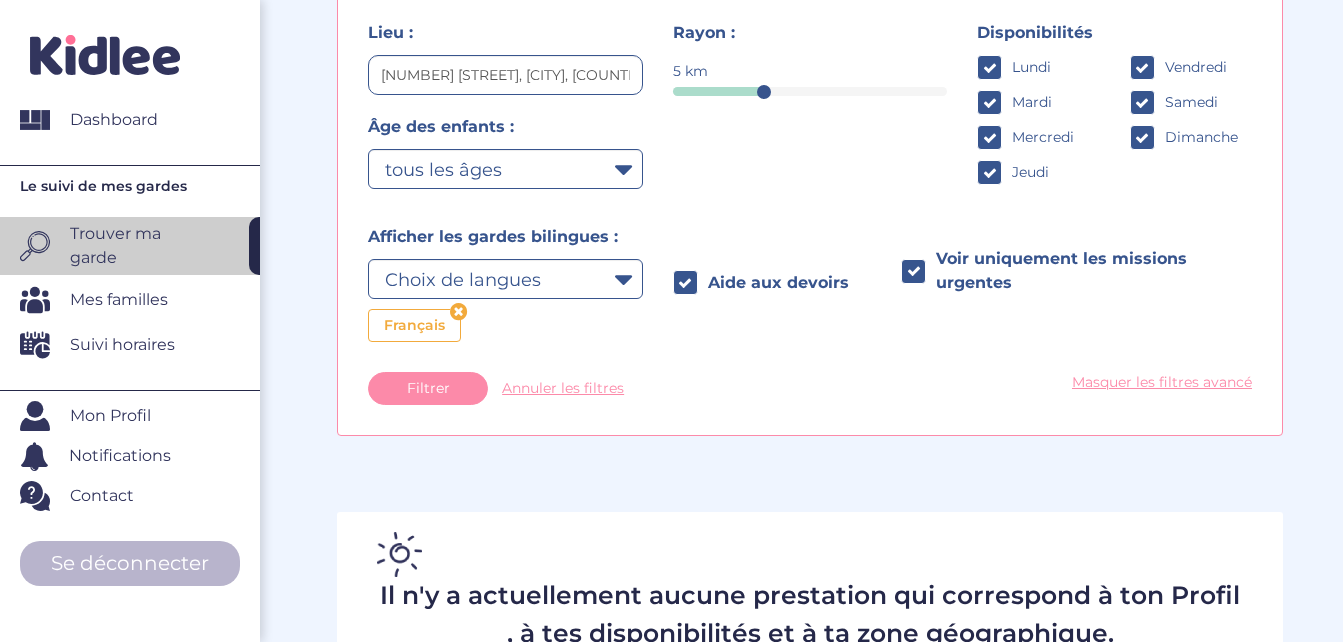 click at bounding box center (914, 271) 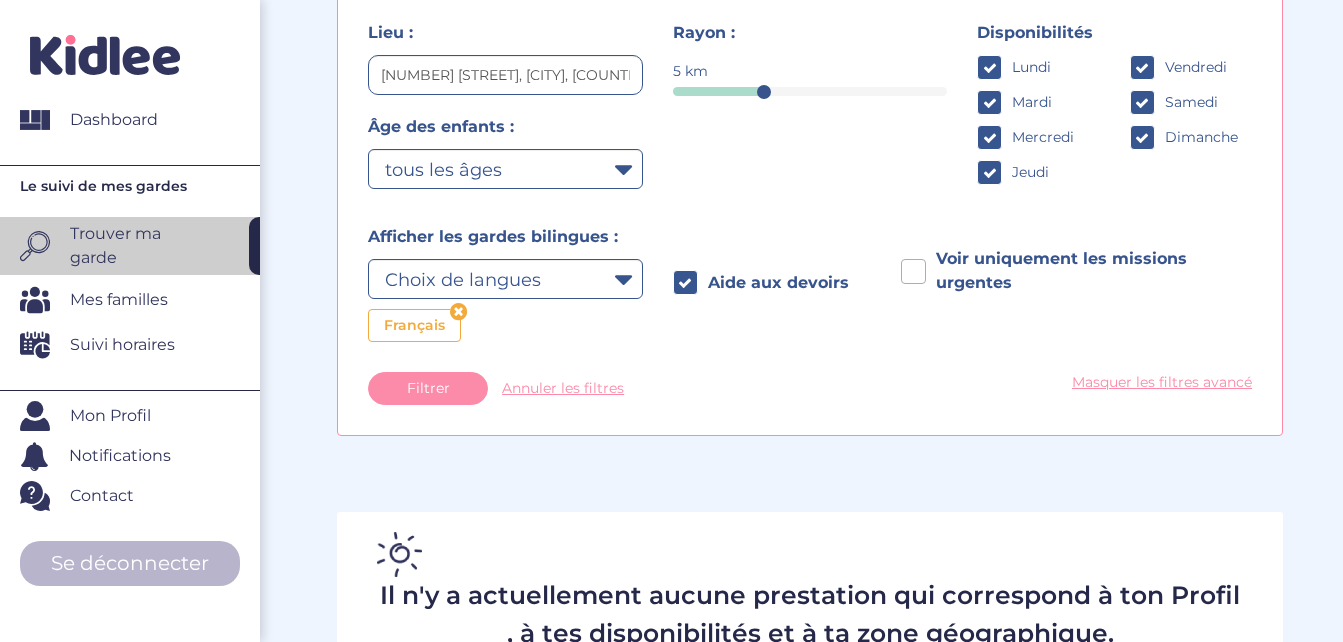 click at bounding box center [685, 283] 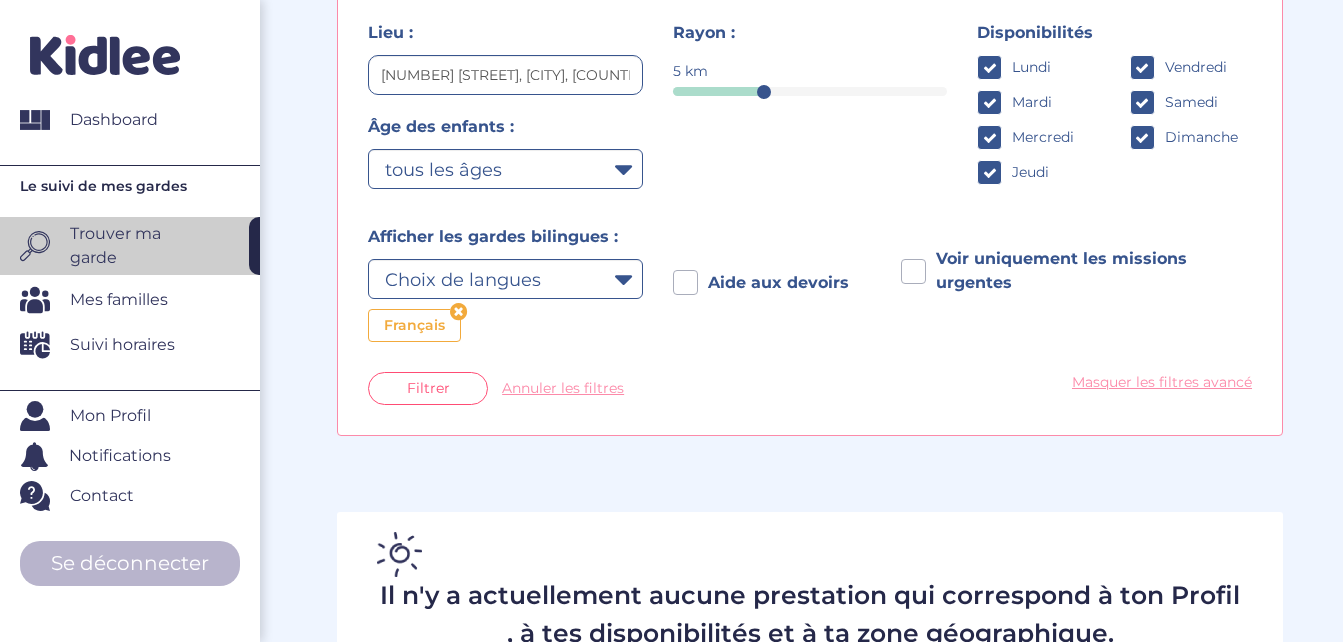 click on "Filtrer" at bounding box center (428, 388) 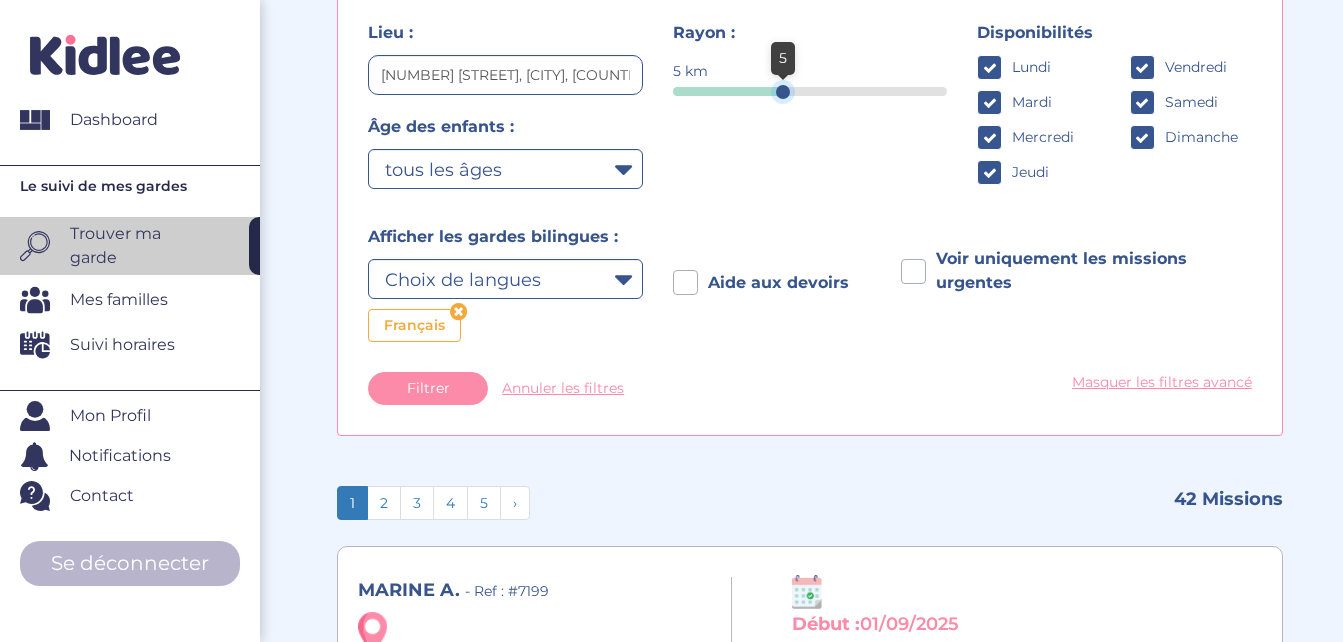 drag, startPoint x: 764, startPoint y: 91, endPoint x: 783, endPoint y: 90, distance: 19.026299 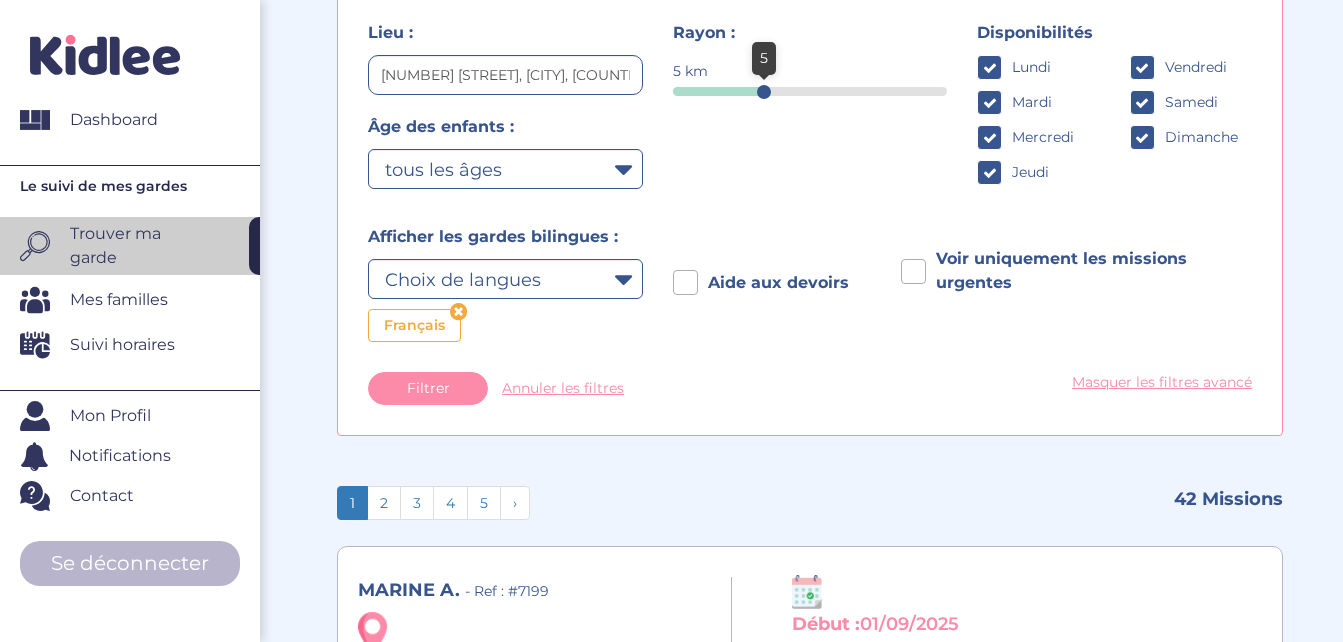 click on "5" at bounding box center [810, 91] 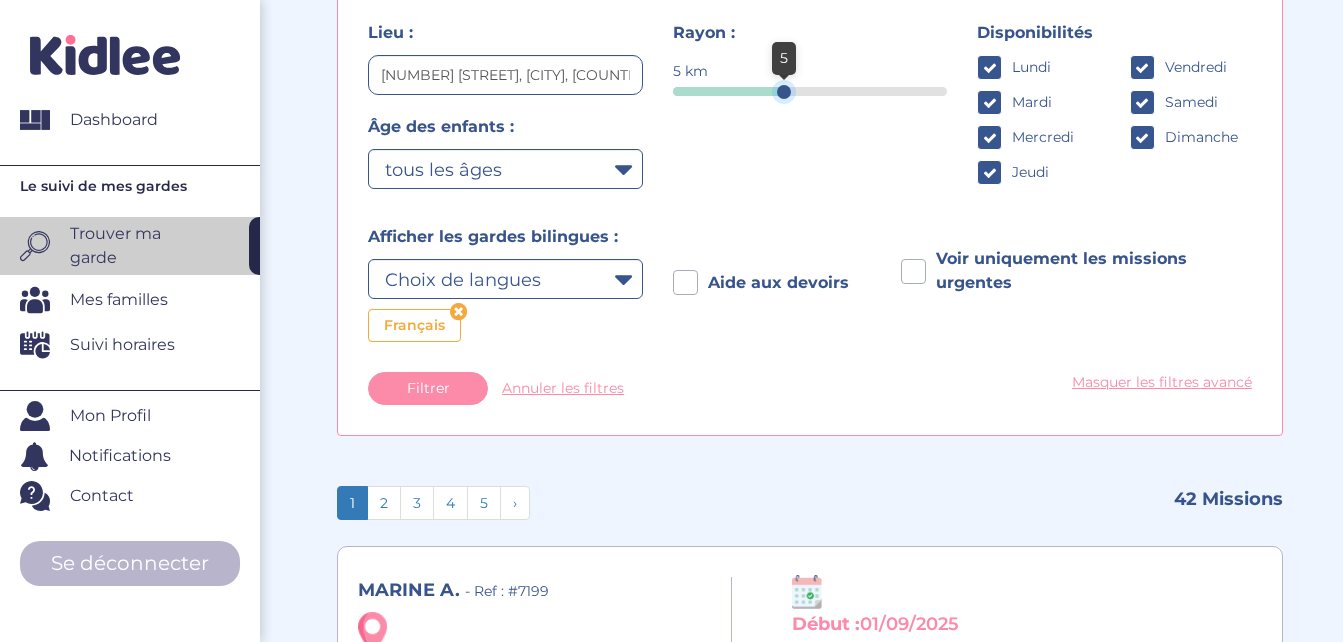 drag, startPoint x: 763, startPoint y: 96, endPoint x: 784, endPoint y: 89, distance: 22.135944 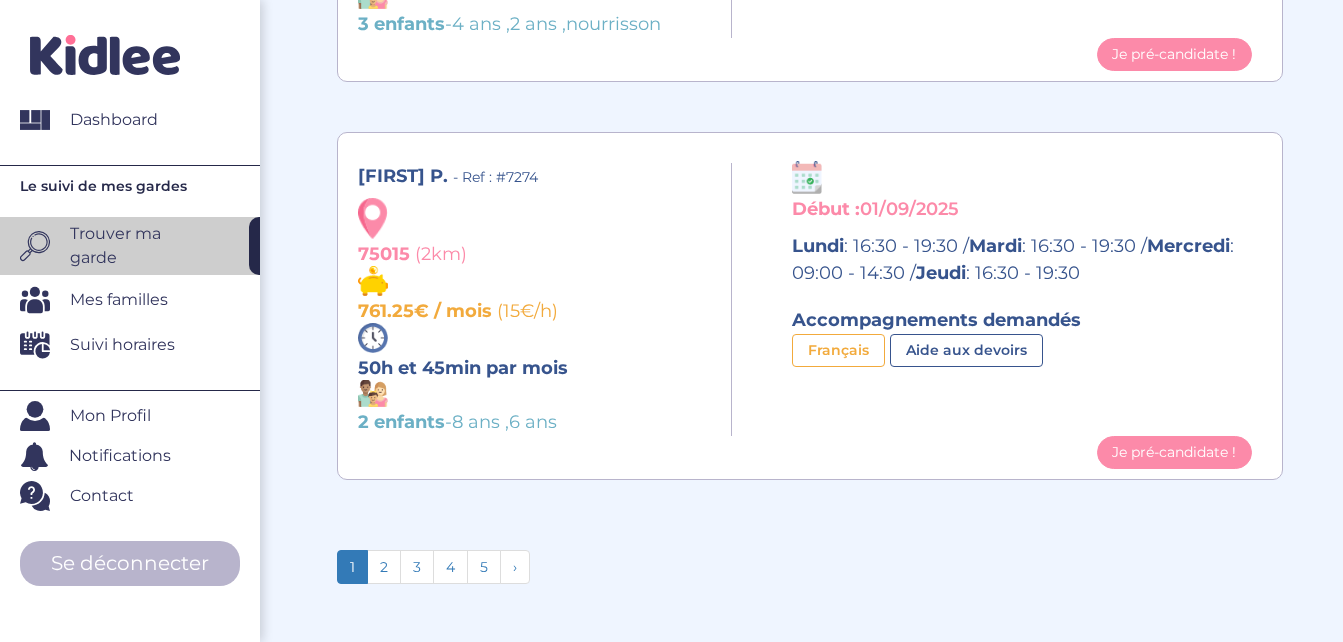 scroll, scrollTop: 4327, scrollLeft: 0, axis: vertical 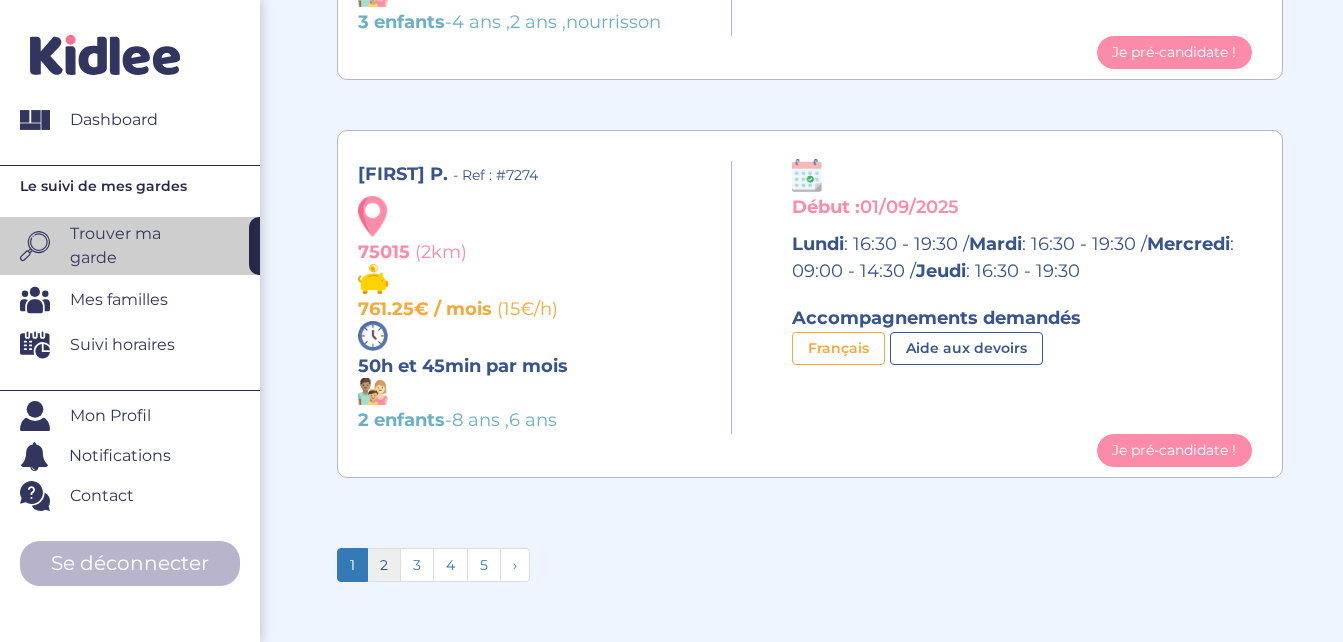click on "2" at bounding box center (384, 565) 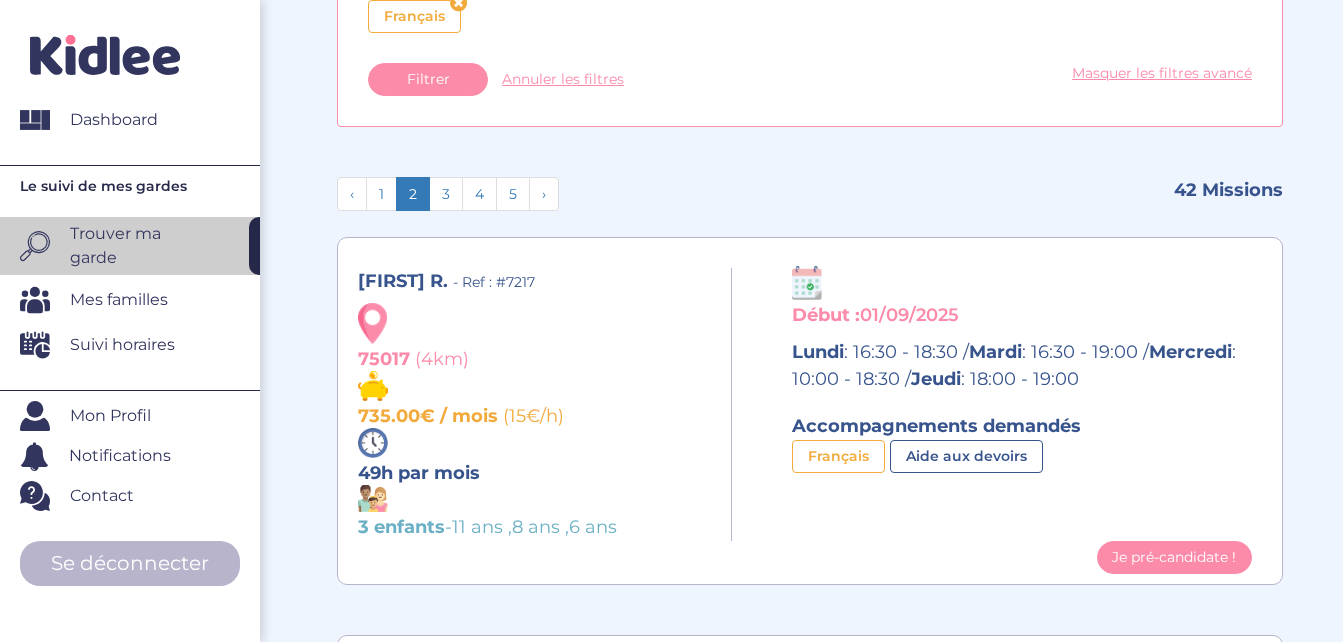 scroll, scrollTop: 327, scrollLeft: 0, axis: vertical 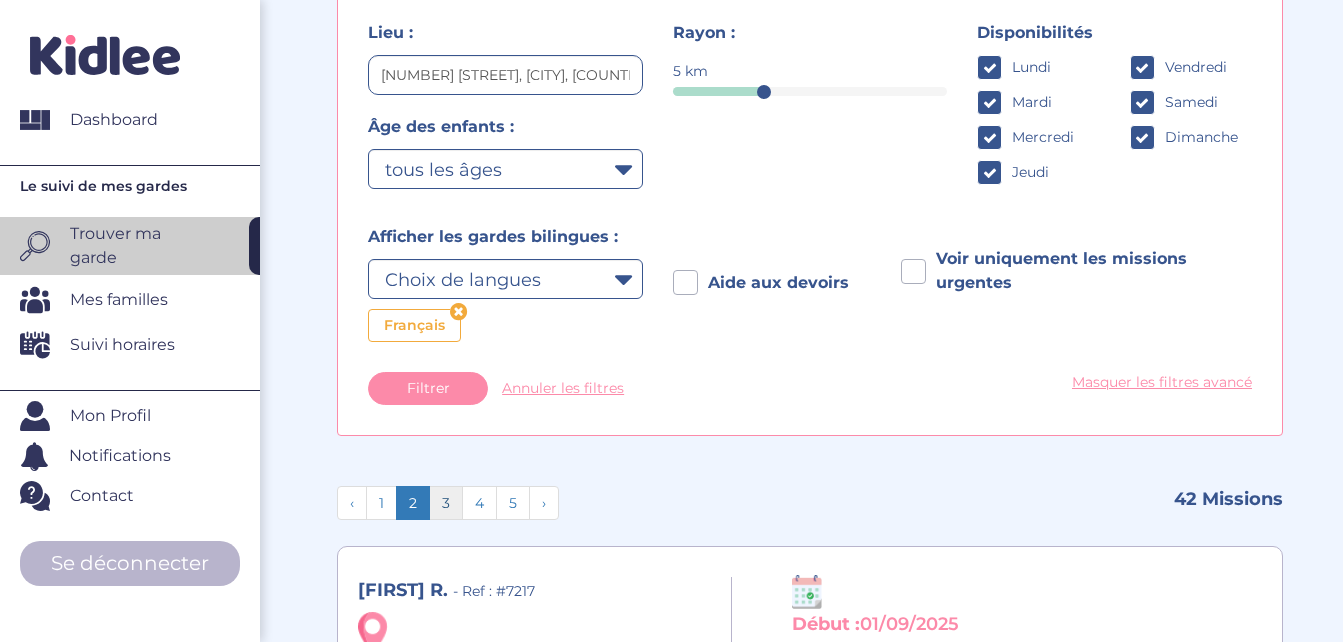 click on "3" at bounding box center (446, 503) 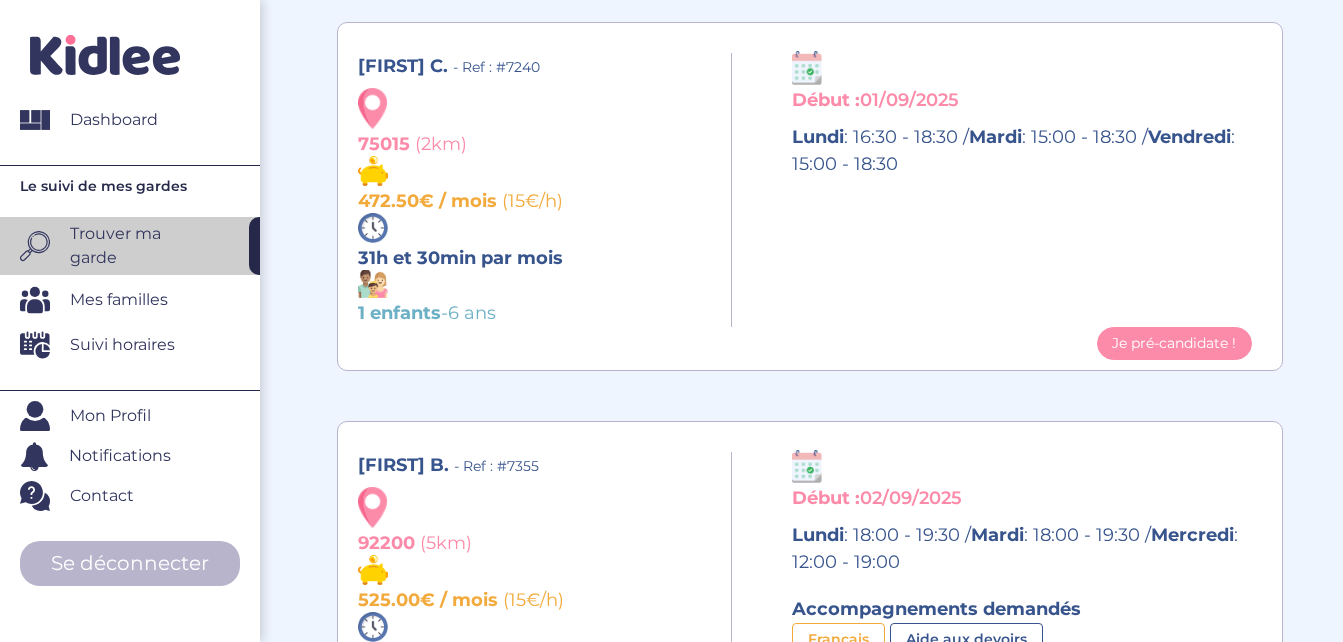 scroll, scrollTop: 4327, scrollLeft: 0, axis: vertical 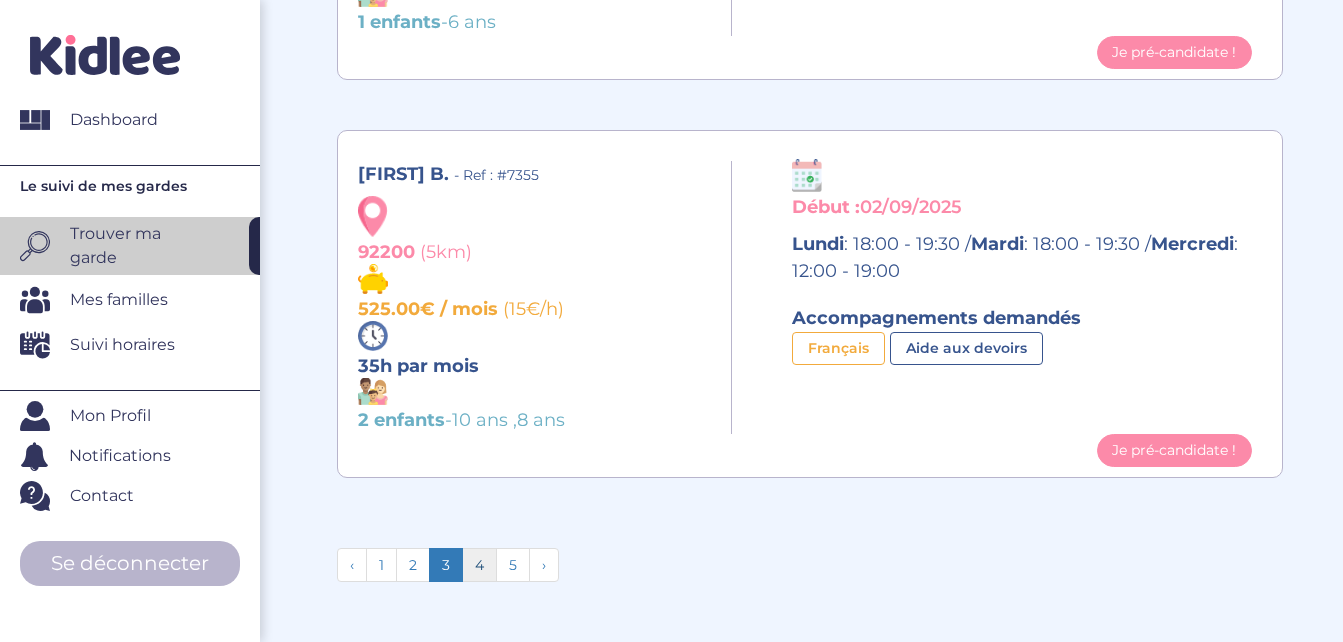 click on "4" at bounding box center (479, 565) 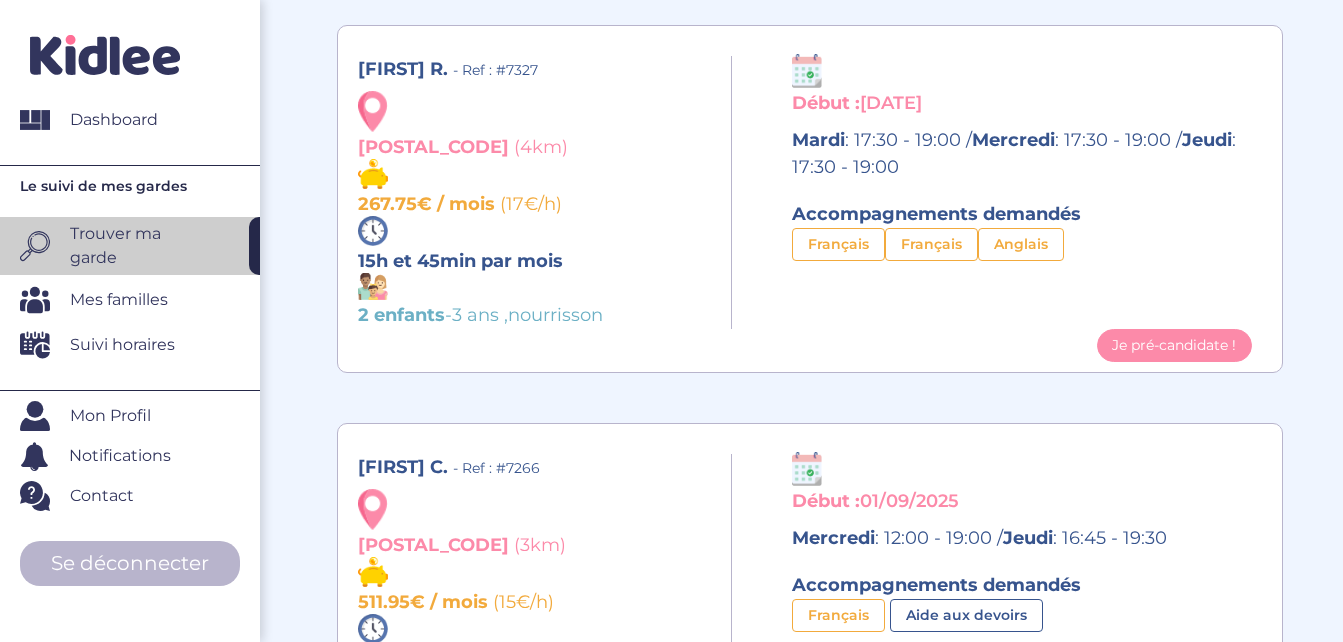 scroll, scrollTop: 727, scrollLeft: 0, axis: vertical 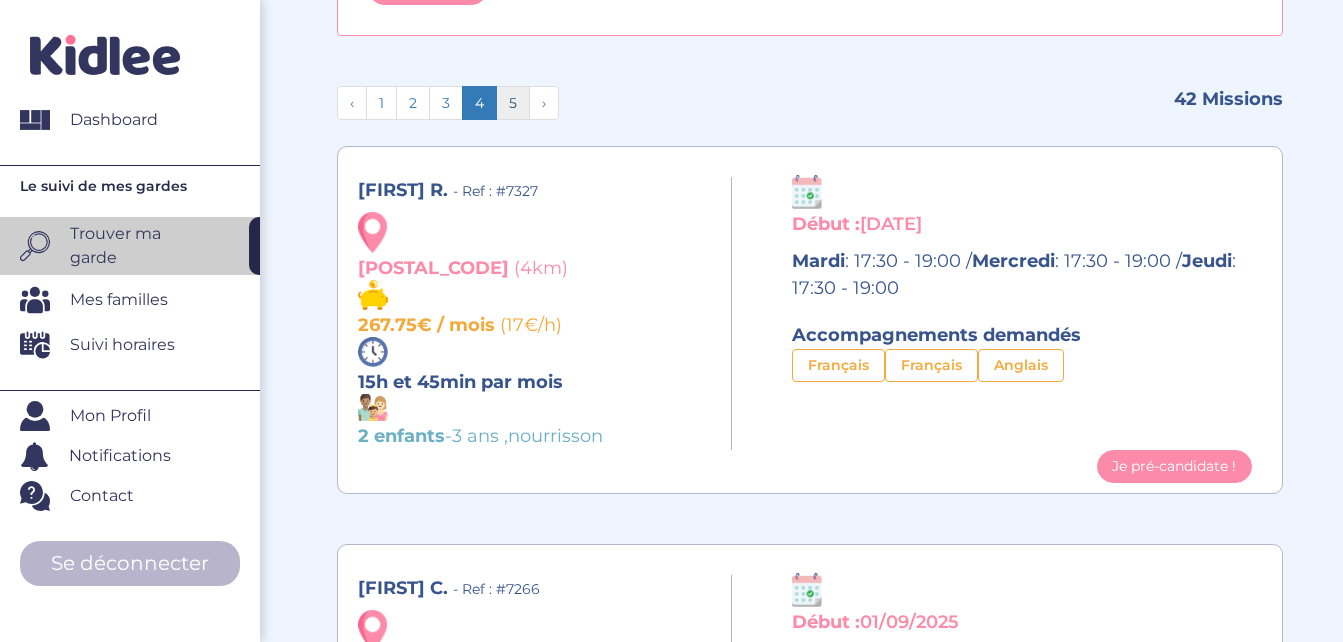 click on "5" at bounding box center [513, 103] 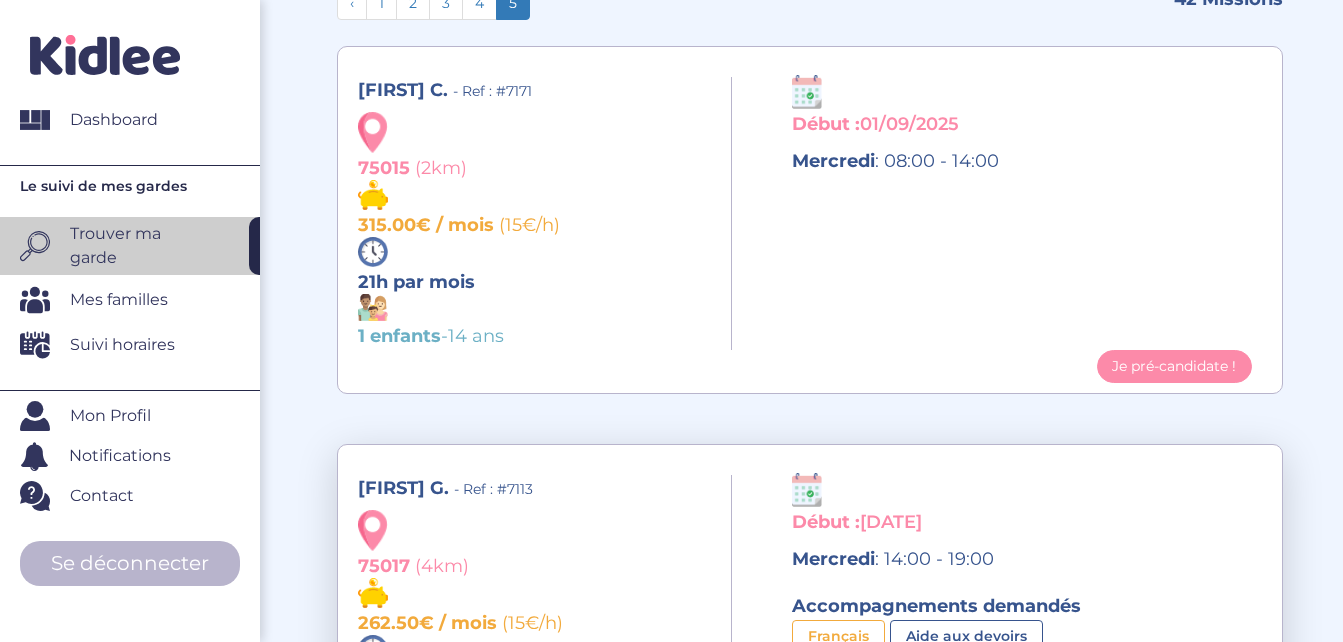 scroll, scrollTop: 627, scrollLeft: 0, axis: vertical 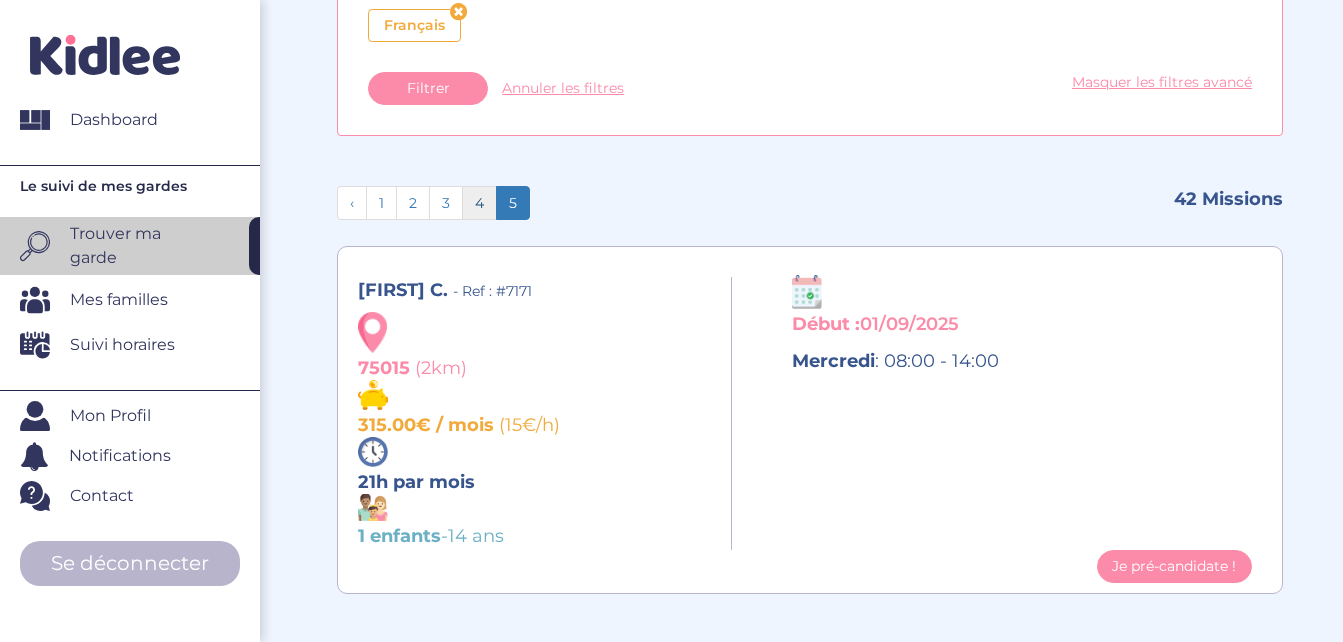 click on "4" at bounding box center (479, 203) 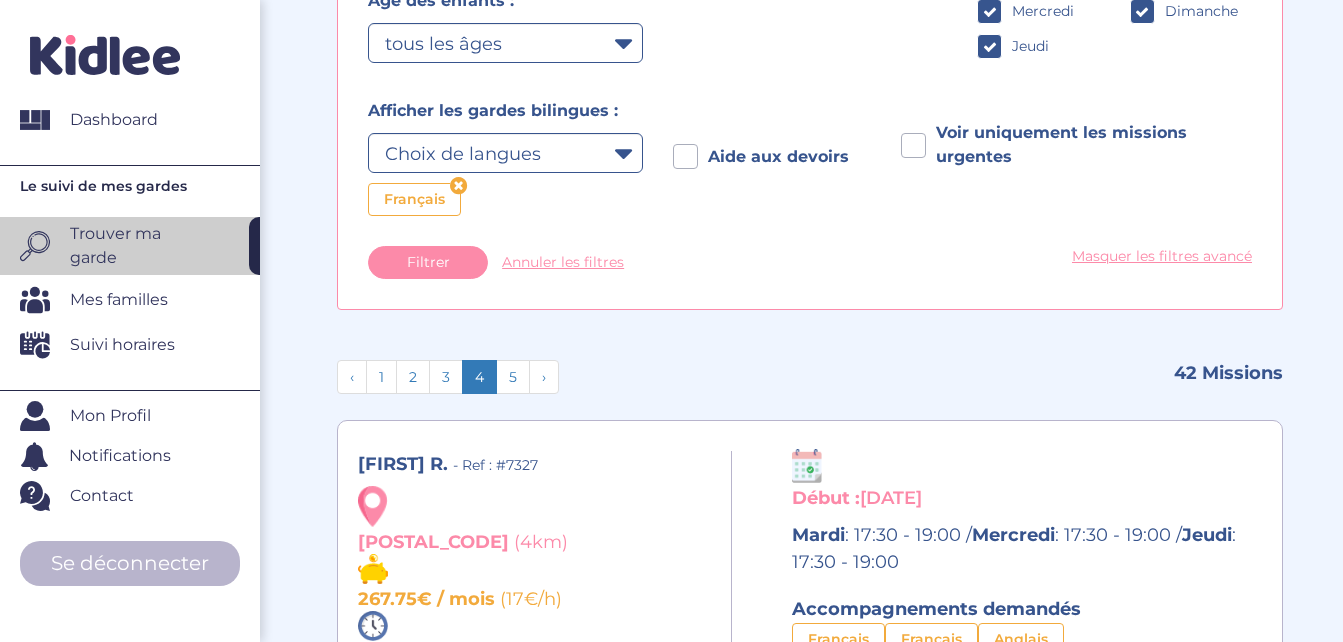 scroll, scrollTop: 127, scrollLeft: 0, axis: vertical 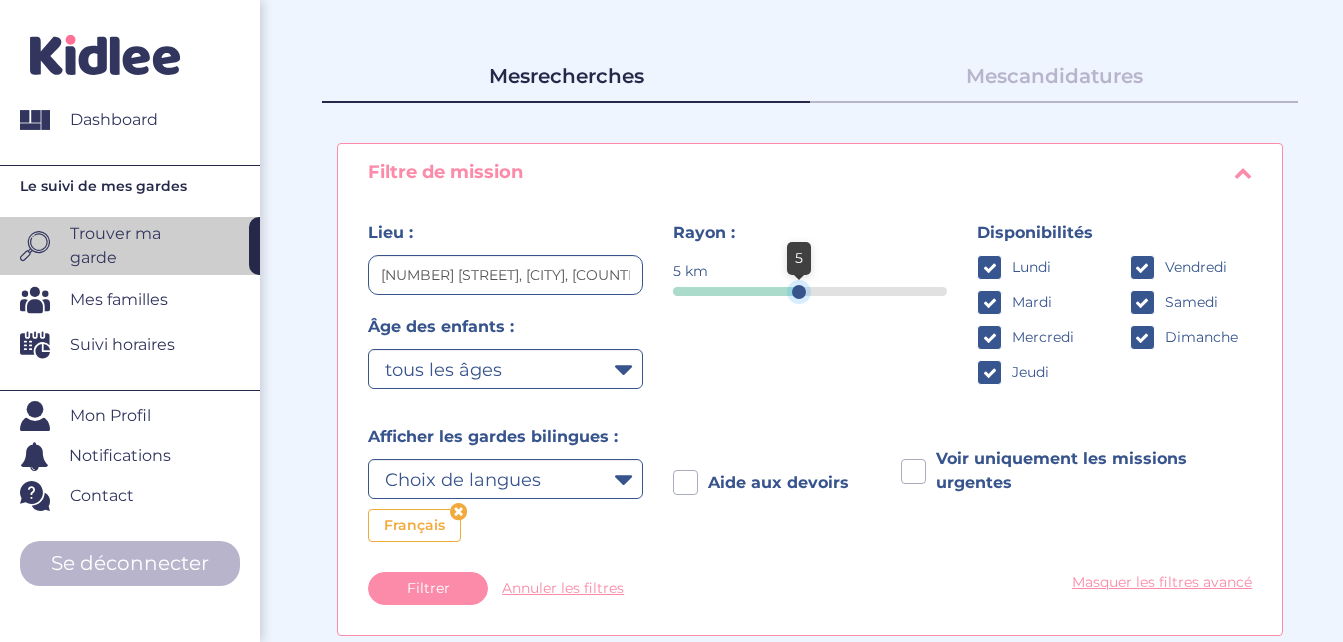 drag, startPoint x: 764, startPoint y: 285, endPoint x: 799, endPoint y: 291, distance: 35.510563 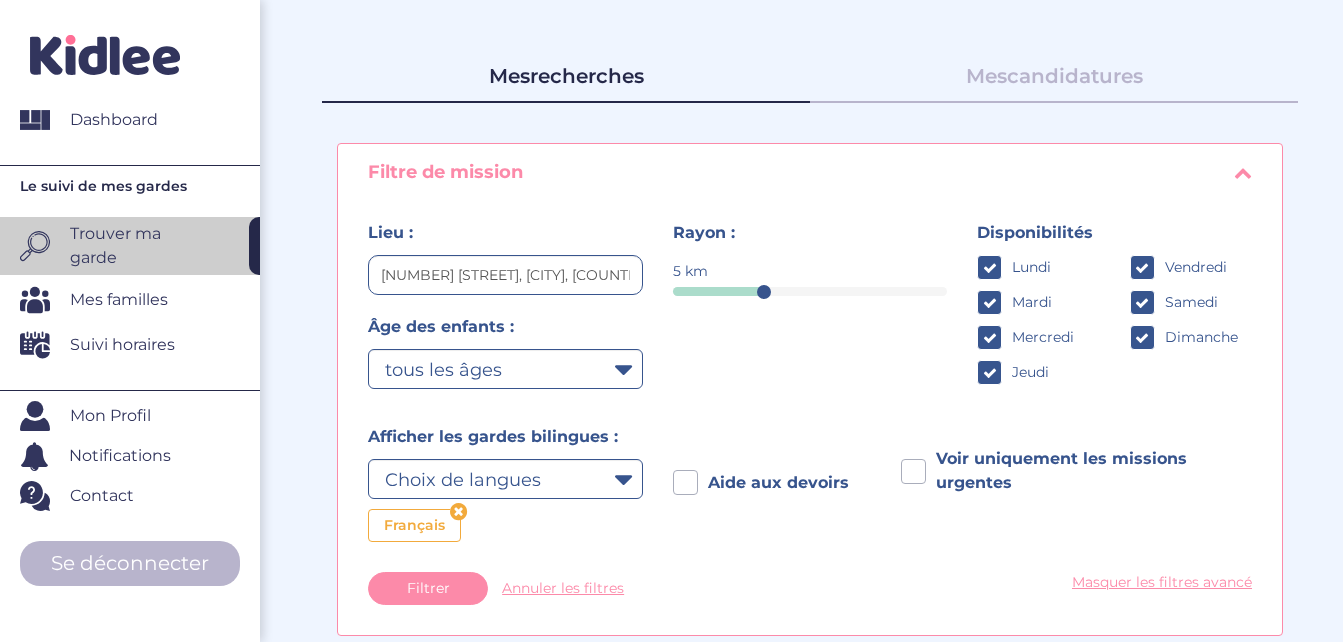 click on "Filtre de mission" at bounding box center [810, 175] 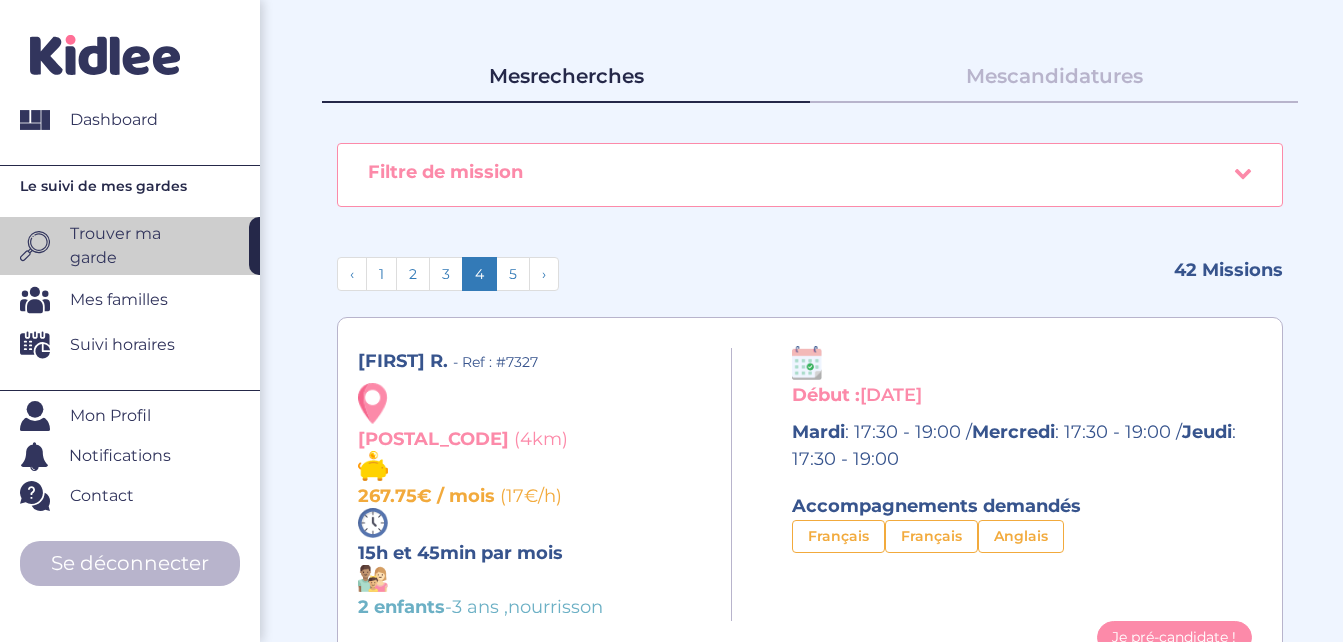 click on "Filtre de mission" at bounding box center (810, 175) 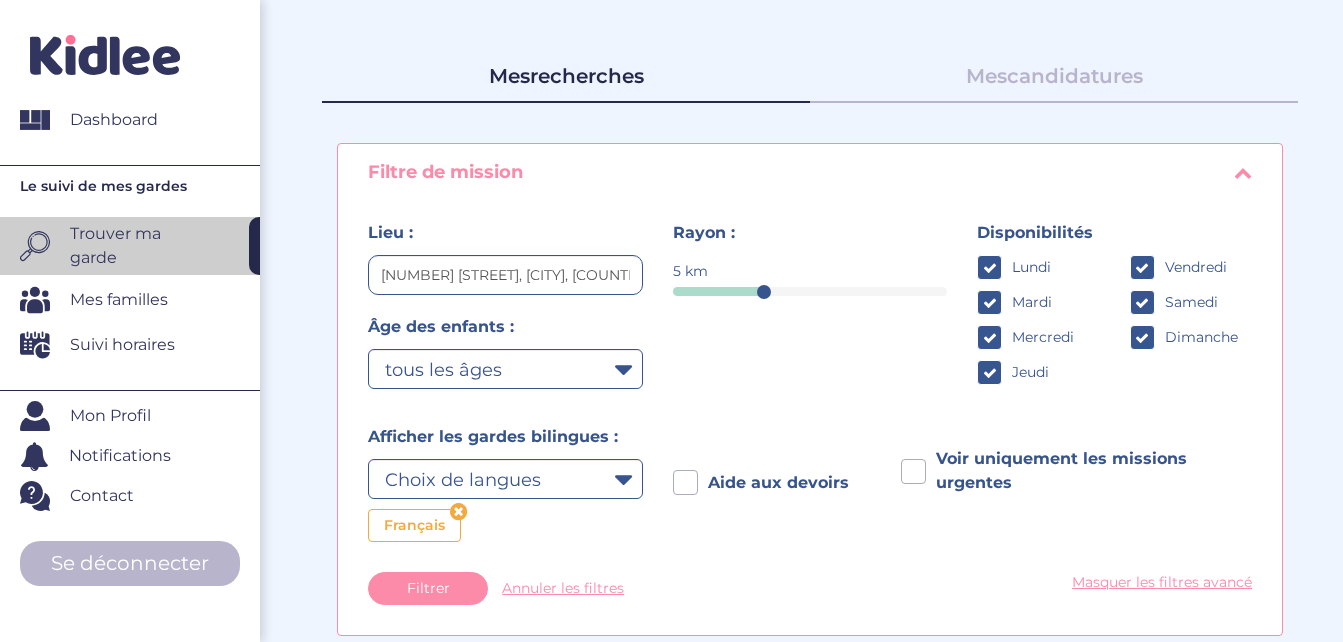 click on "Mon Profil" at bounding box center (110, 416) 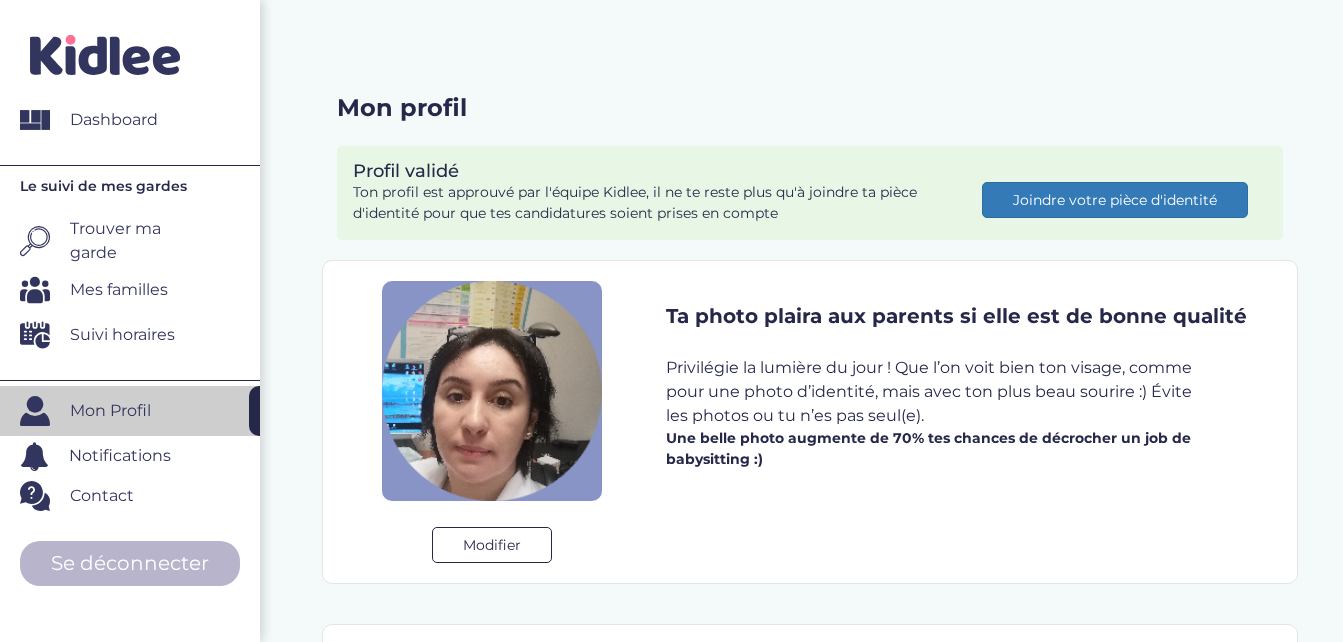 scroll, scrollTop: 200, scrollLeft: 0, axis: vertical 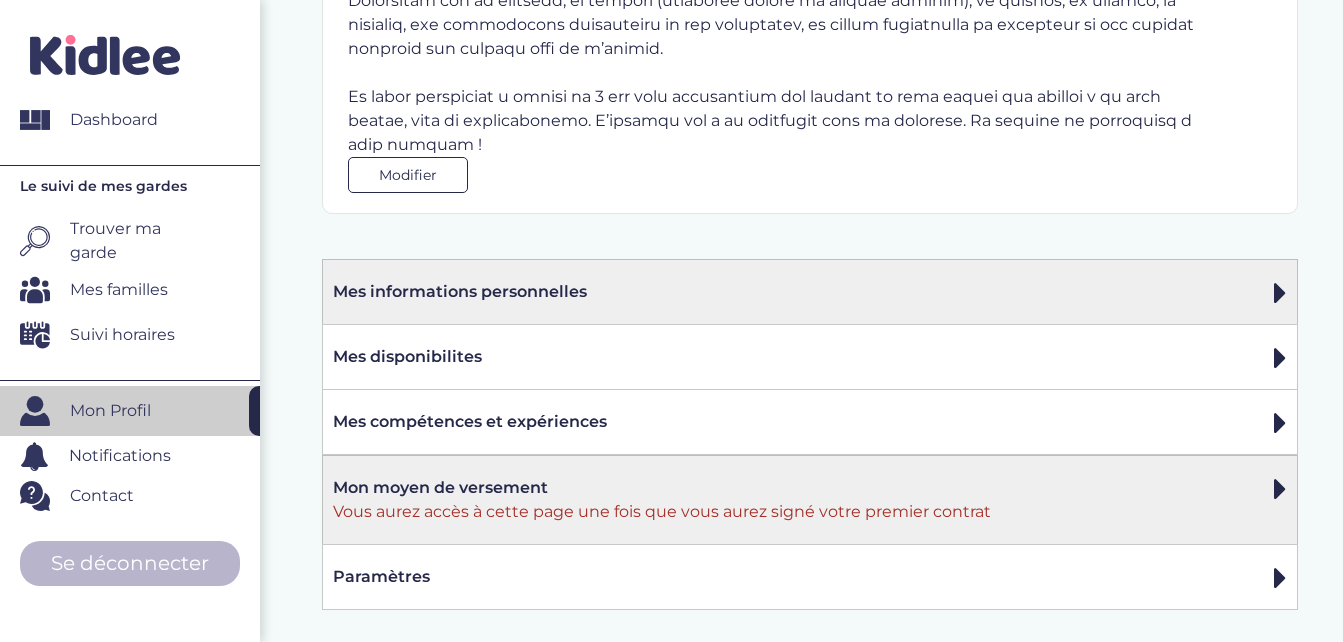 click on "Mes informations personnelles" at bounding box center [810, 291] 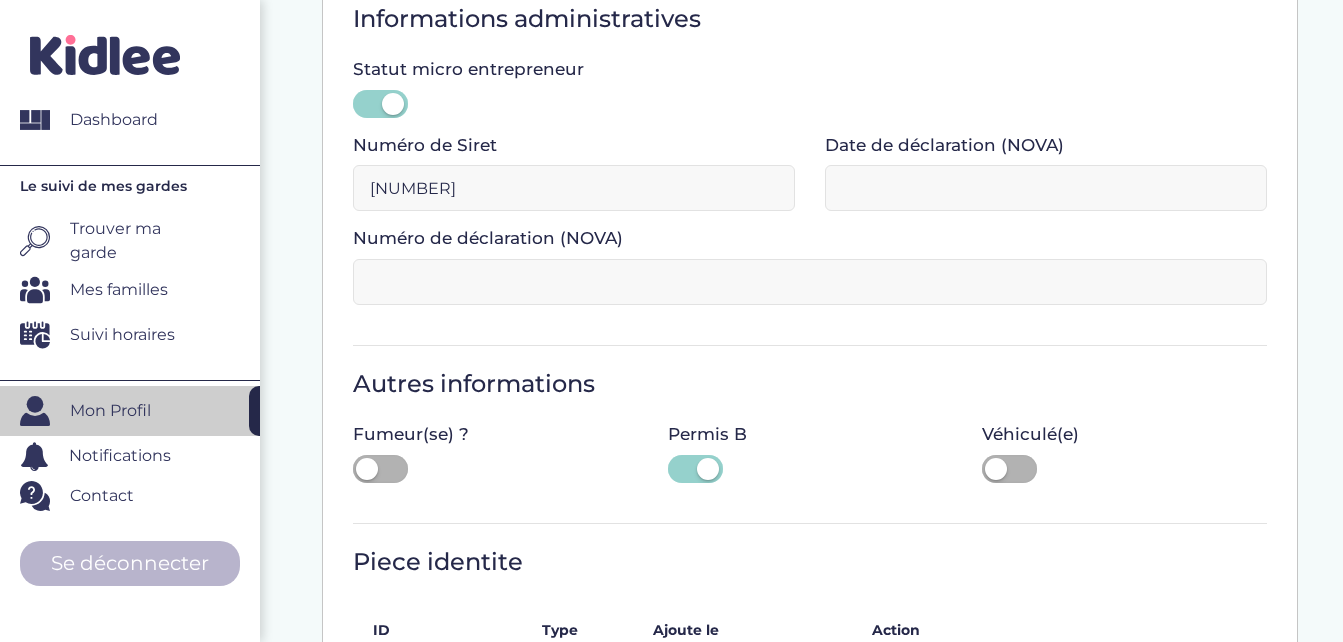 scroll, scrollTop: 1300, scrollLeft: 0, axis: vertical 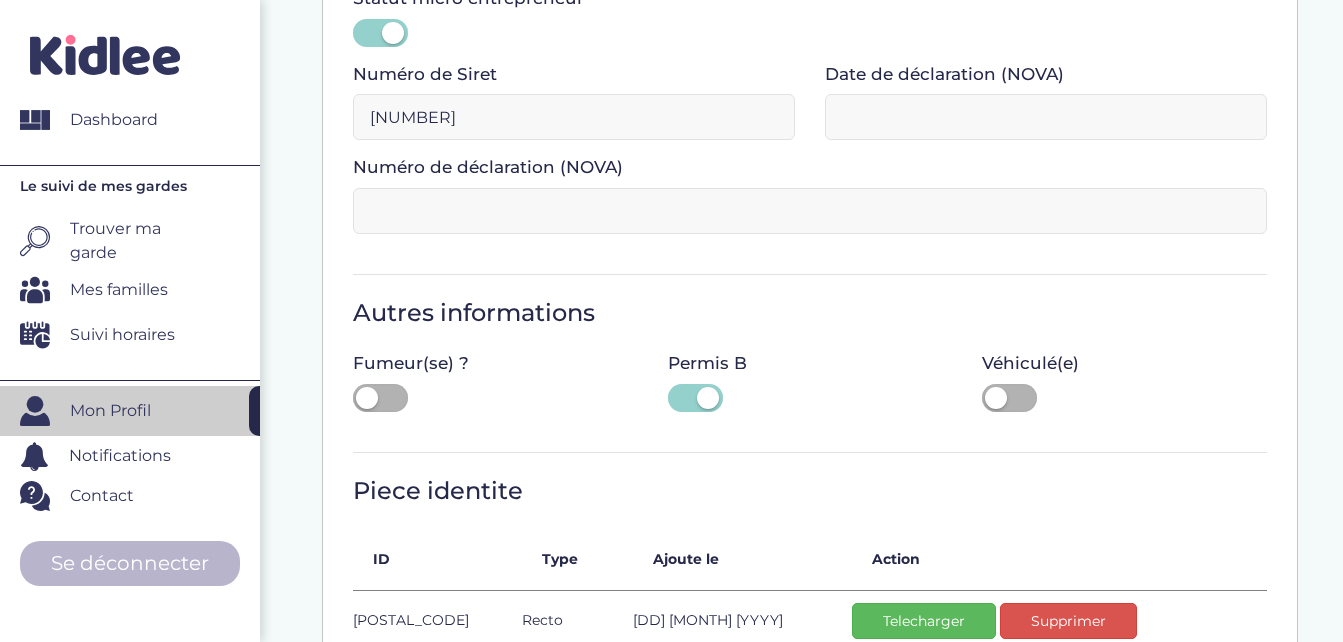 click on "Notifications" at bounding box center (120, 456) 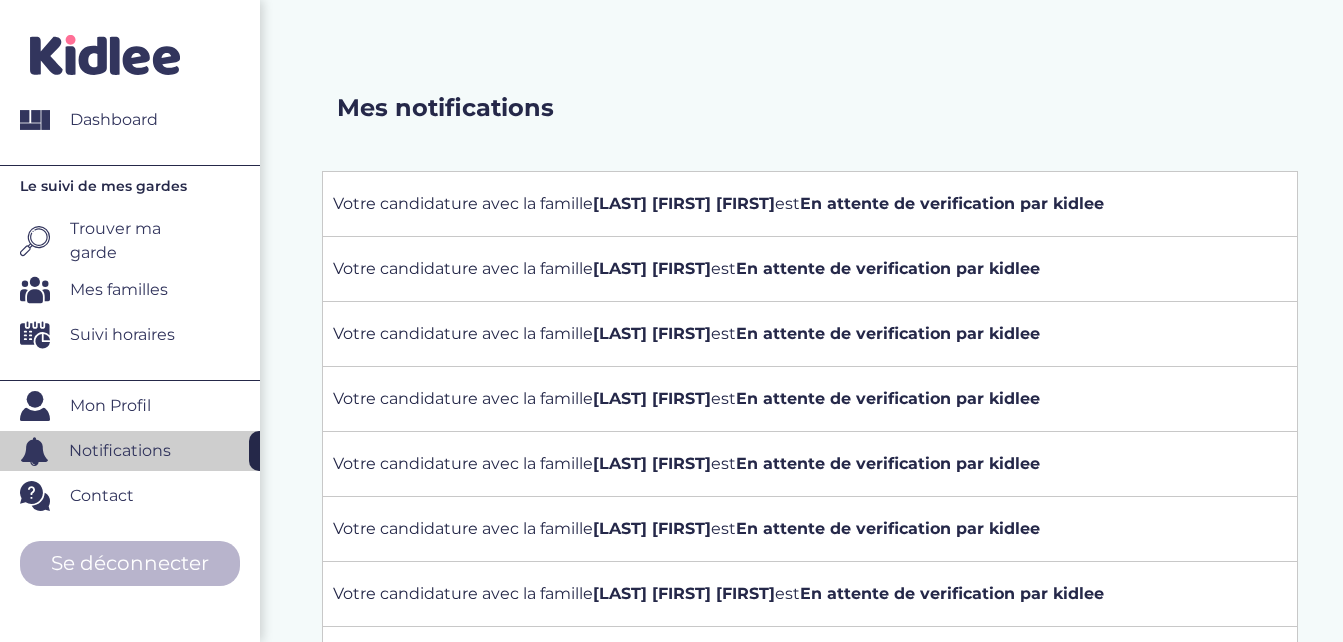 scroll, scrollTop: 0, scrollLeft: 0, axis: both 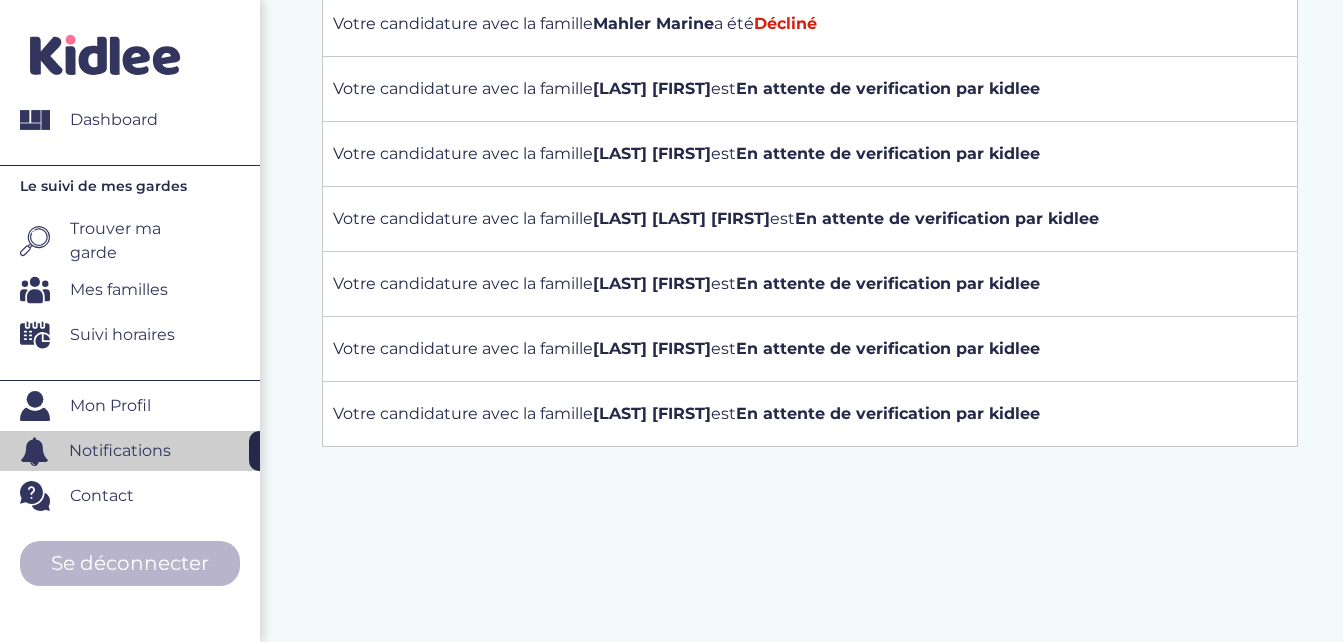 click on "Suivi horaires" at bounding box center [122, 335] 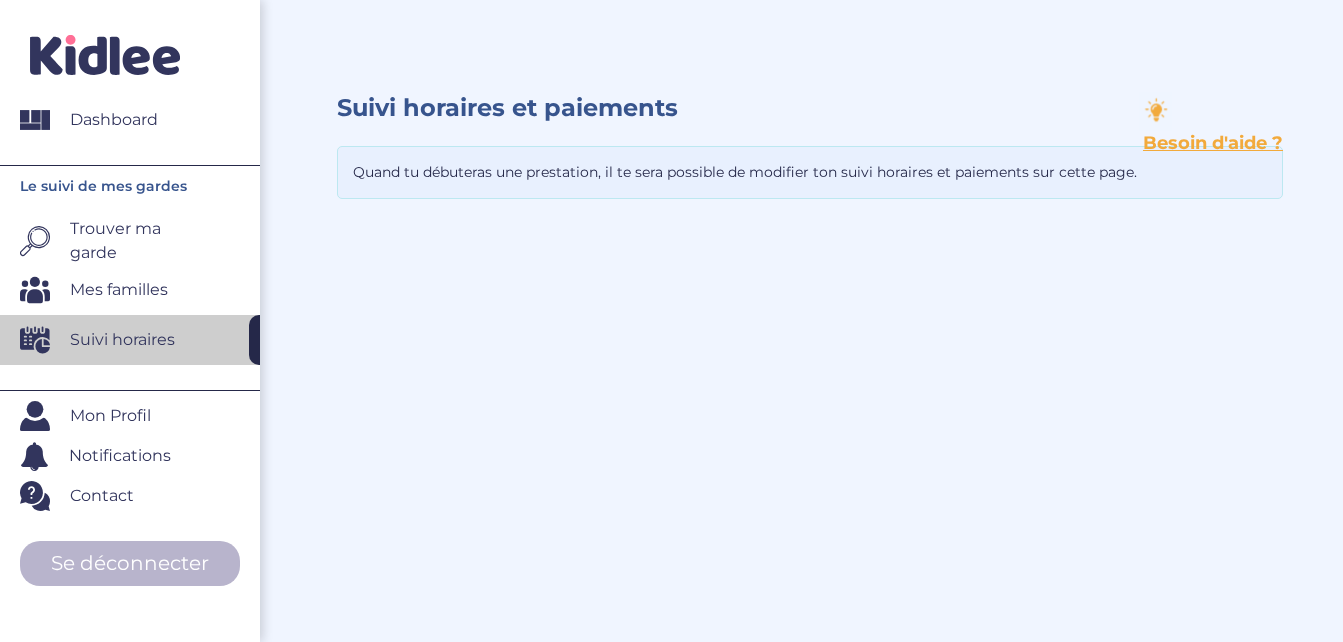 scroll, scrollTop: 0, scrollLeft: 0, axis: both 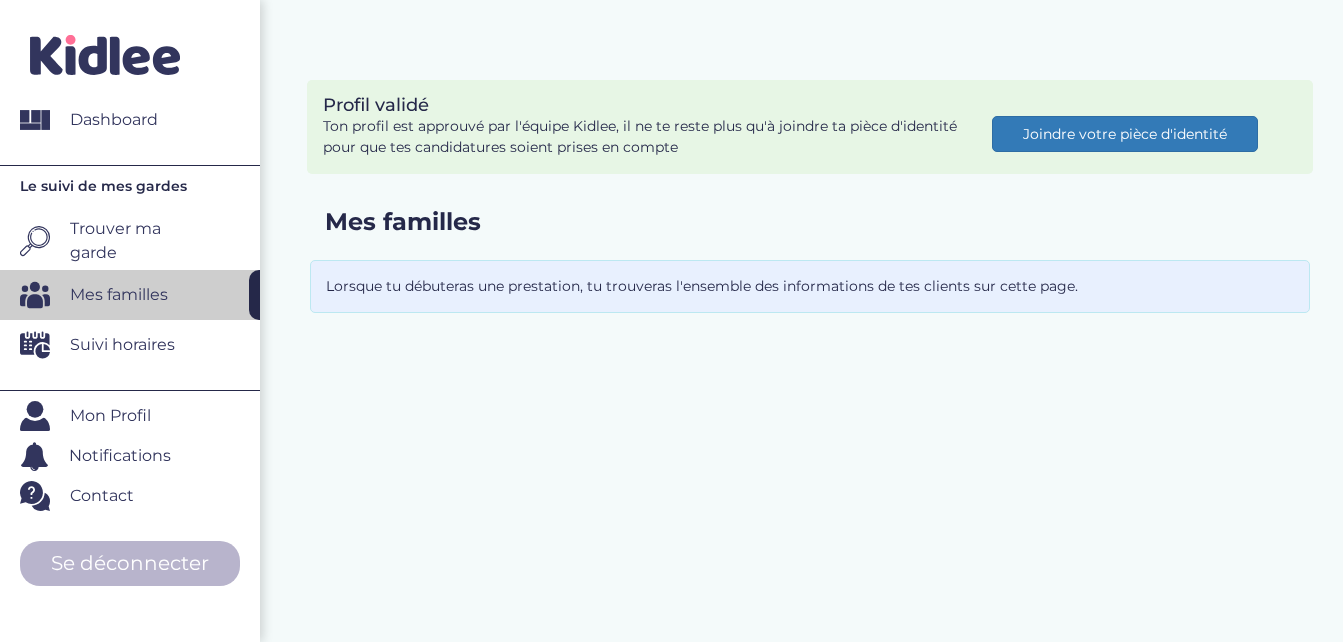 click on "Trouver ma garde" at bounding box center (132, 241) 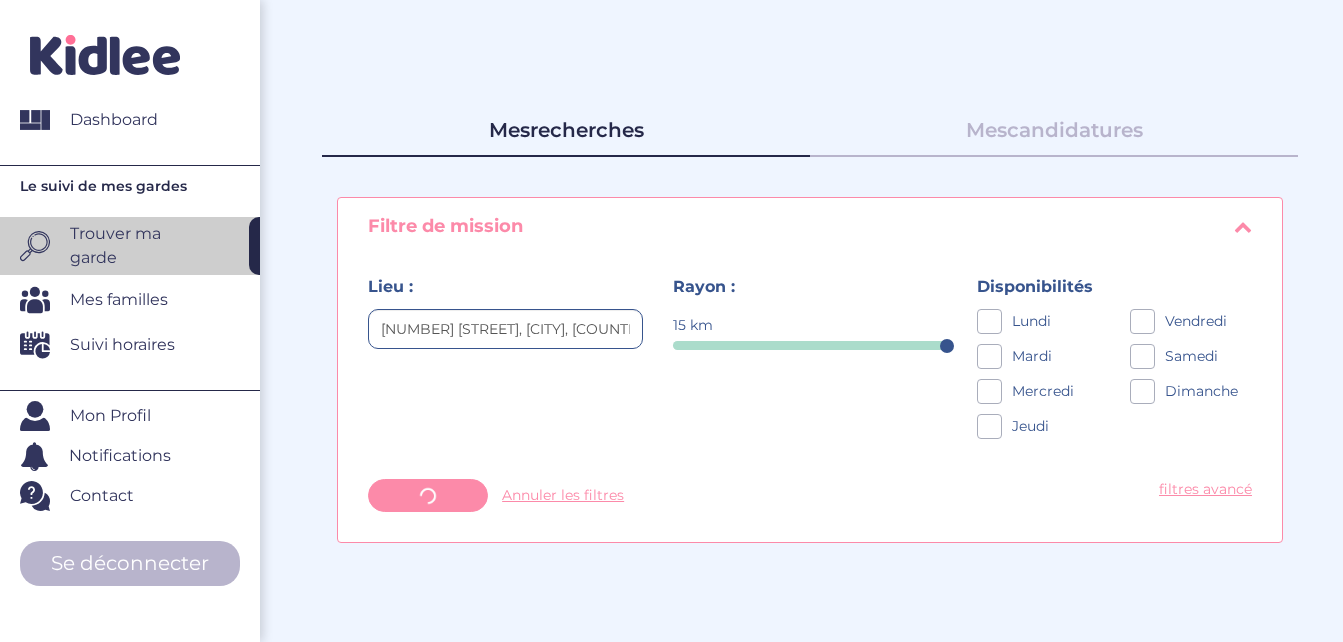 scroll, scrollTop: 0, scrollLeft: 0, axis: both 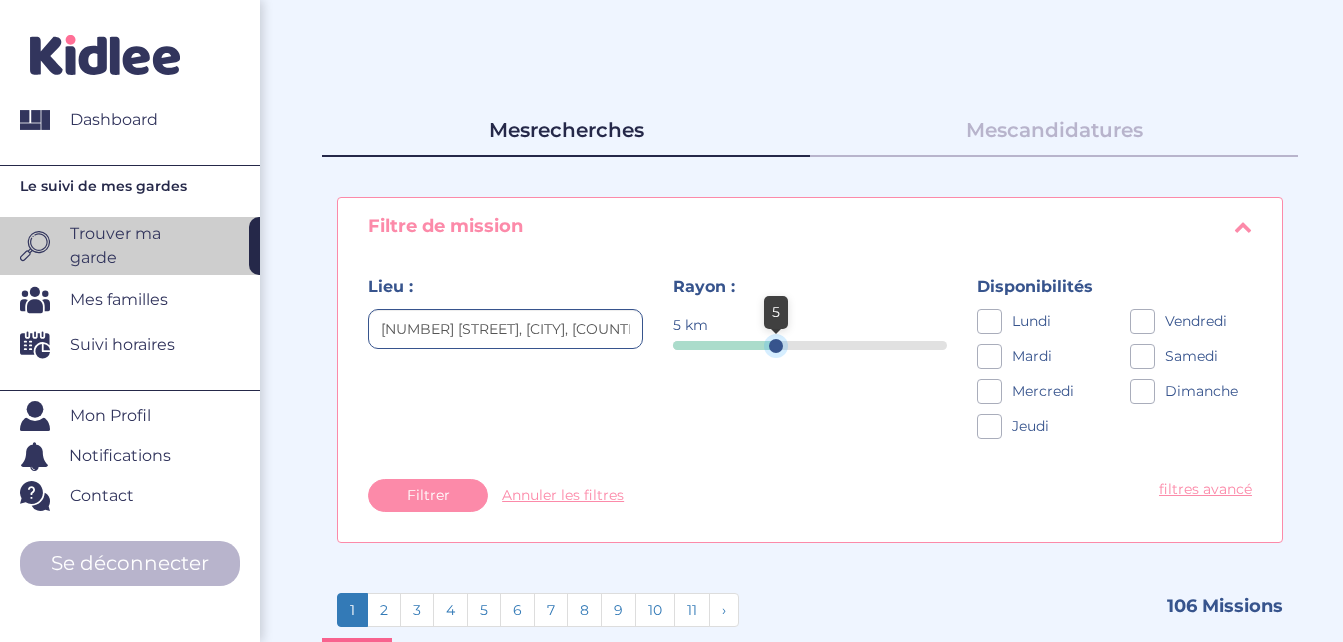 drag, startPoint x: 950, startPoint y: 343, endPoint x: 776, endPoint y: 346, distance: 174.02586 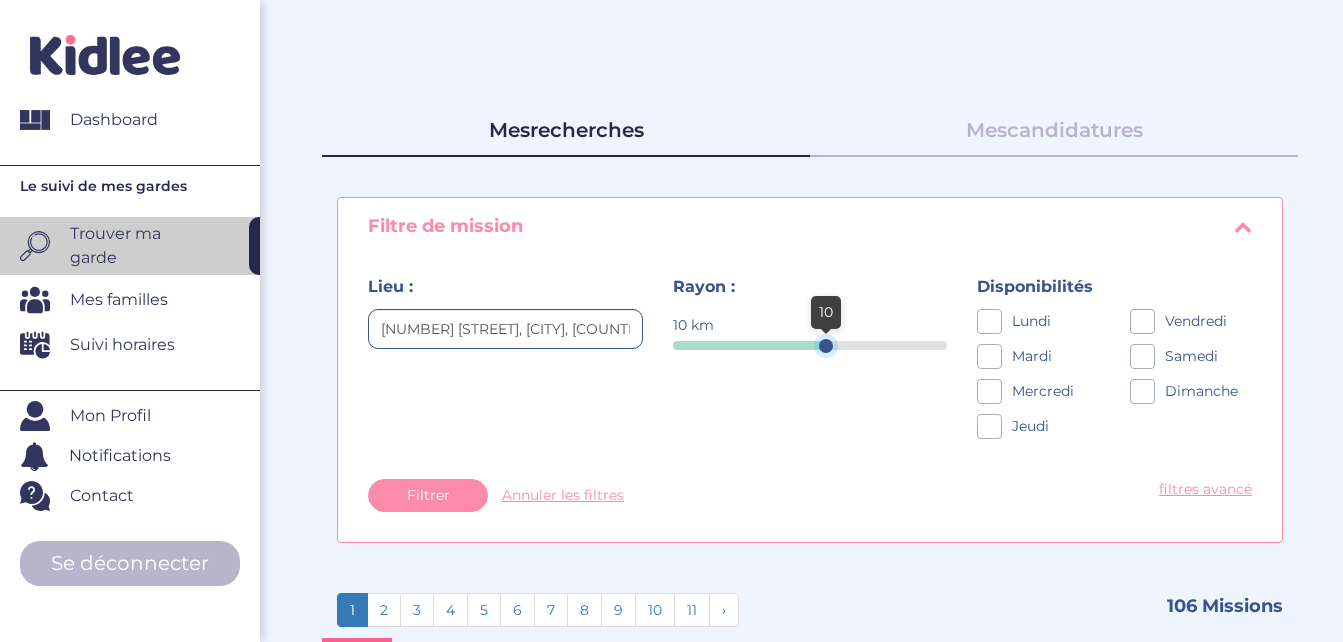 drag, startPoint x: 768, startPoint y: 341, endPoint x: 826, endPoint y: 344, distance: 58.077534 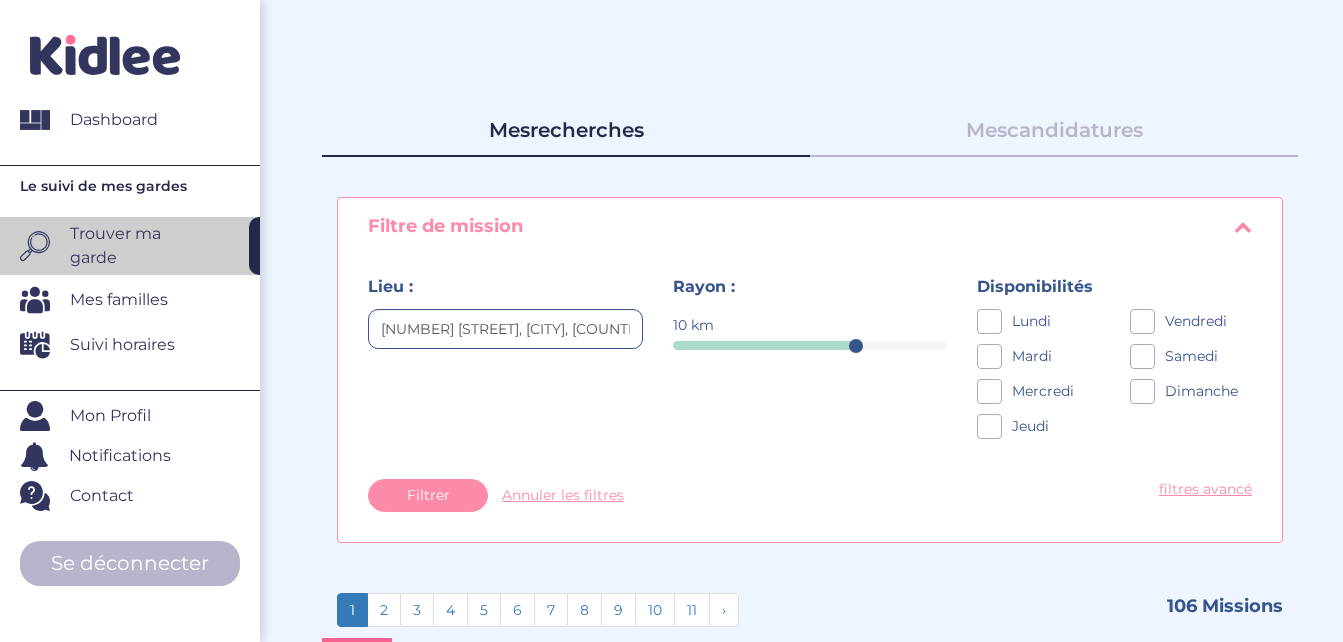 click at bounding box center (989, 321) 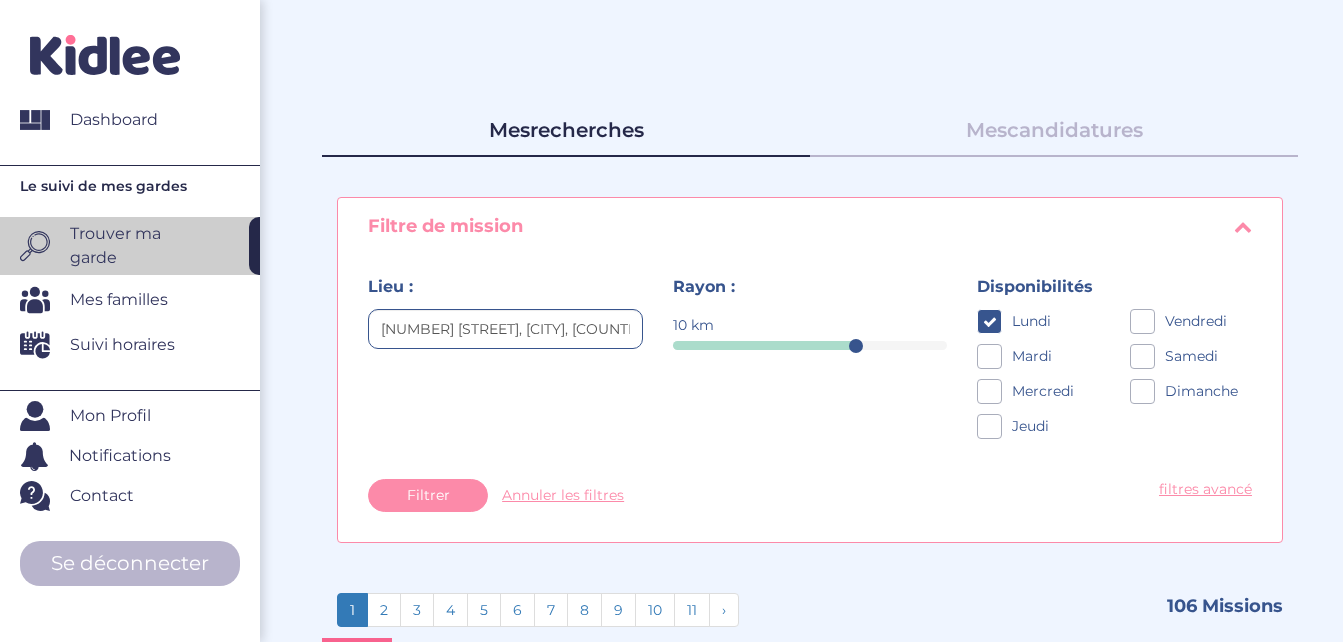 click at bounding box center [989, 356] 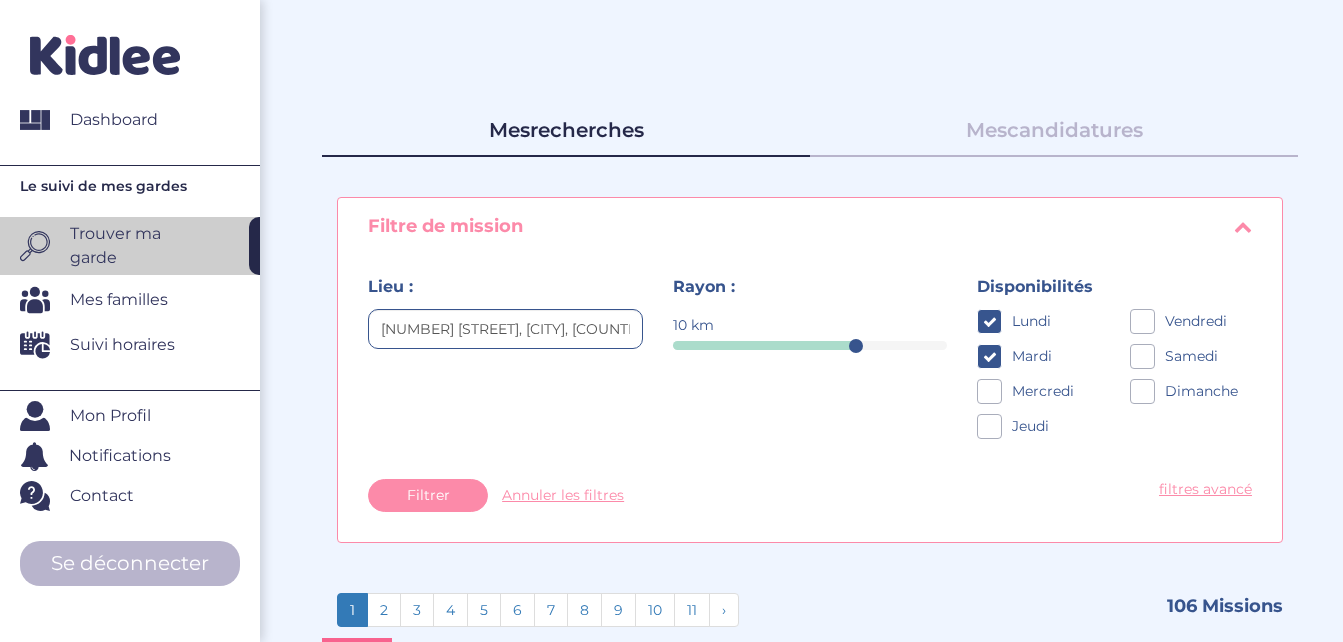 click at bounding box center (989, 391) 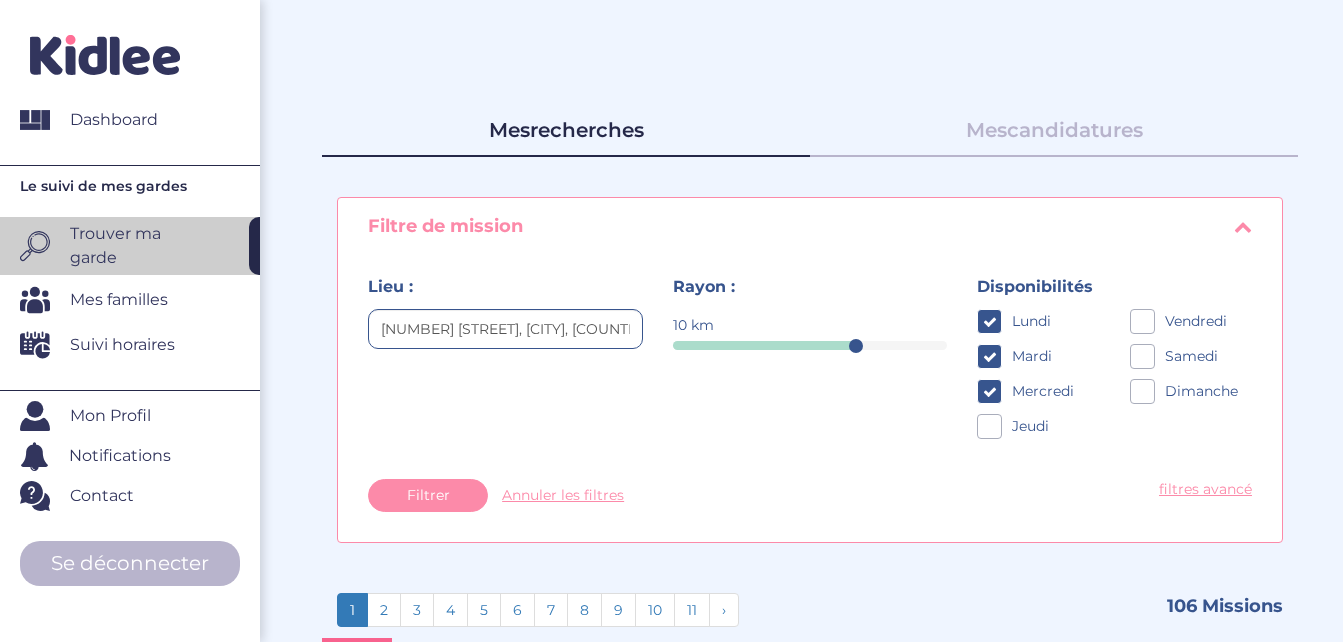 click at bounding box center [989, 426] 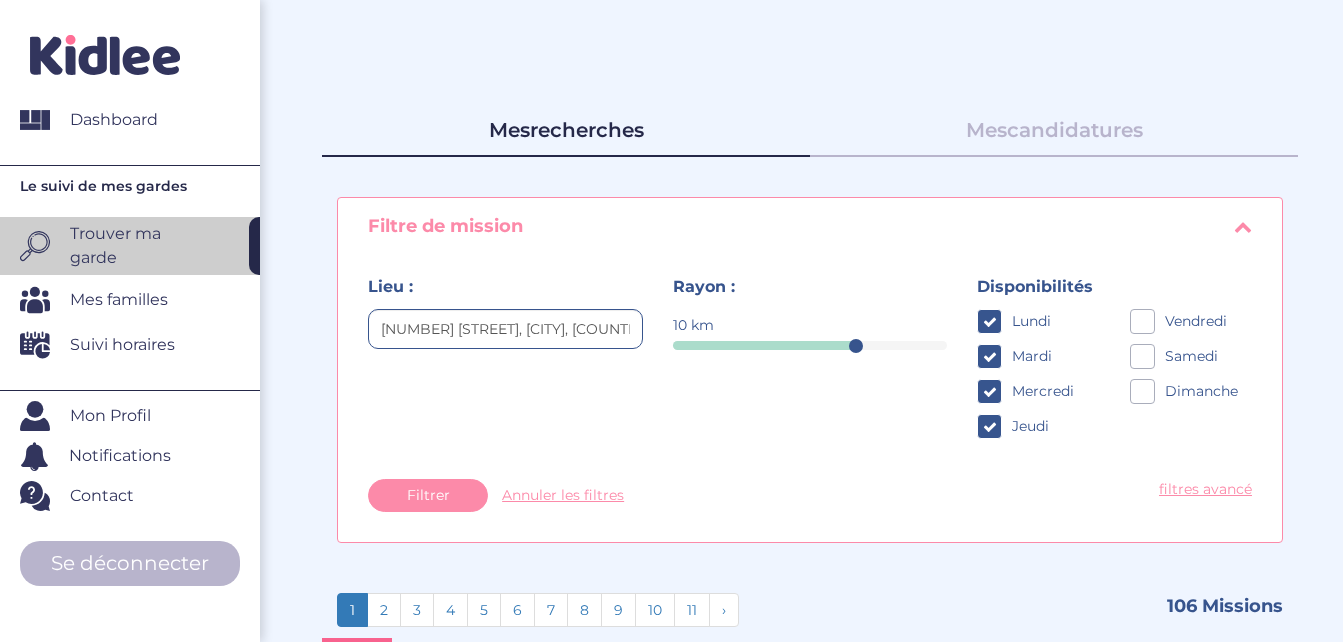 click at bounding box center (1142, 391) 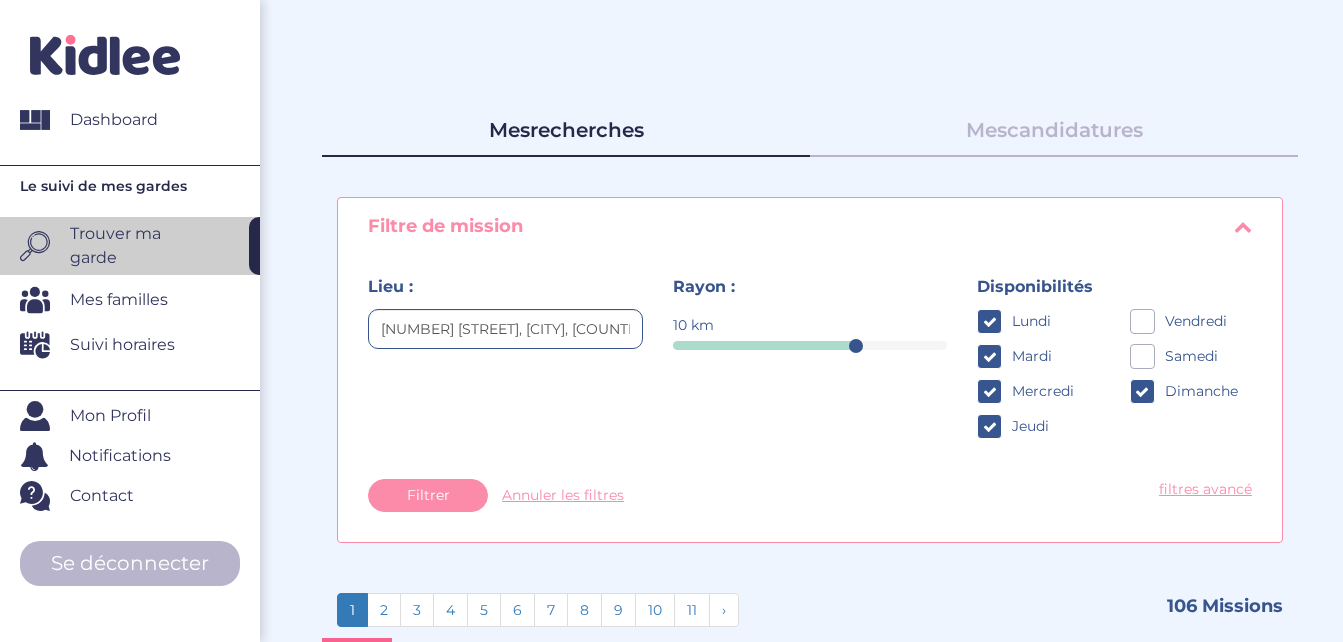 click at bounding box center [1142, 356] 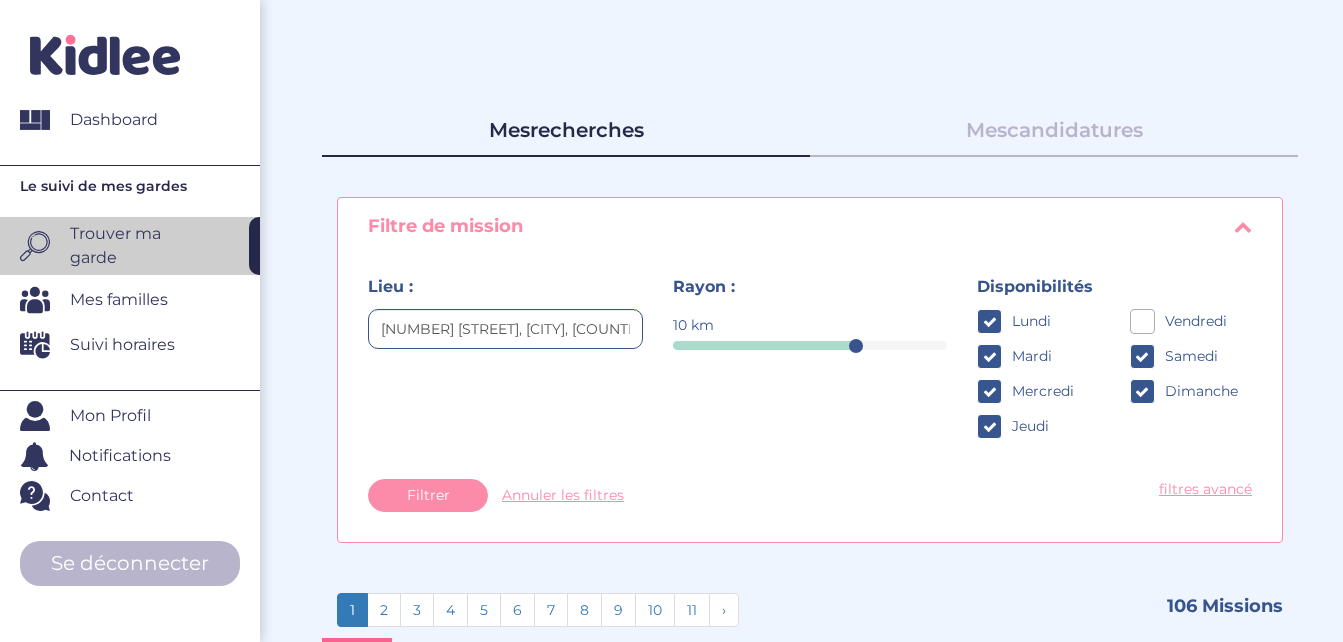 click at bounding box center [1142, 321] 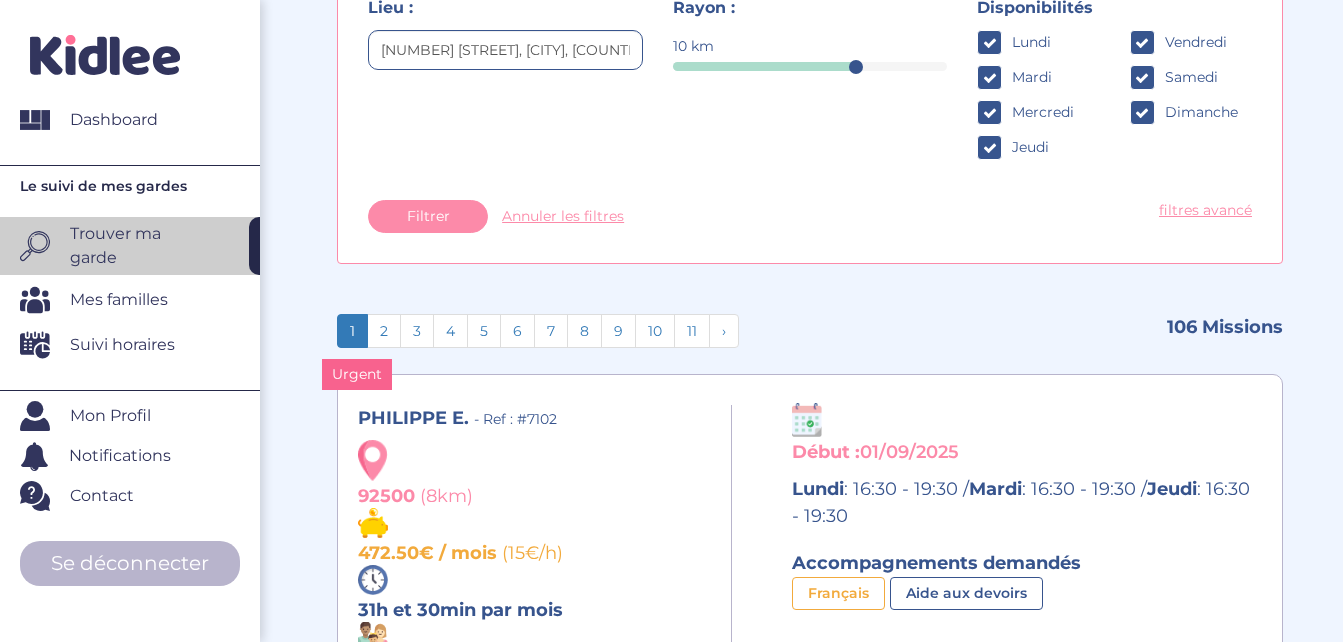 scroll, scrollTop: 300, scrollLeft: 0, axis: vertical 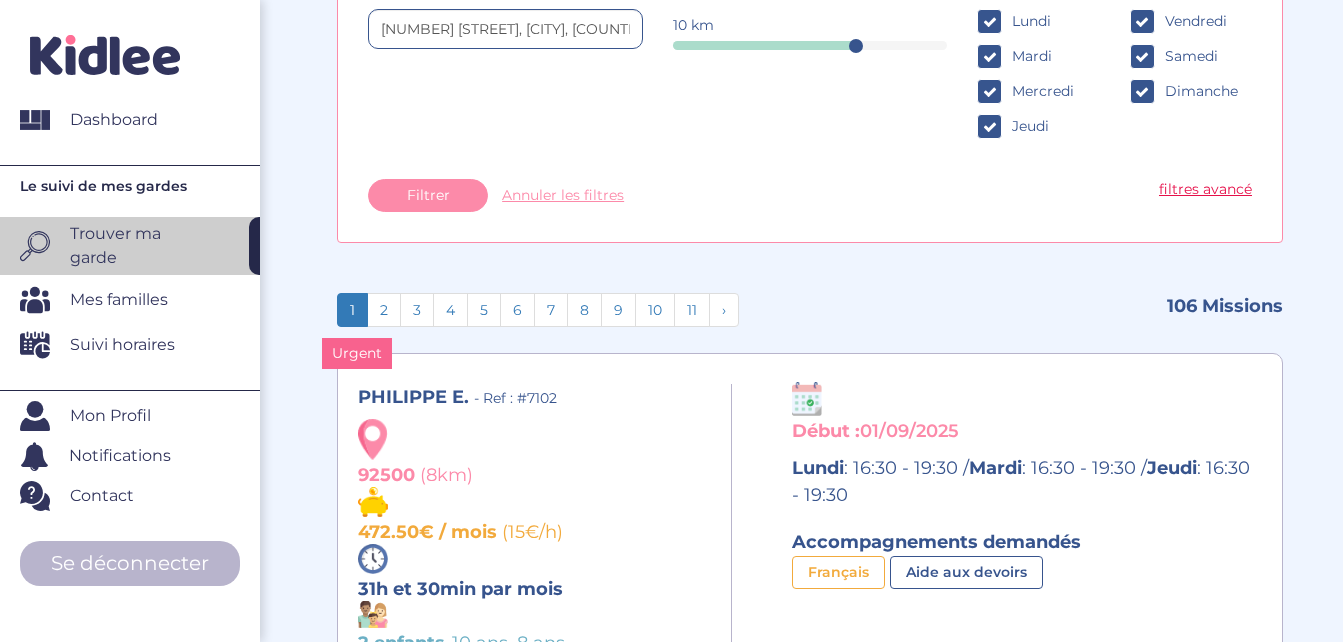 click on "filtres avancé" at bounding box center (1205, 189) 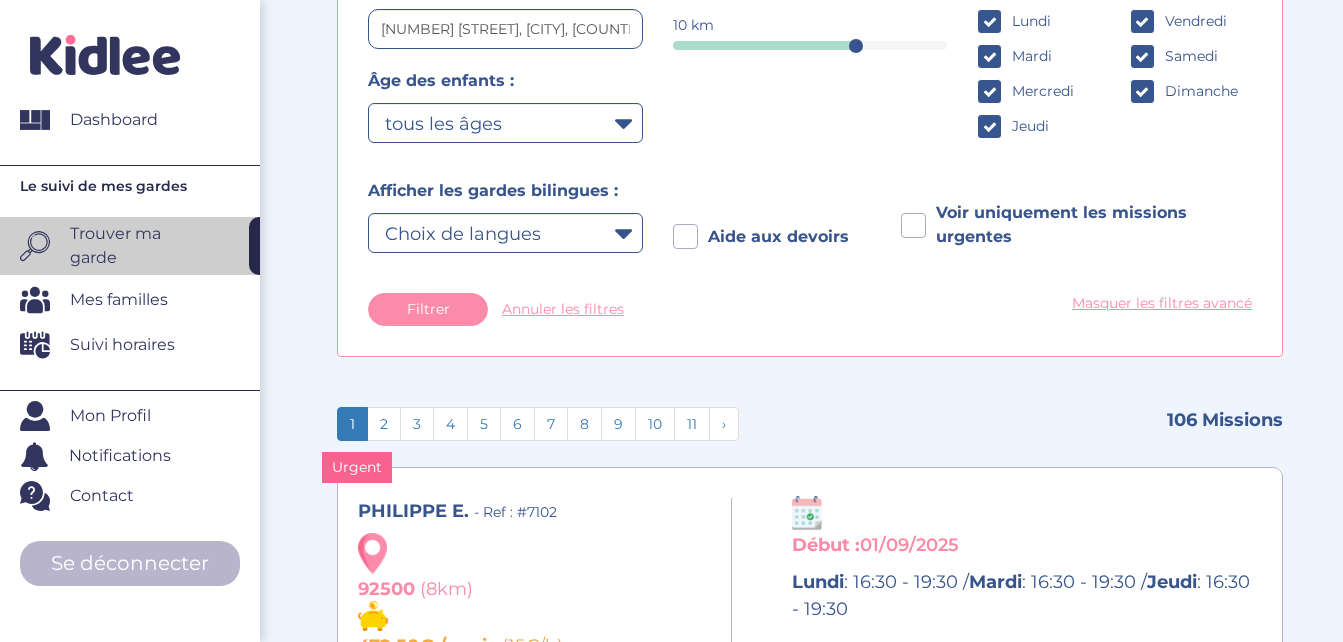 scroll, scrollTop: 200, scrollLeft: 0, axis: vertical 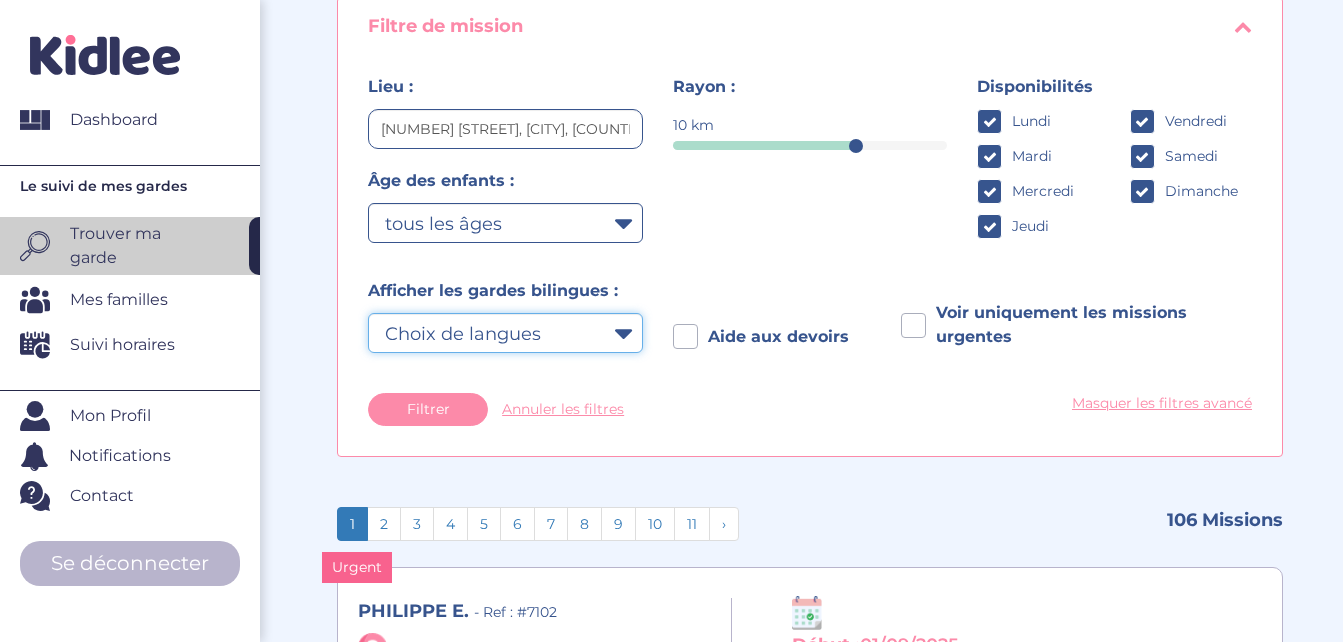click on "Choix de langues   Allemand
Anglais
Arabe
Chinois
Espagnol
Grec
Italien
Japonais
Russe
Portugais
Français
Serbe
Arménien
Néerlandais
Turc
Hindi
Coréen
Ukrainien" at bounding box center [505, 333] 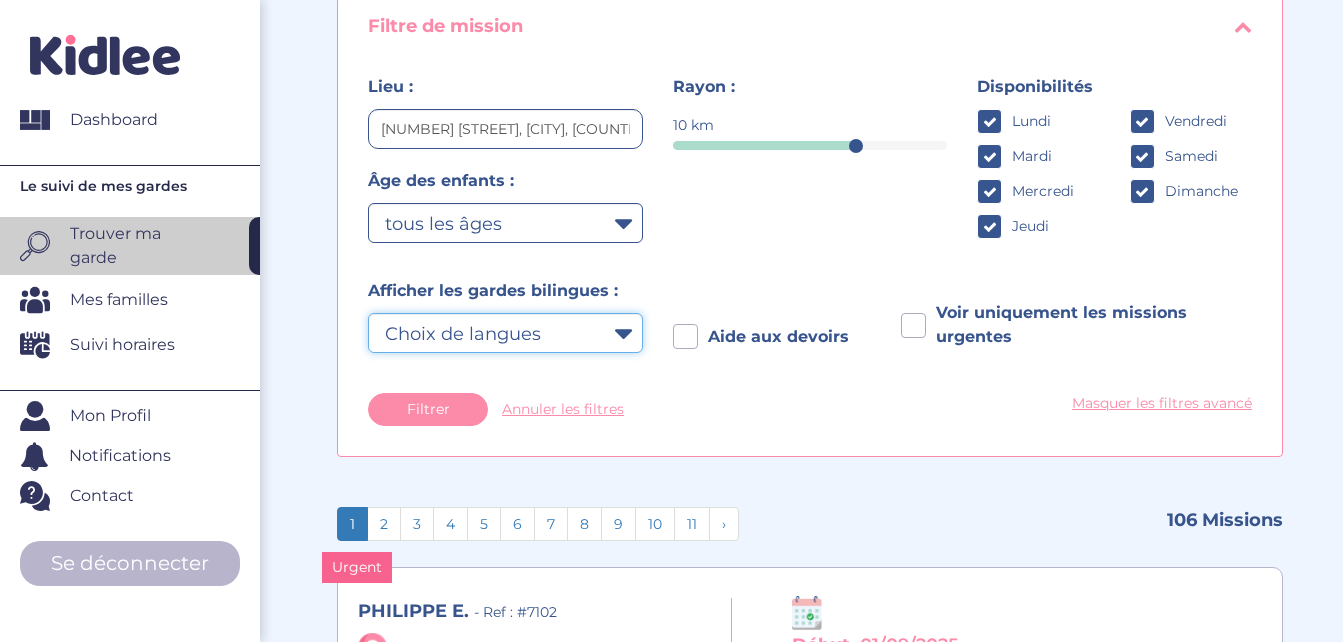 select on "12" 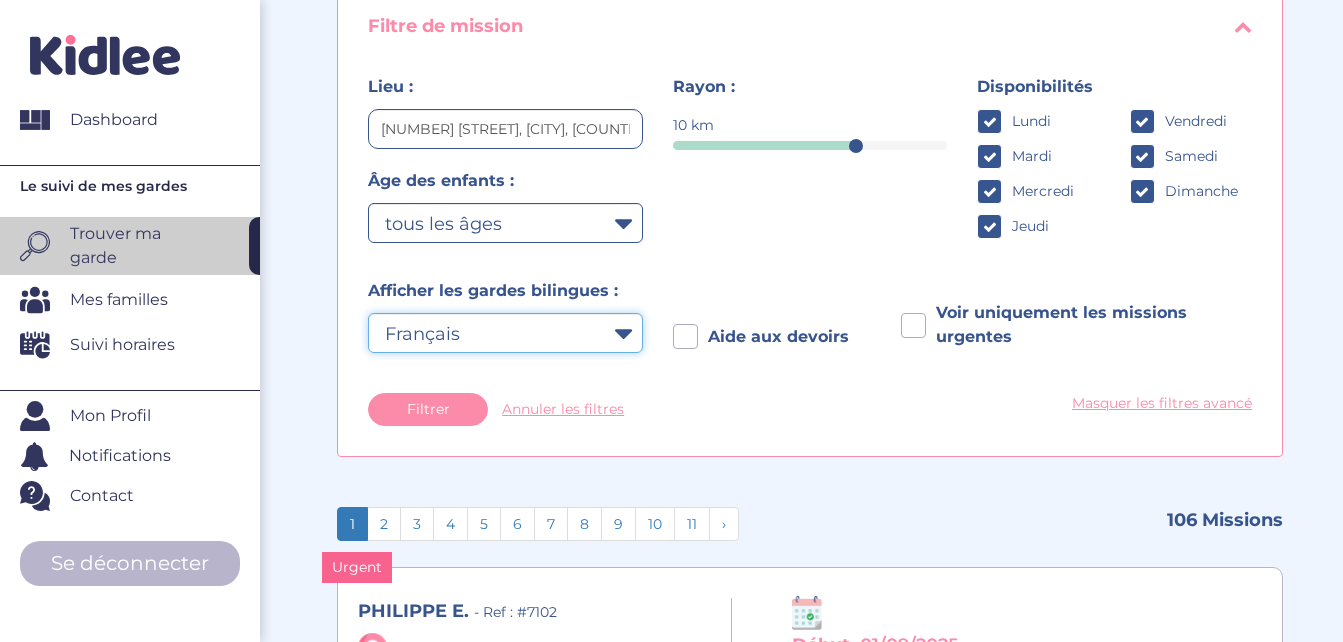 click on "Choix de langues   Allemand
Anglais
Arabe
Chinois
Espagnol
Grec
Italien
Japonais
Russe
Portugais
Français
Serbe
Arménien
Néerlandais
Turc
Hindi
Coréen
Ukrainien" at bounding box center (505, 333) 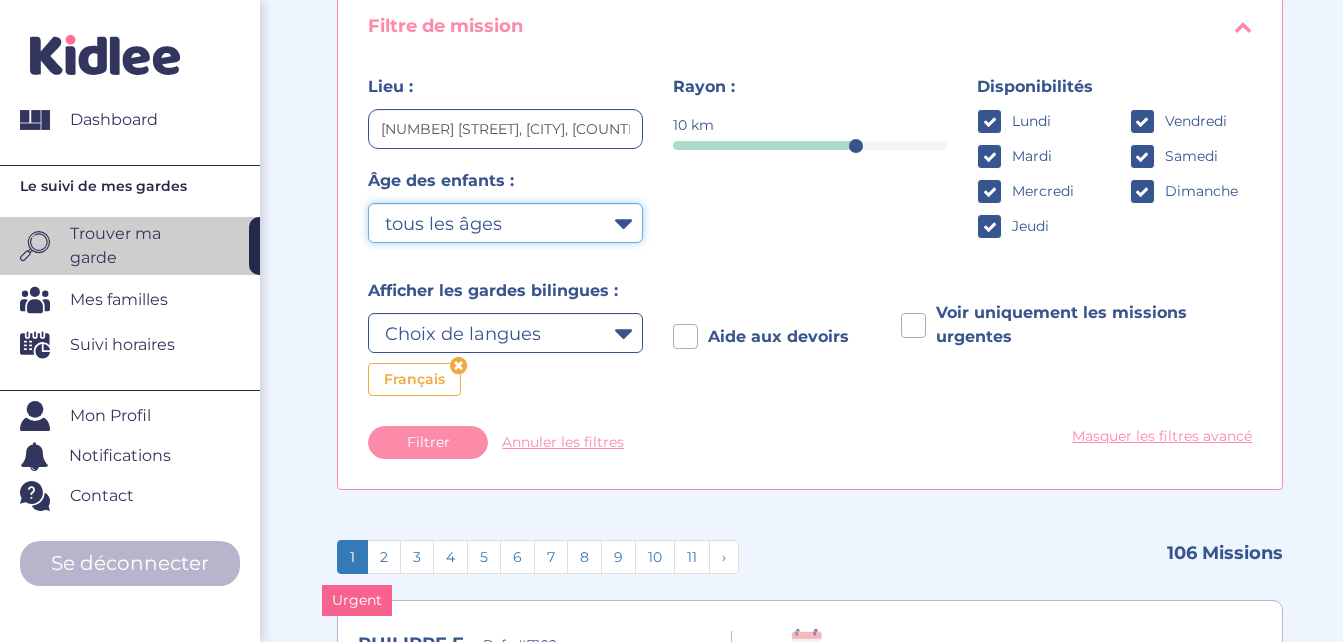 click on "moins de 3 ans   entre 3 et 6 ans   plus de 6 ans   tous les âges" at bounding box center (505, 223) 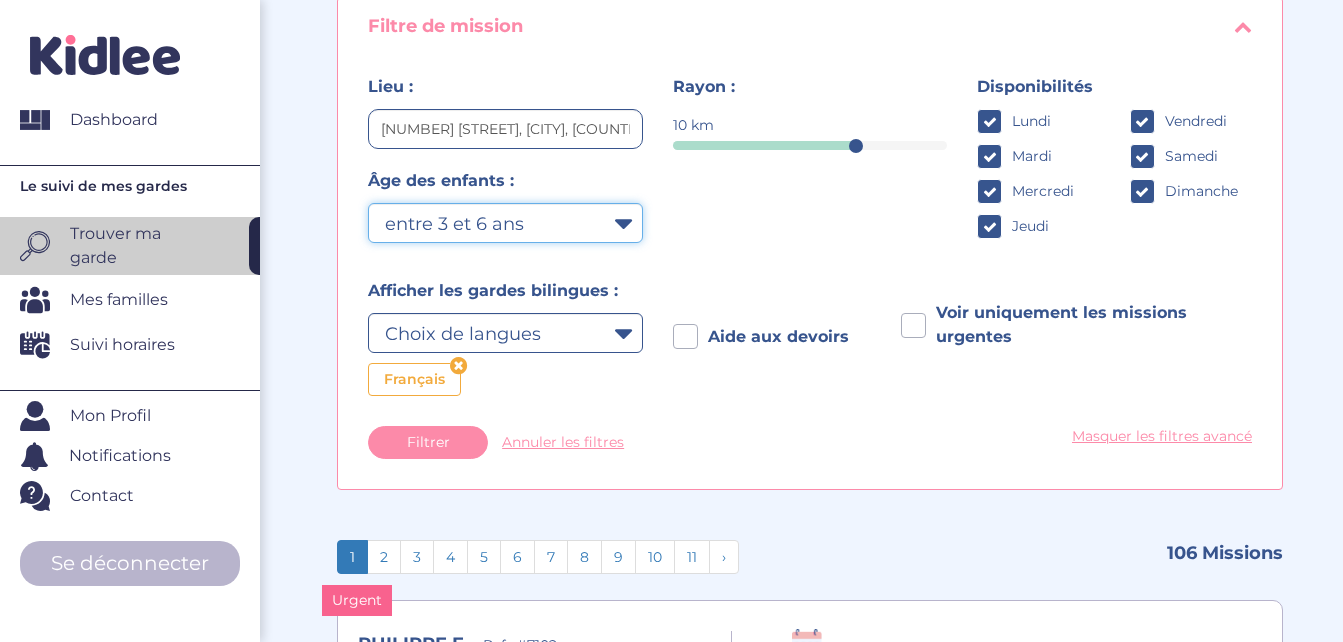 click on "moins de 3 ans   entre 3 et 6 ans   plus de 6 ans   tous les âges" at bounding box center (505, 223) 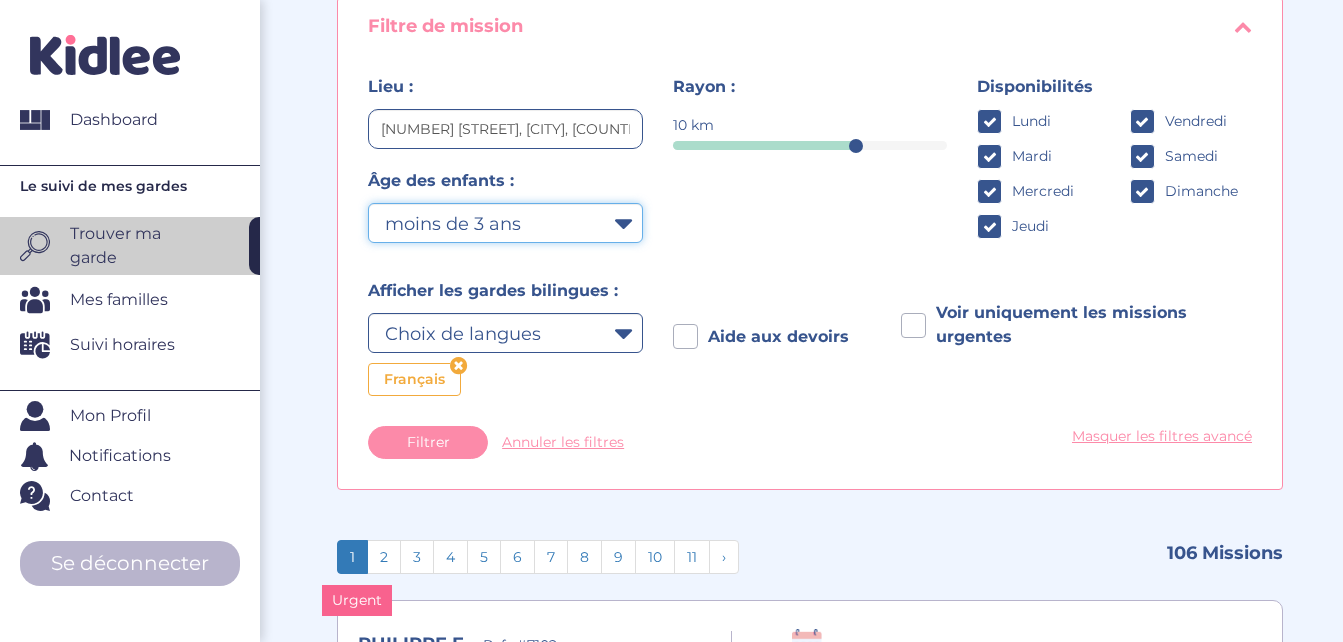 click on "moins de 3 ans   entre 3 et 6 ans   plus de 6 ans   tous les âges" at bounding box center (505, 223) 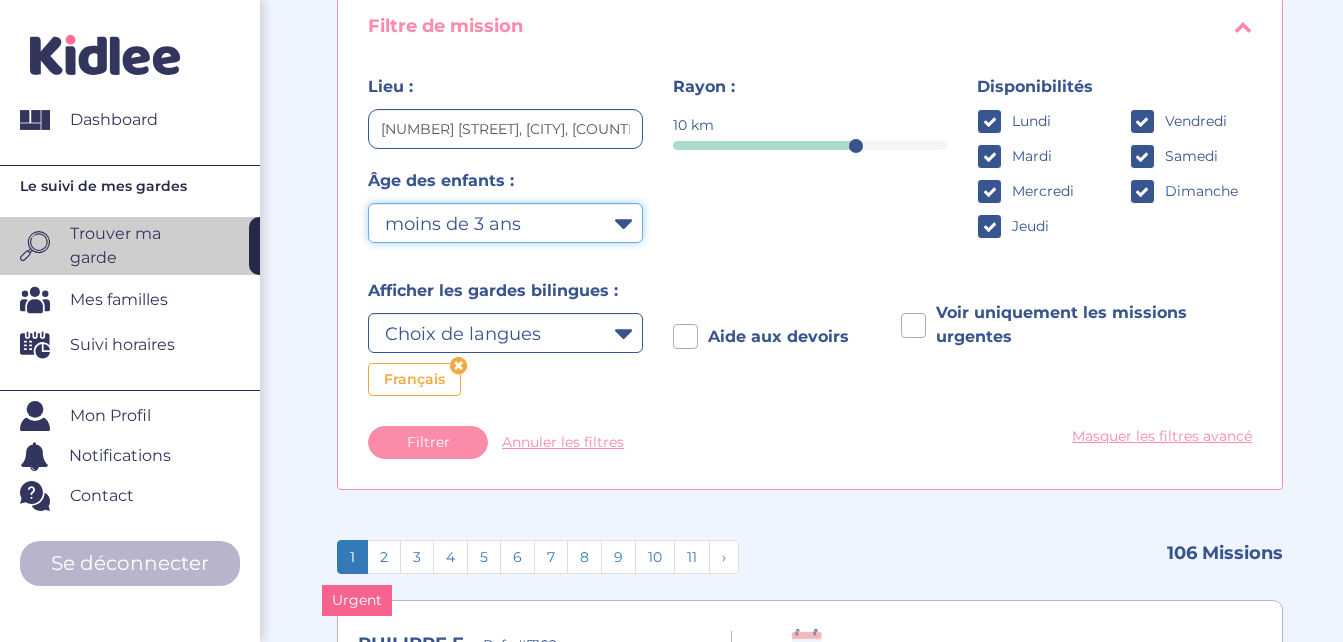 click on "moins de 3 ans   entre 3 et 6 ans   plus de 6 ans   tous les âges" at bounding box center (505, 223) 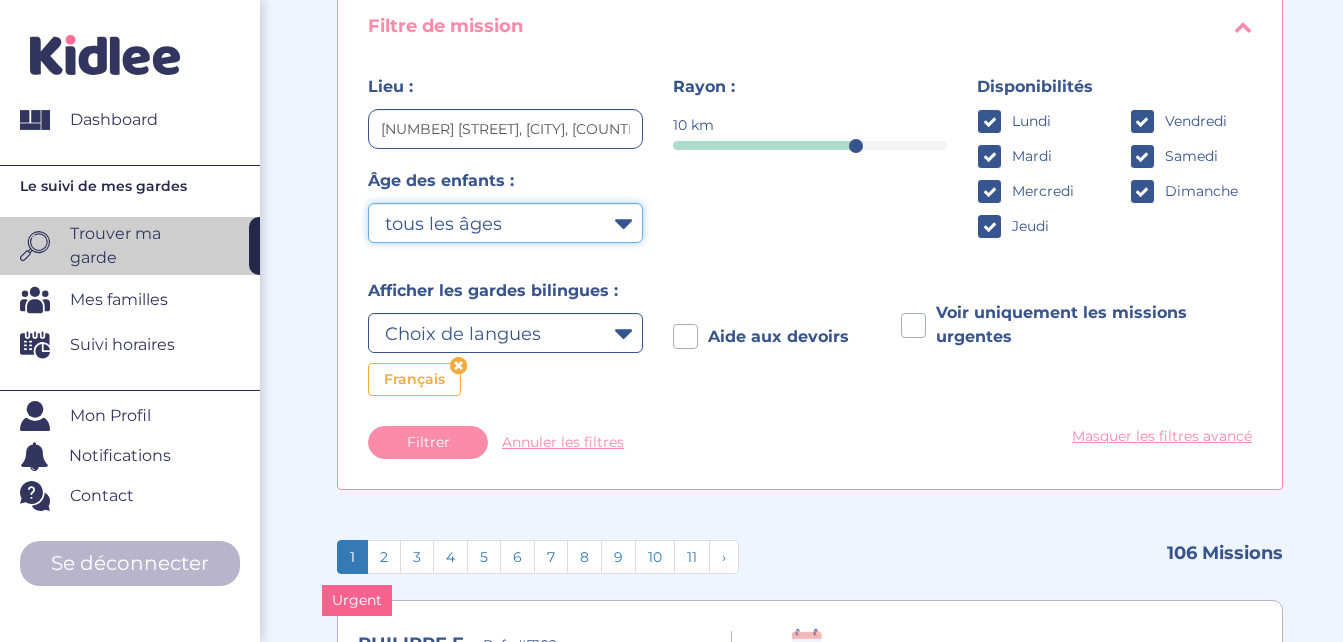 click on "moins de 3 ans   entre 3 et 6 ans   plus de 6 ans   tous les âges" at bounding box center (505, 223) 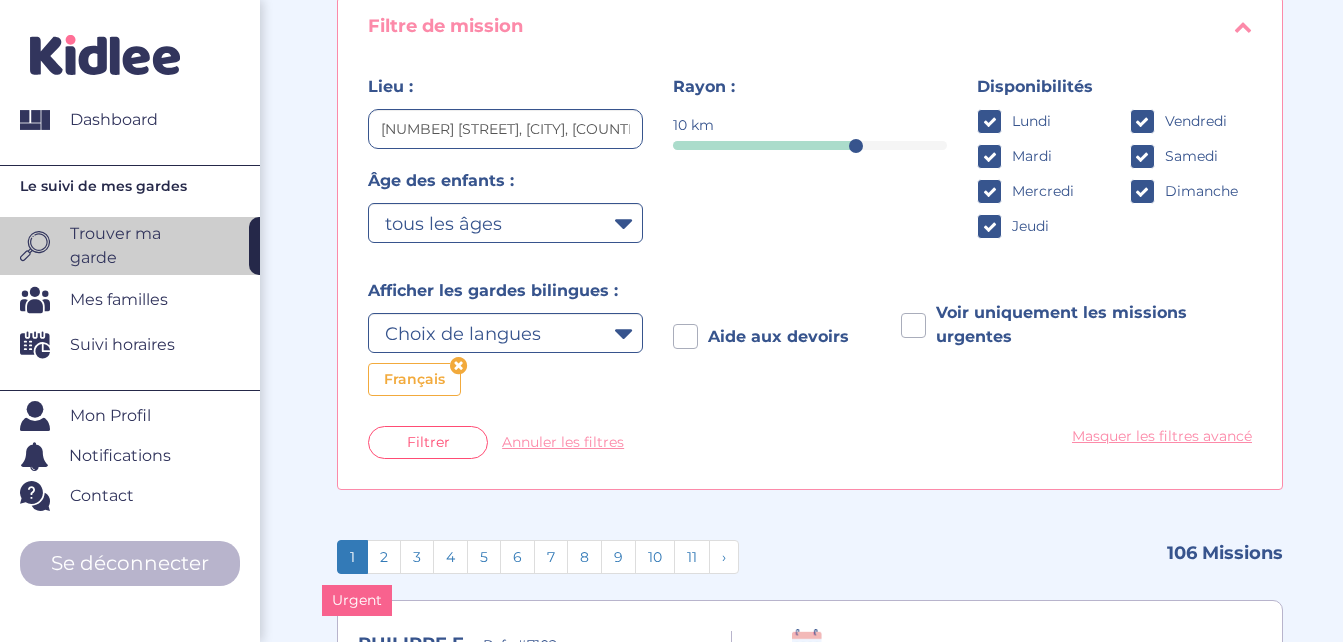 click on "Filtrer" at bounding box center (428, 442) 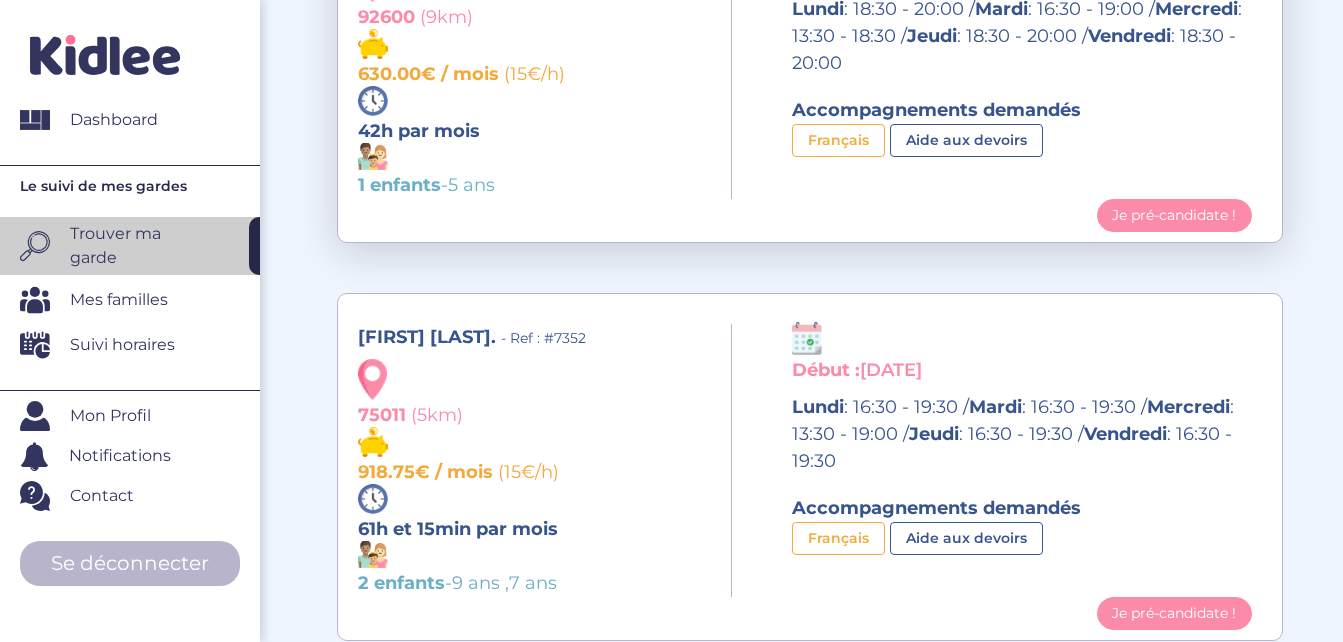 scroll, scrollTop: 2200, scrollLeft: 0, axis: vertical 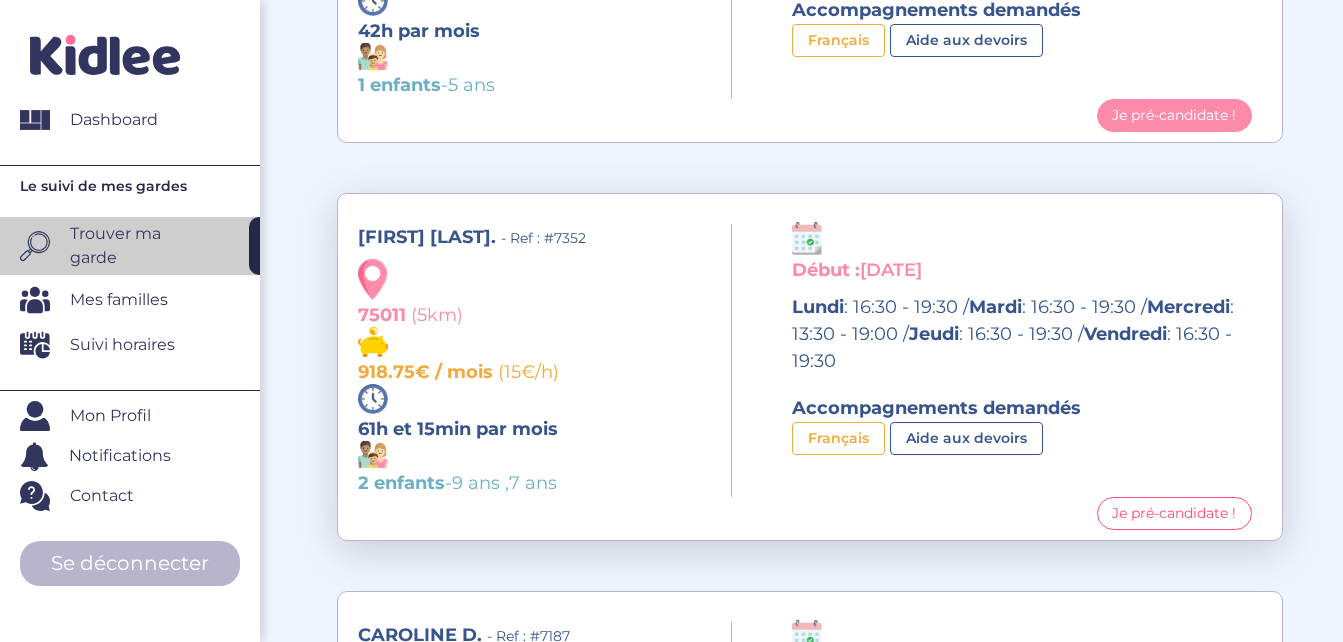 click on "Je pré-candidate !" at bounding box center (1174, 513) 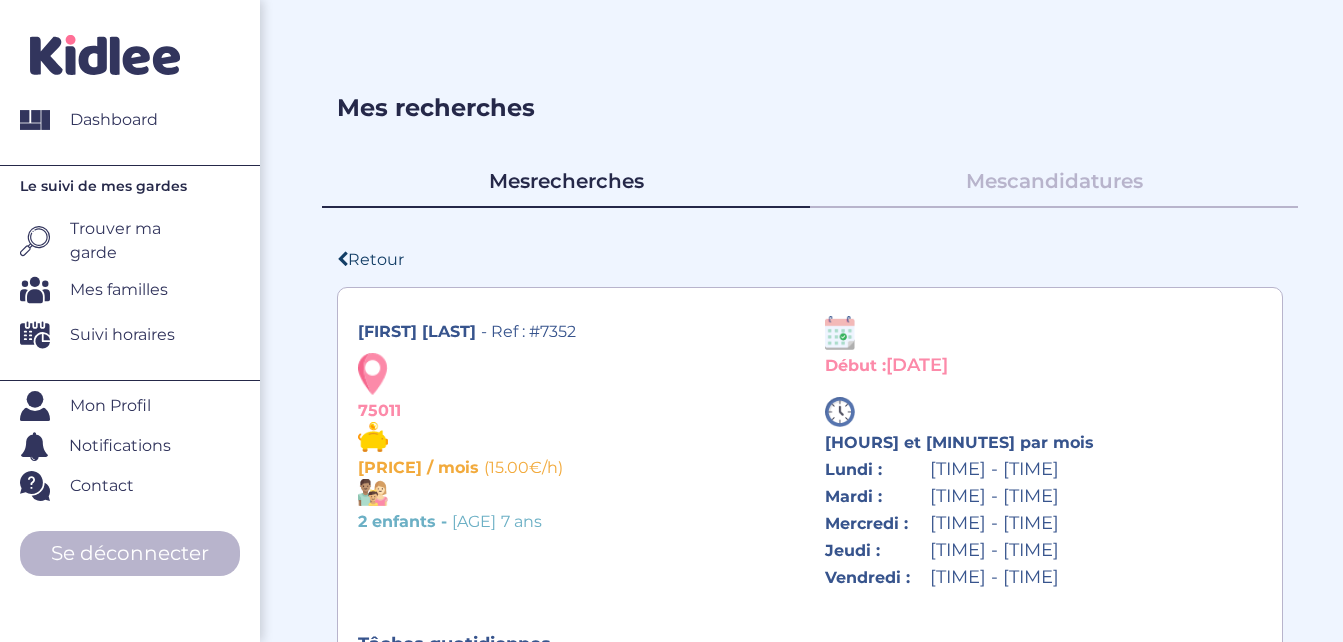 scroll, scrollTop: 300, scrollLeft: 0, axis: vertical 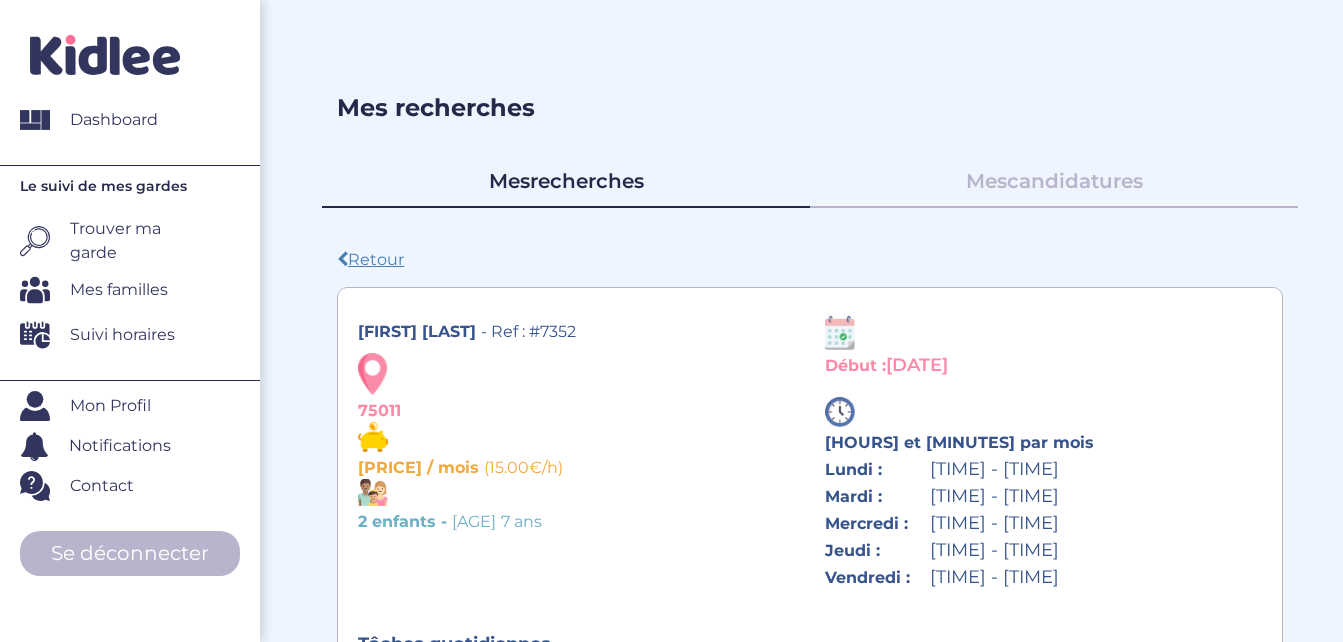 click at bounding box center [342, 259] 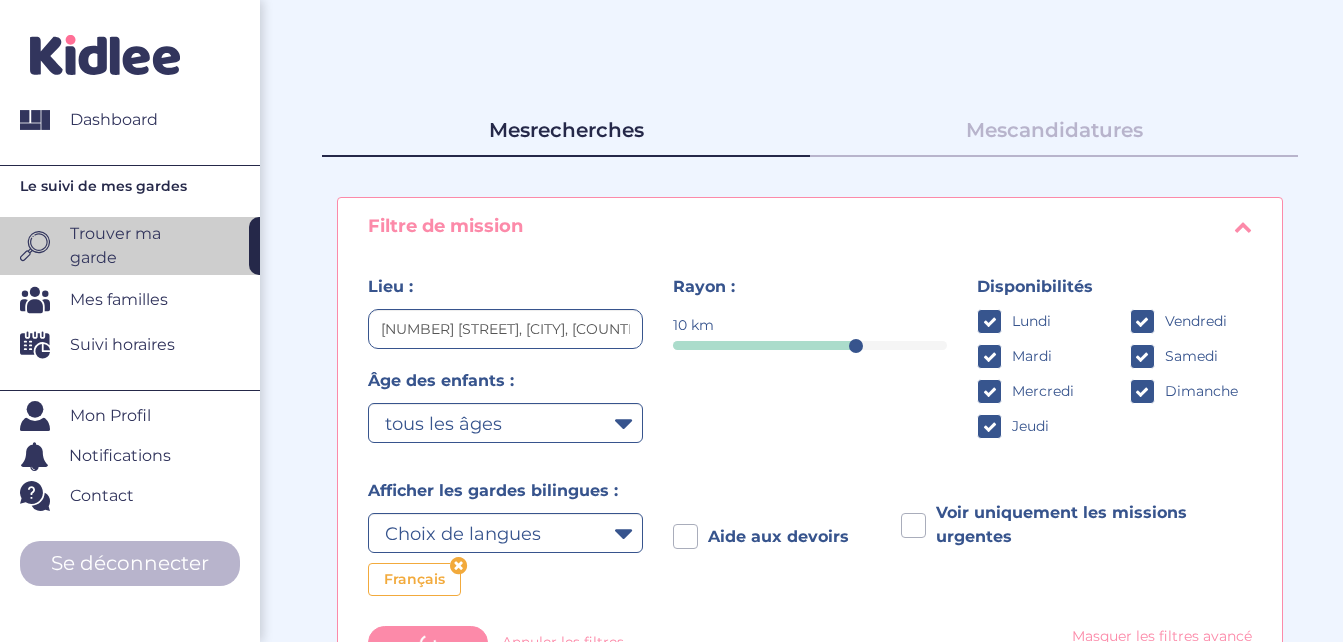 scroll, scrollTop: 0, scrollLeft: 0, axis: both 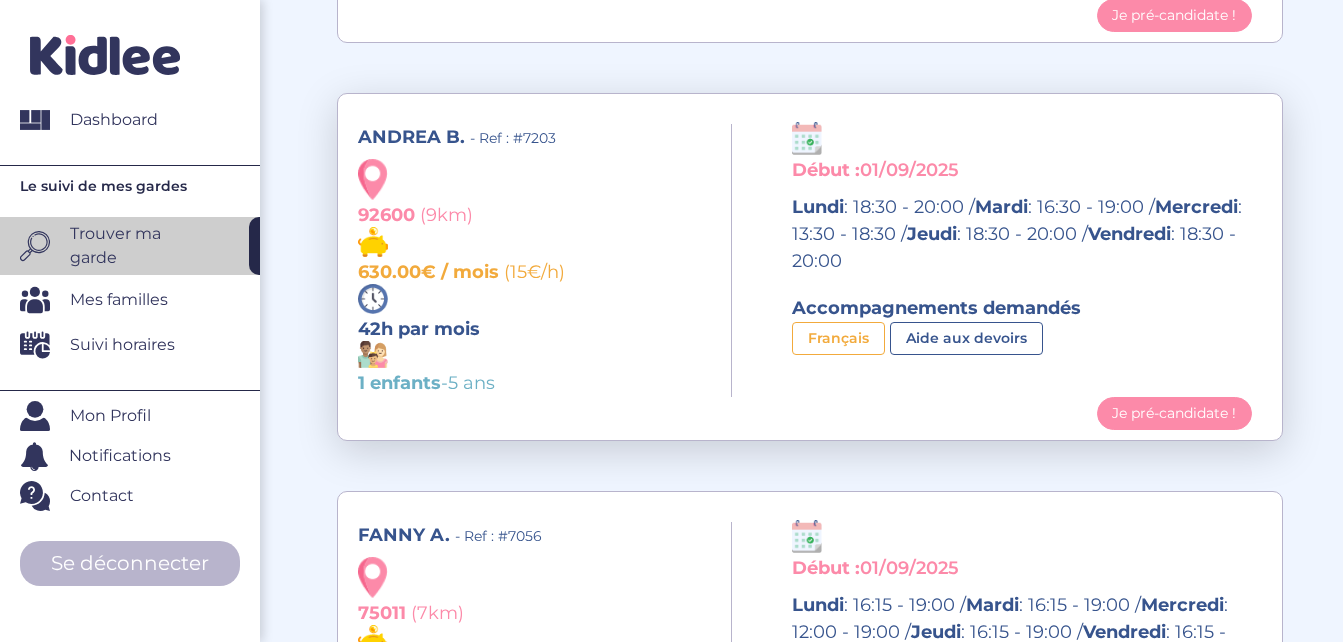 click on "92600" at bounding box center [386, 215] 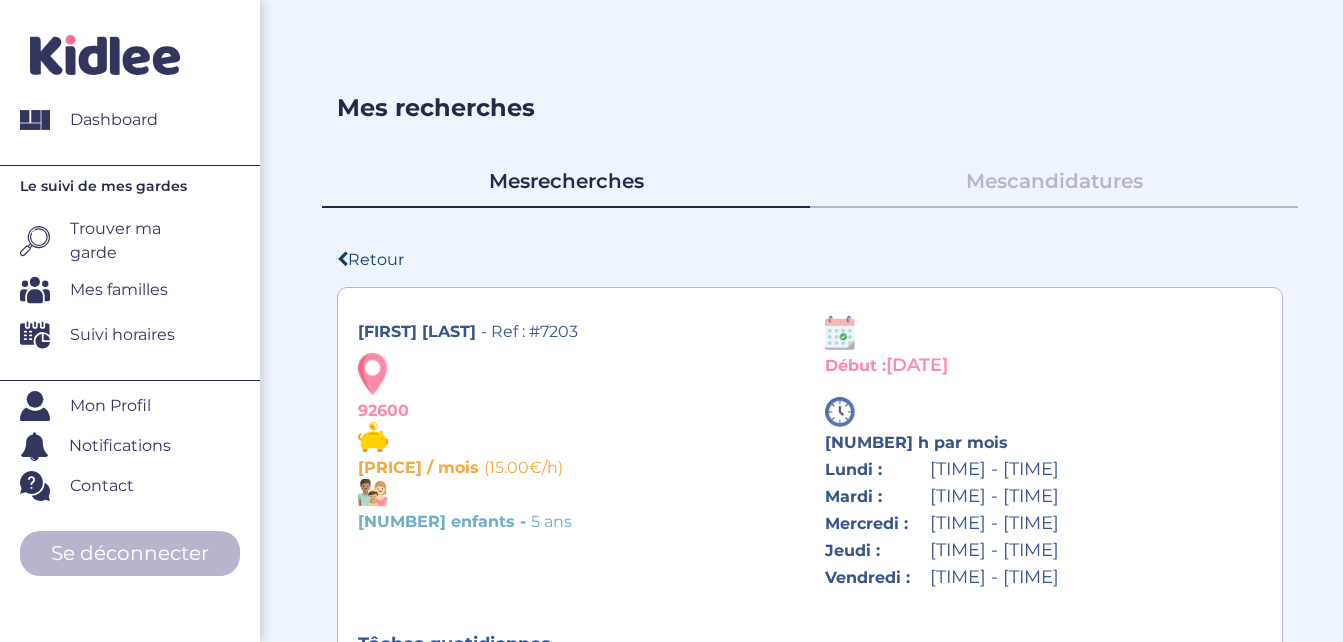 scroll, scrollTop: 0, scrollLeft: 0, axis: both 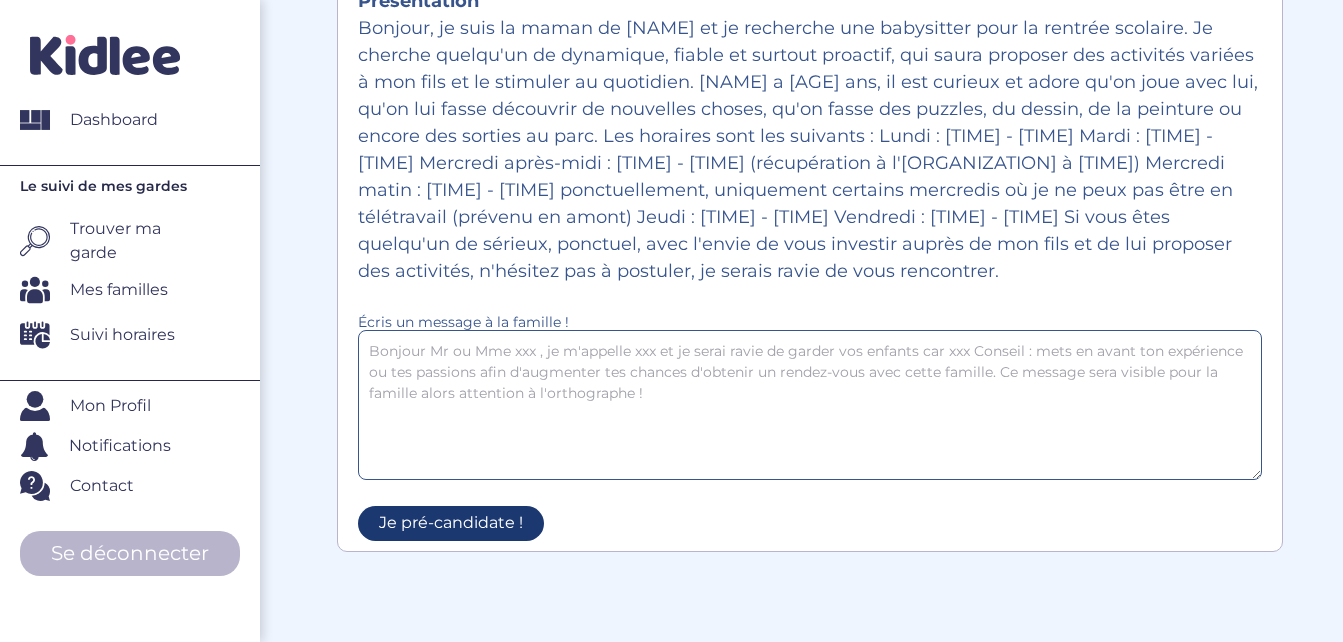 click on "Je pré-candidate !" at bounding box center [451, 523] 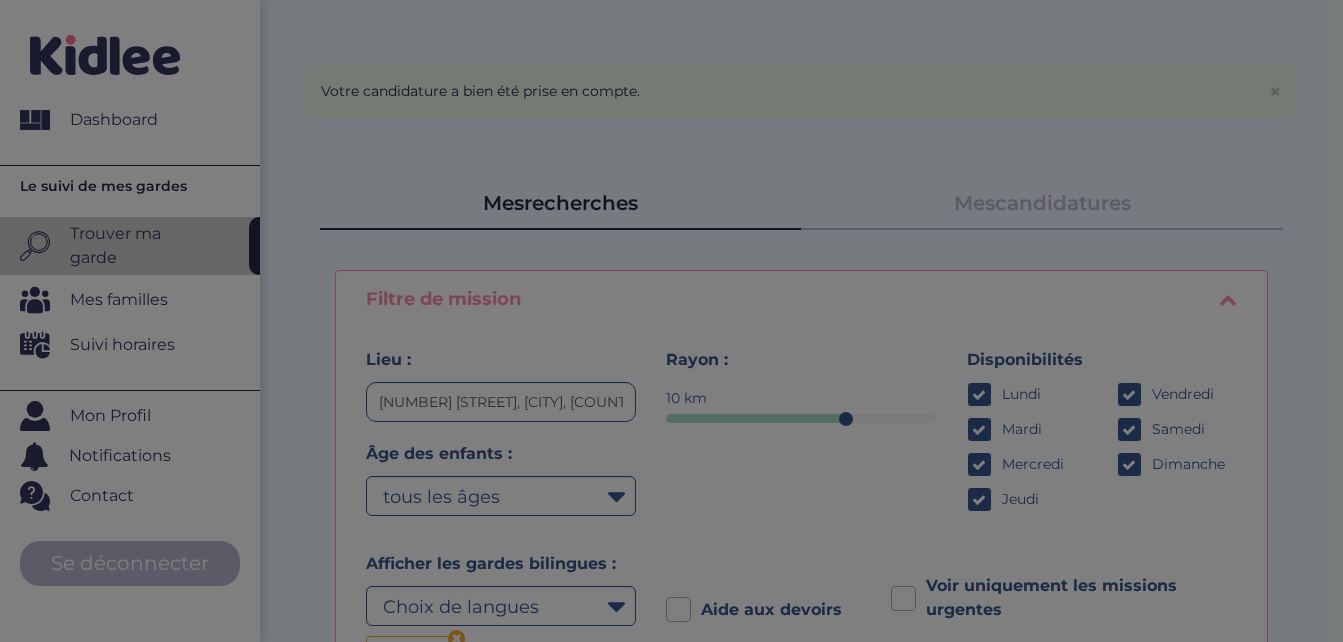 scroll, scrollTop: 0, scrollLeft: 0, axis: both 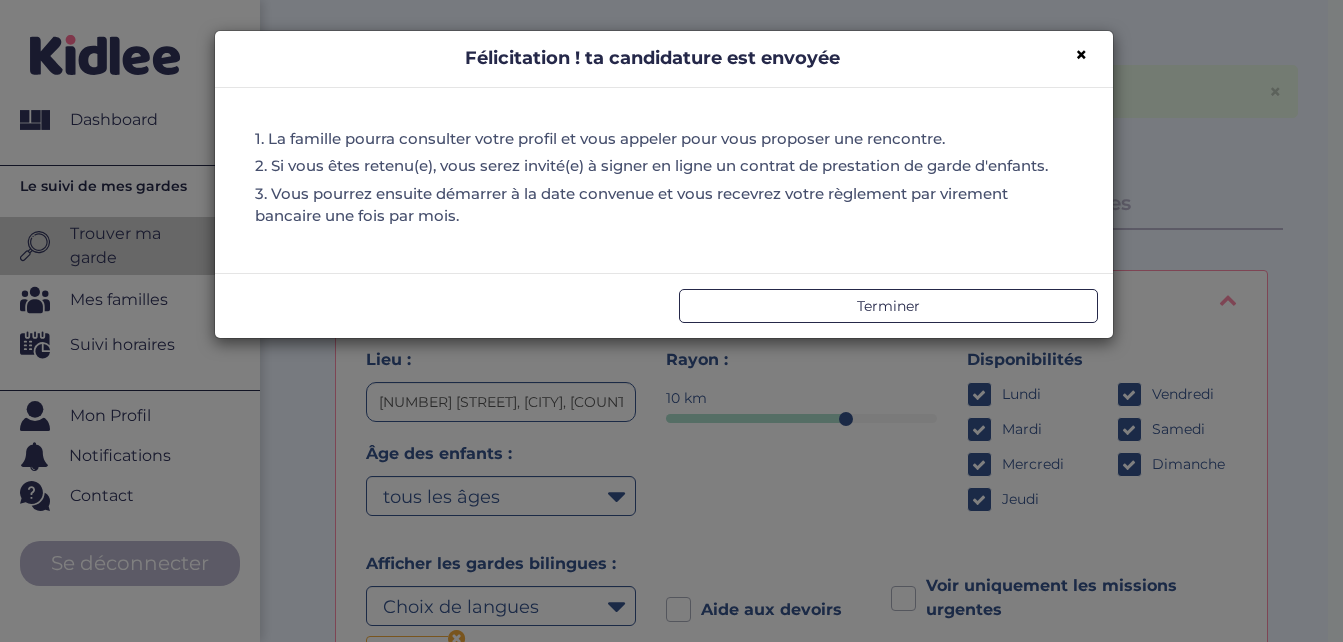 click on "Terminer" at bounding box center (888, 306) 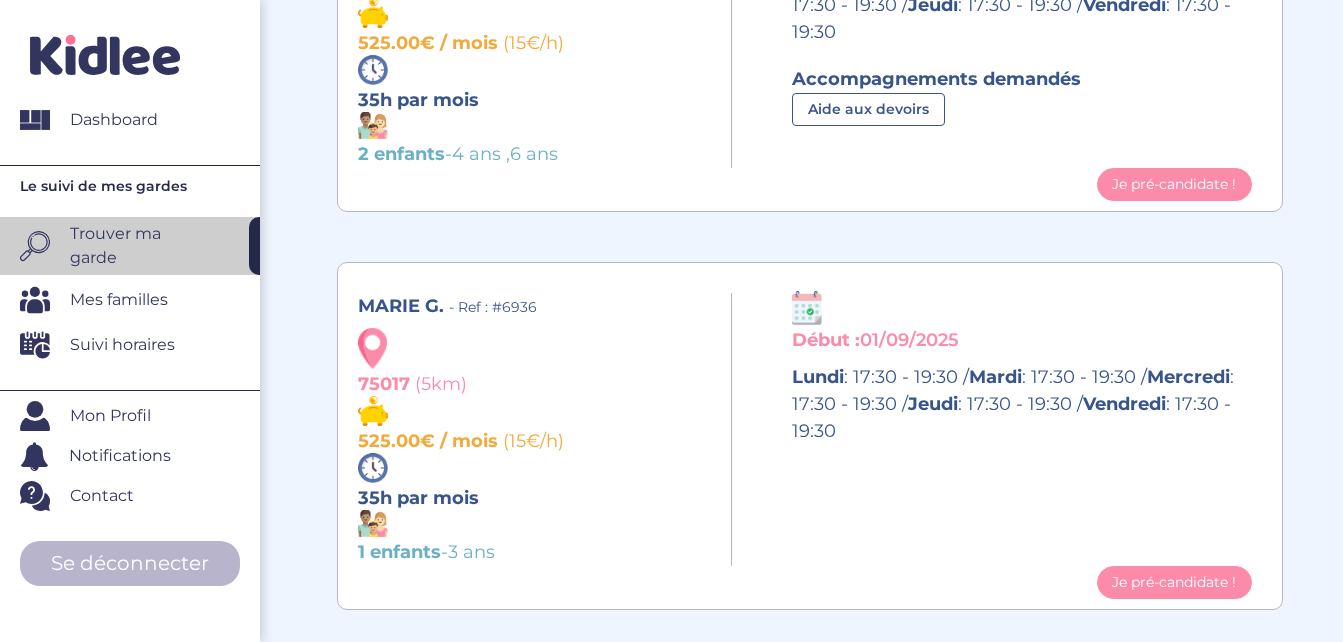 scroll, scrollTop: 3100, scrollLeft: 0, axis: vertical 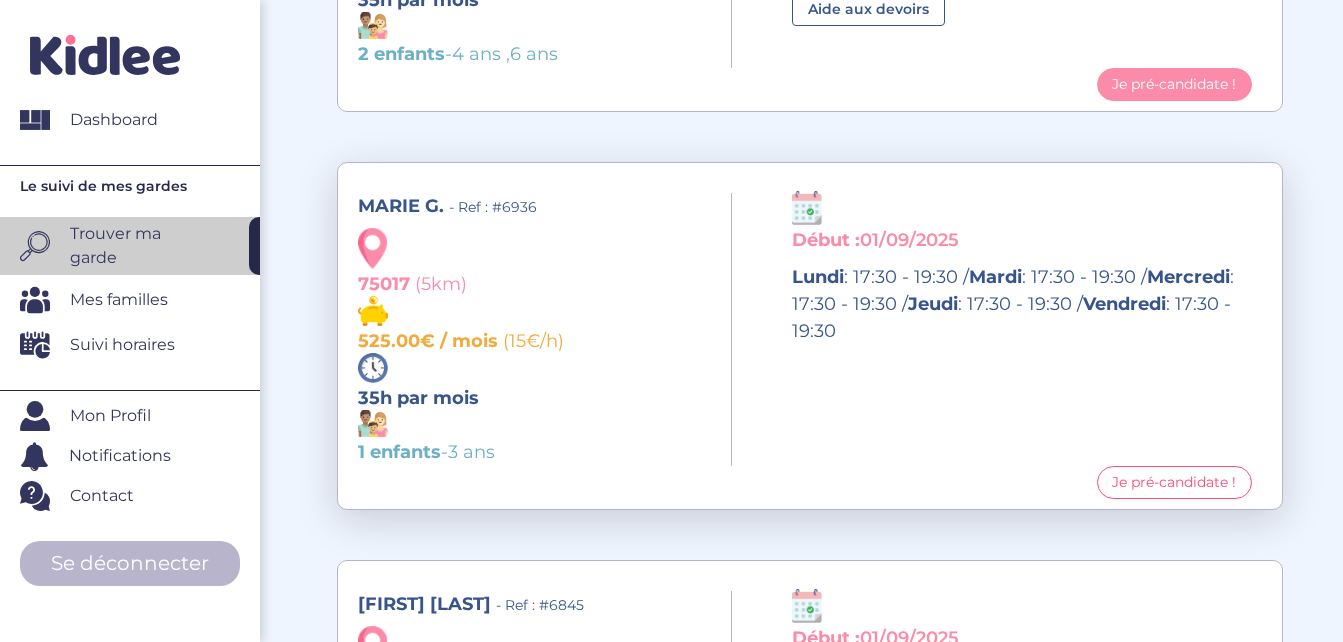 click on "Je pré-candidate !" at bounding box center (1174, 482) 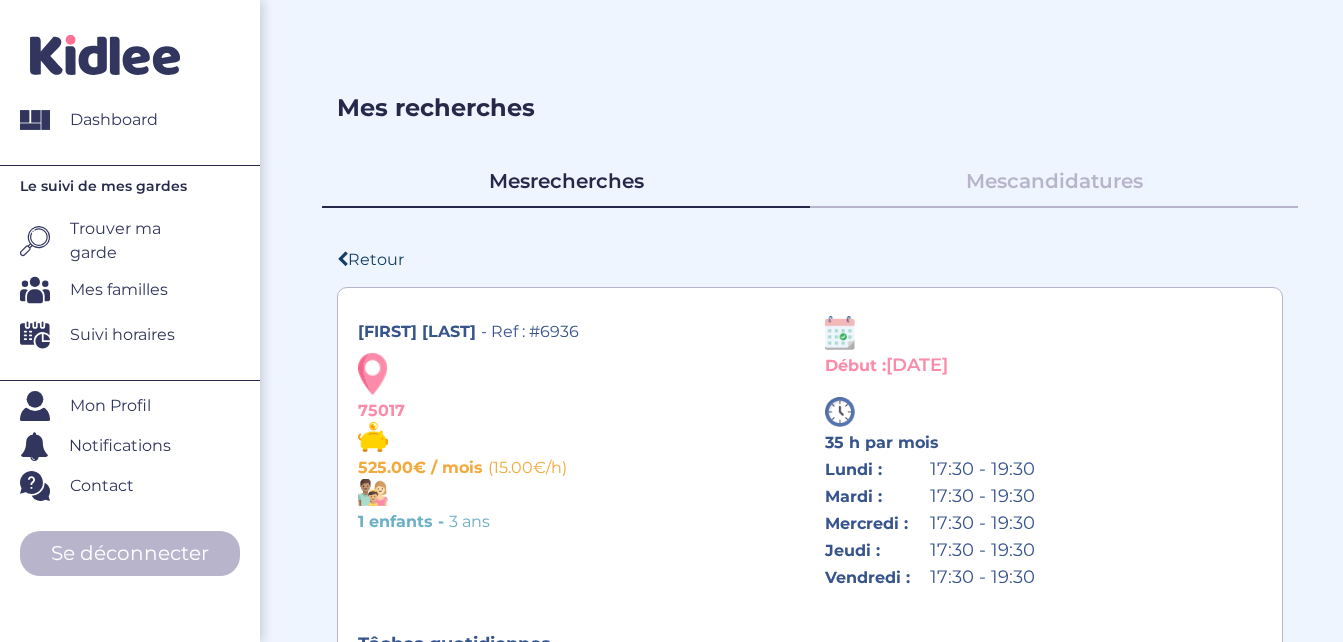 scroll, scrollTop: 0, scrollLeft: 0, axis: both 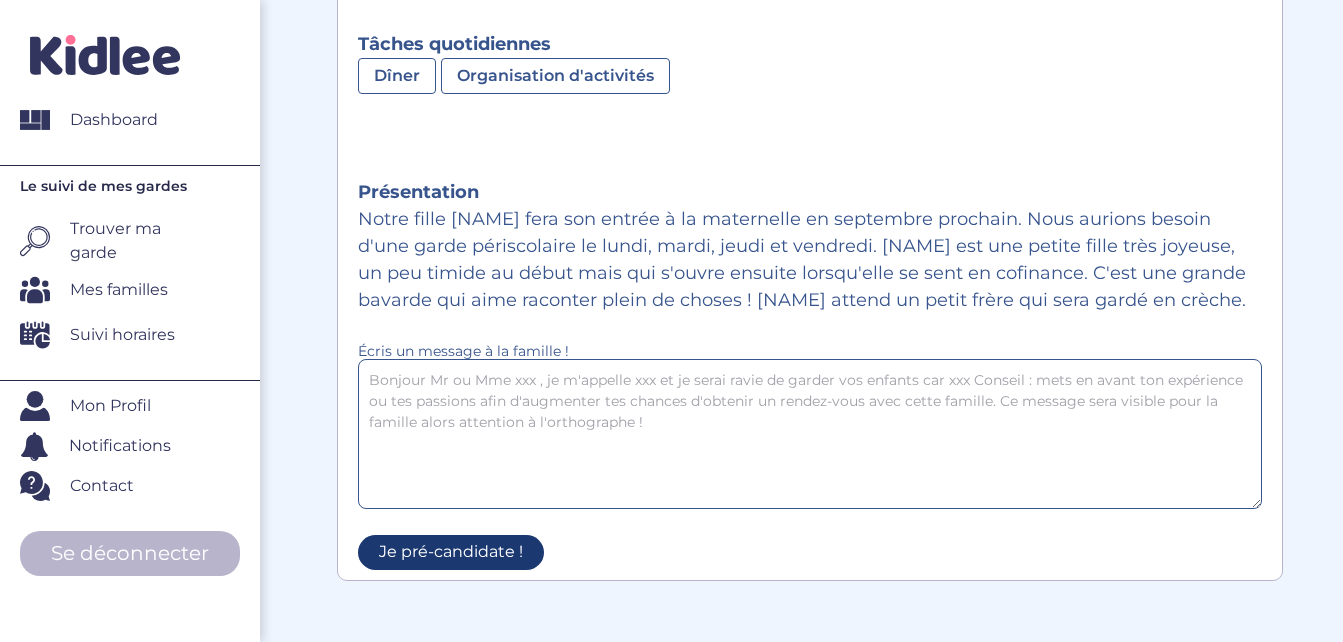 click on "Je pré-candidate !" at bounding box center [451, 552] 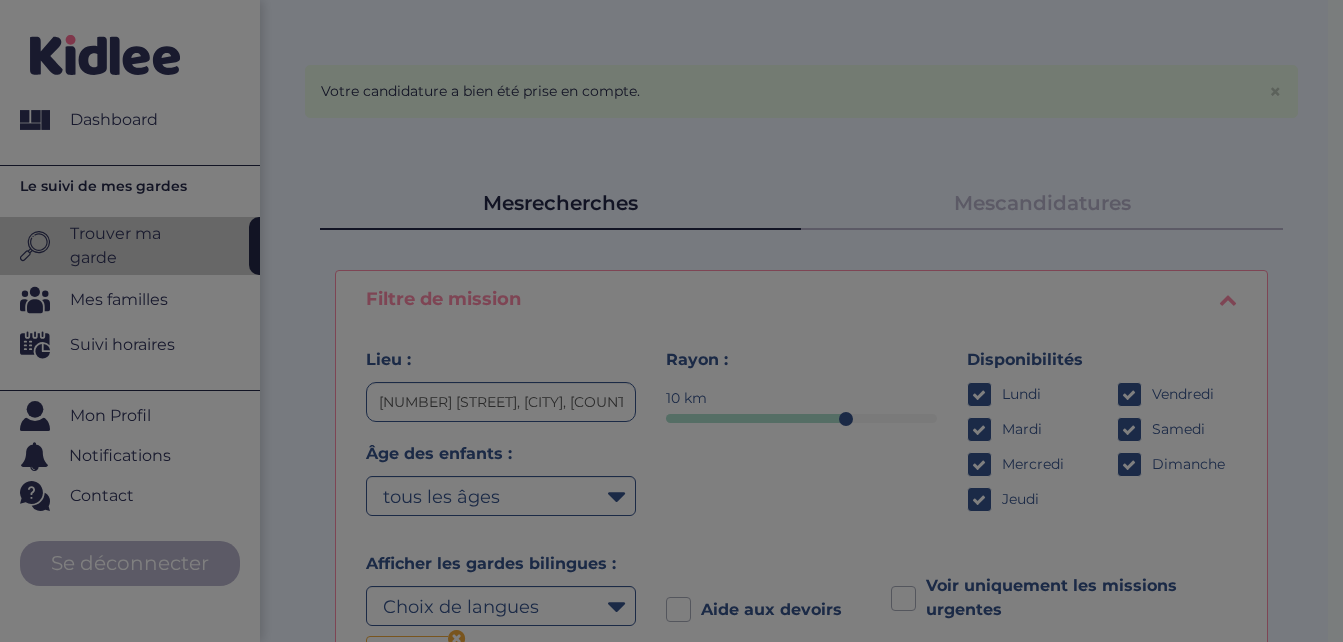 scroll, scrollTop: 0, scrollLeft: 0, axis: both 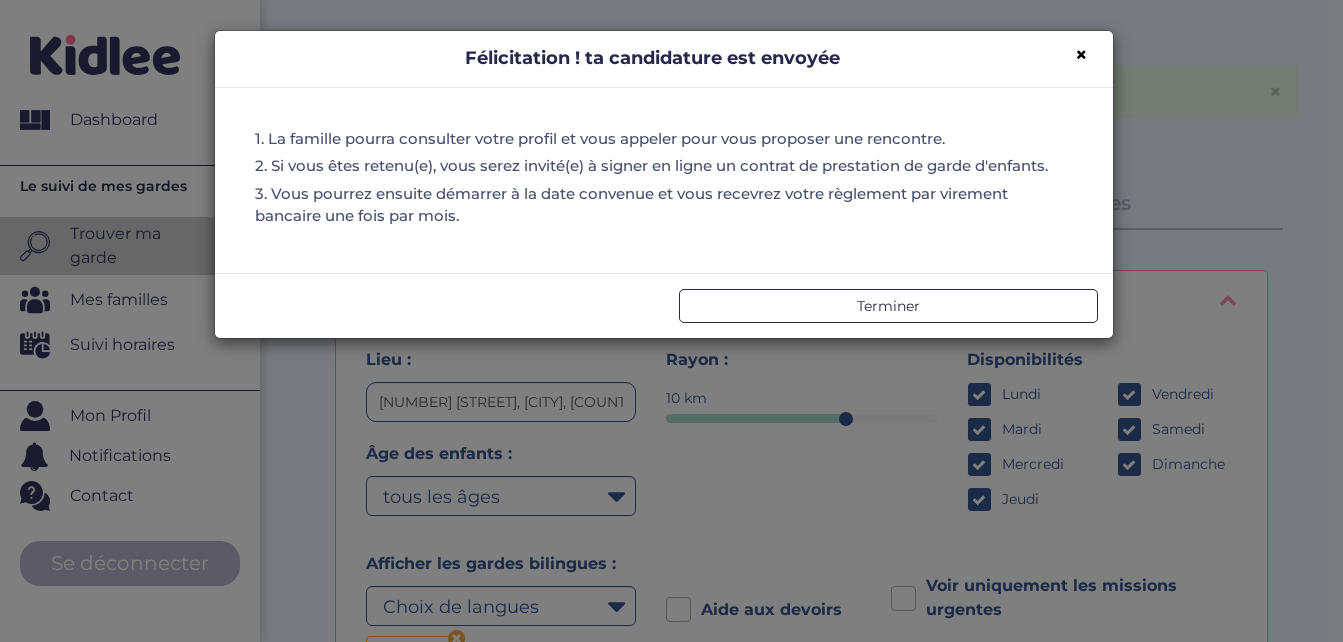 click on "Terminer" at bounding box center (888, 306) 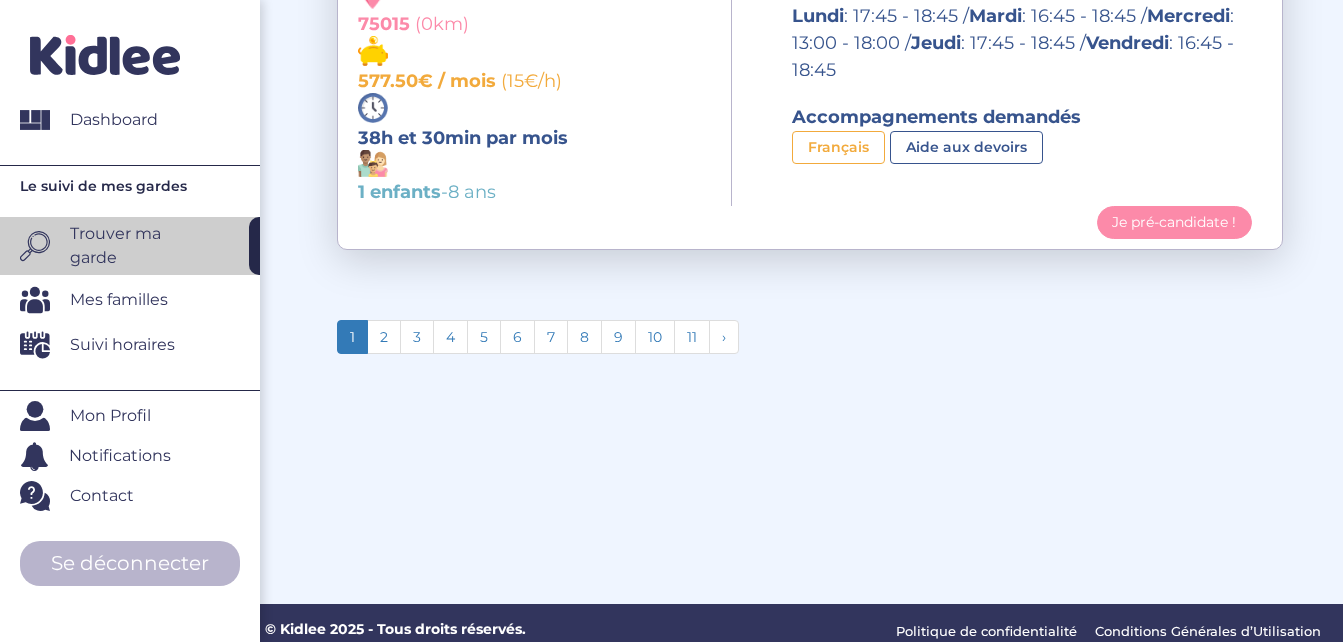 scroll, scrollTop: 4573, scrollLeft: 0, axis: vertical 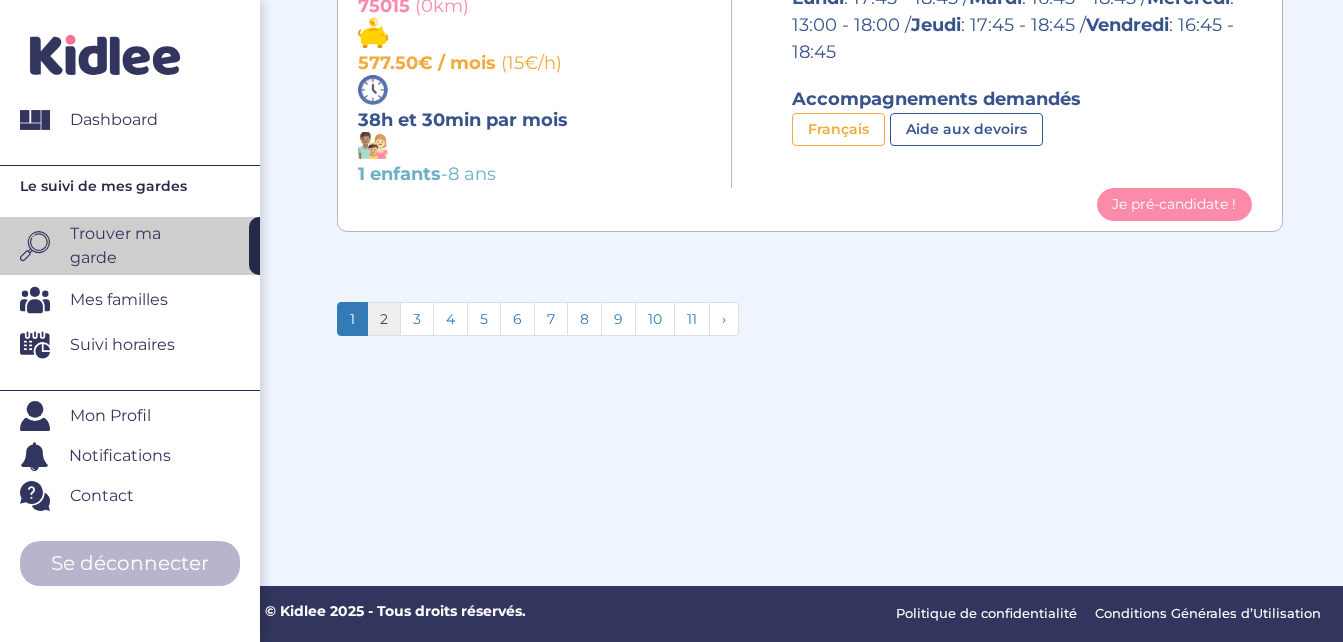 click on "2" at bounding box center [384, 319] 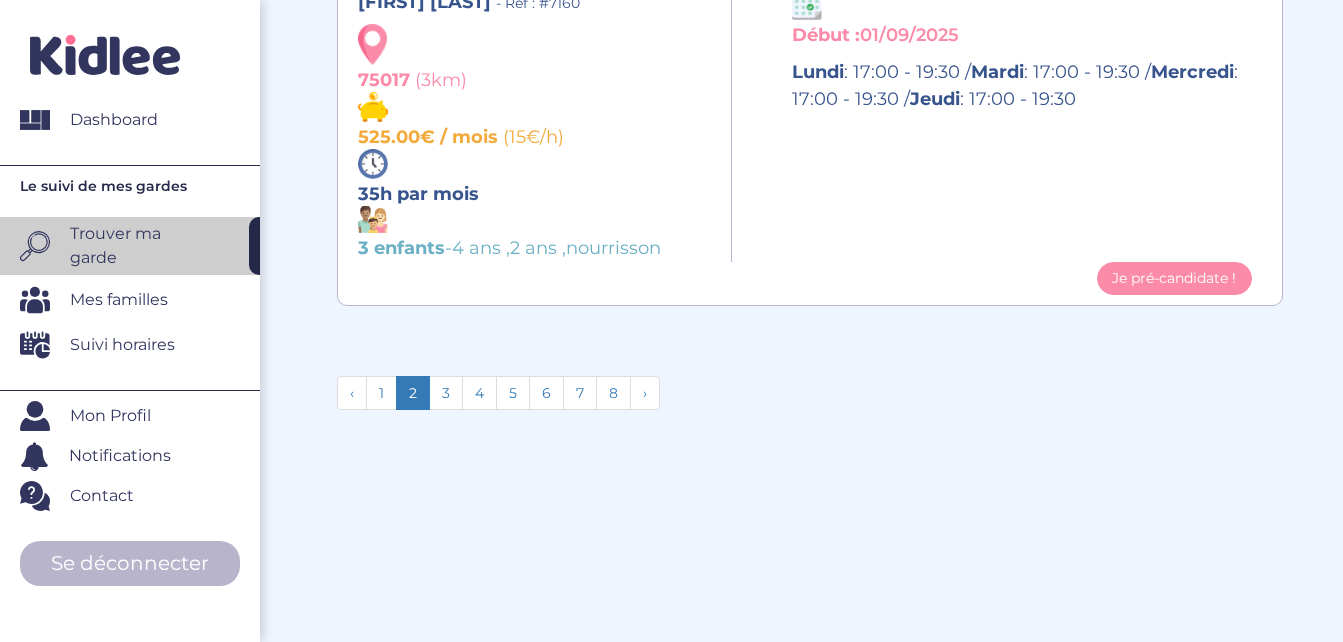 scroll, scrollTop: 4573, scrollLeft: 0, axis: vertical 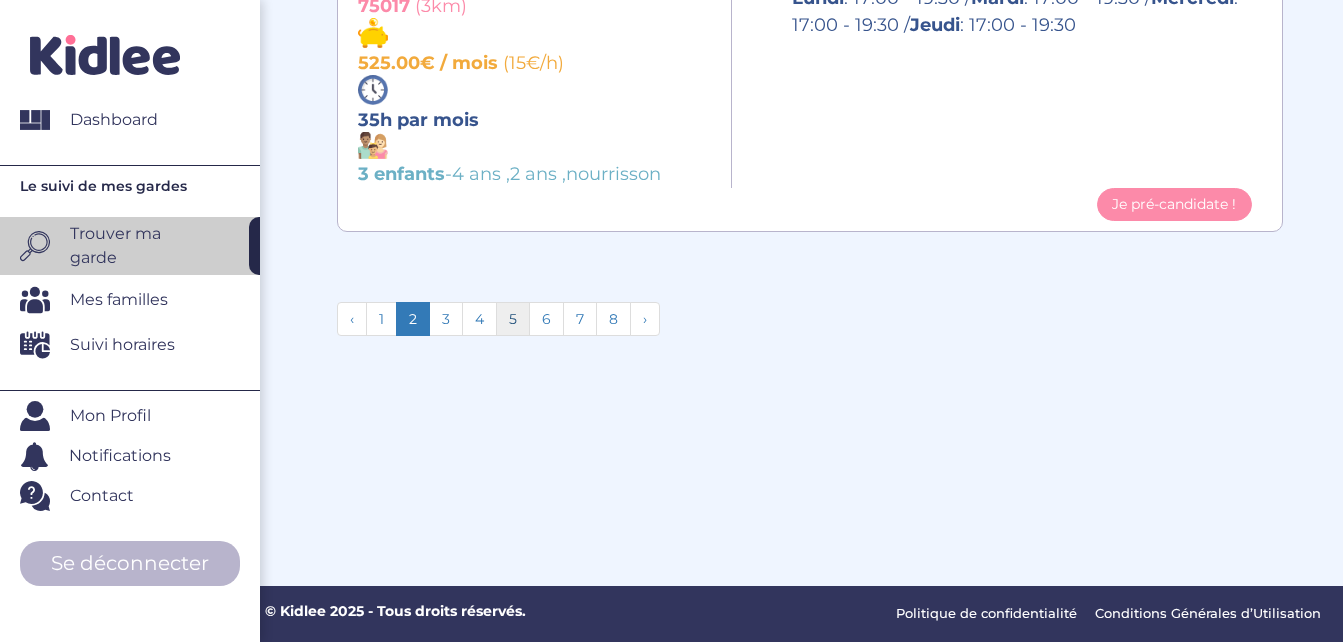 click on "5" at bounding box center (513, 319) 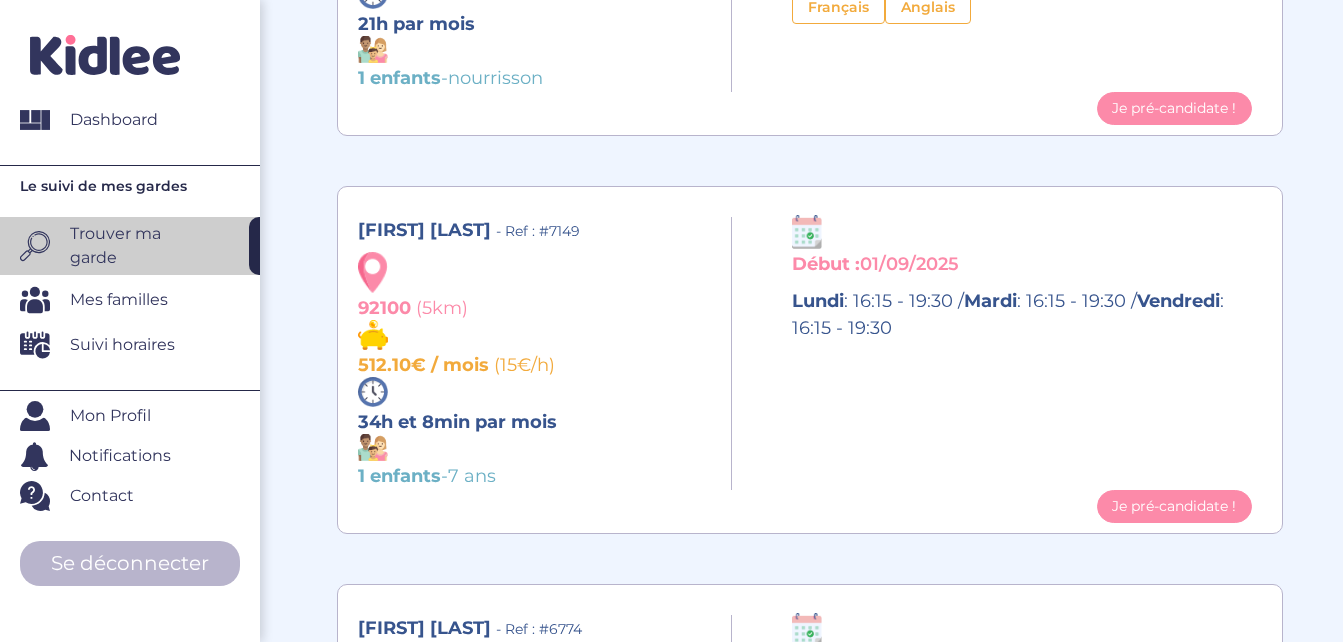 scroll, scrollTop: 1100, scrollLeft: 0, axis: vertical 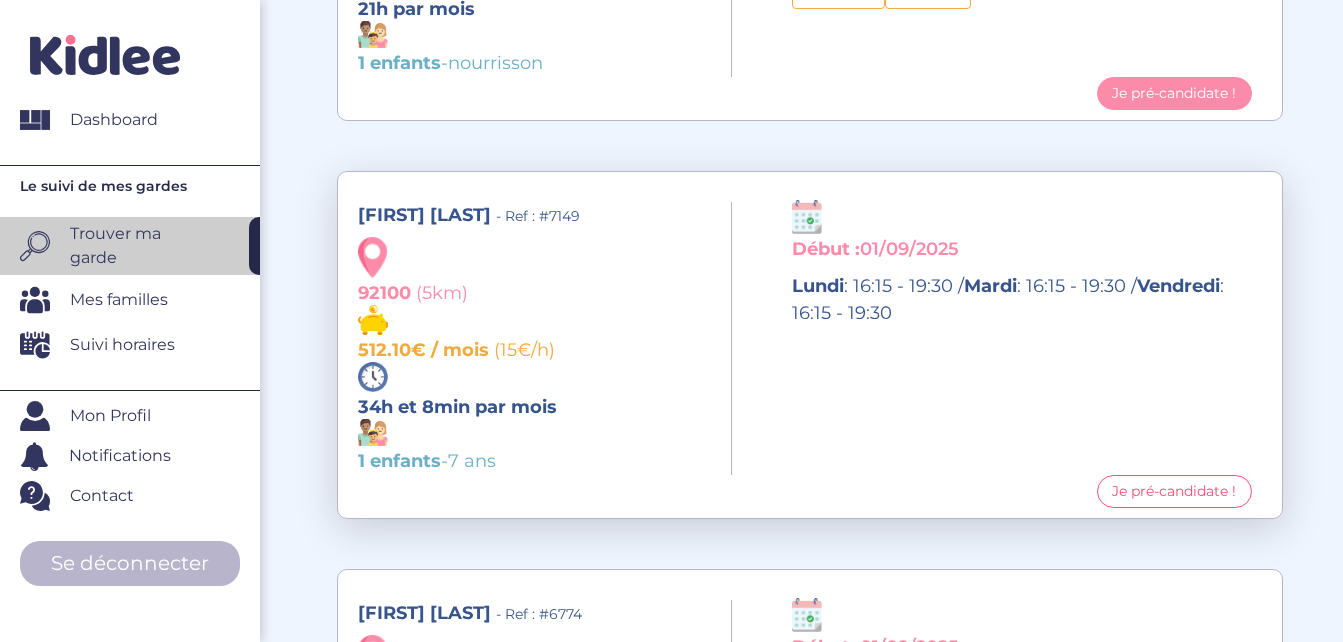 click on "Je pré-candidate !" at bounding box center (1174, 491) 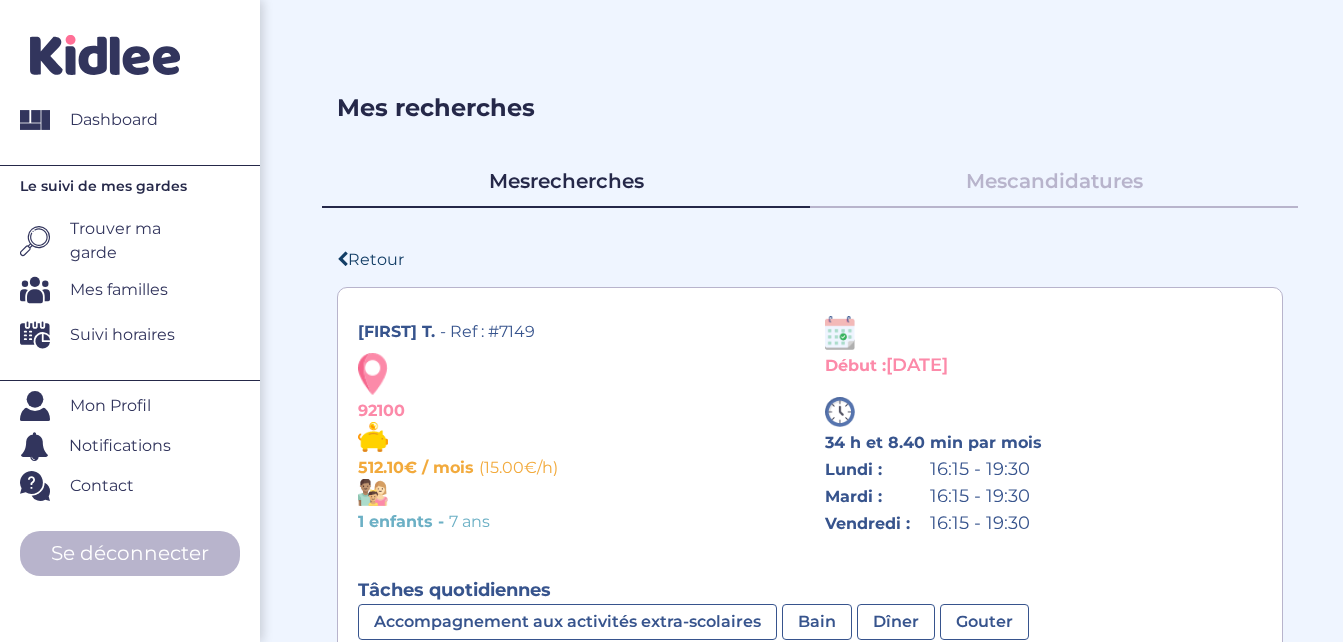 scroll, scrollTop: 300, scrollLeft: 0, axis: vertical 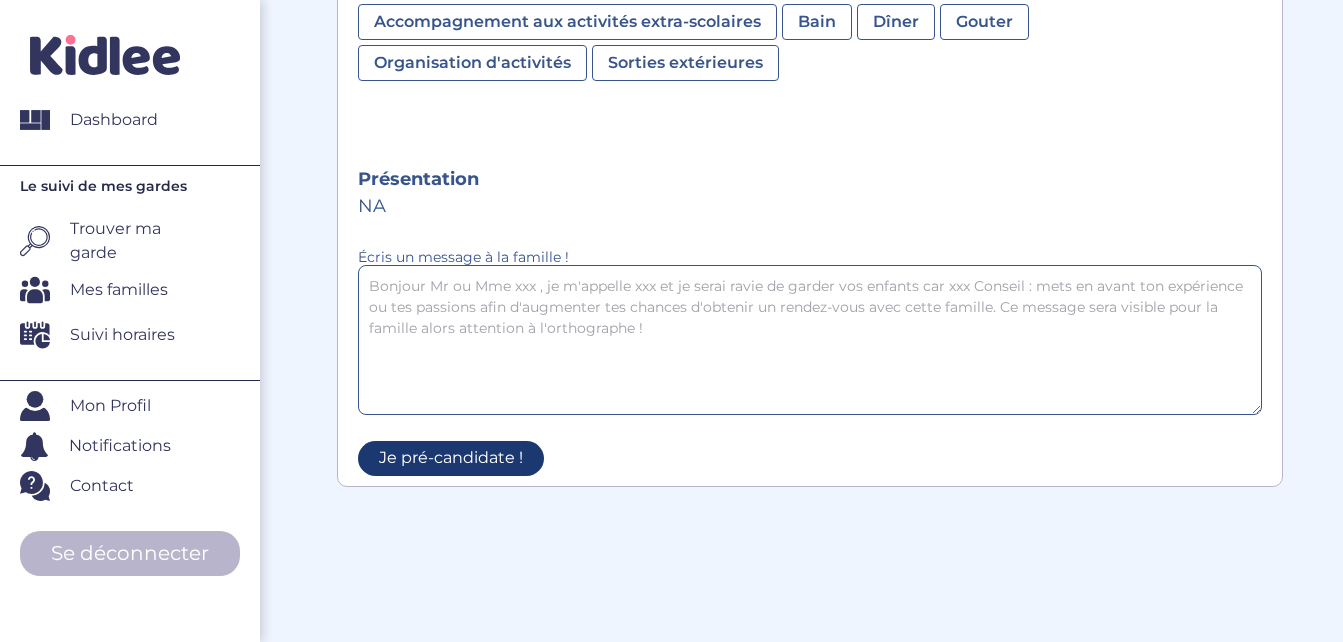 click on "Je pré-candidate !" at bounding box center (451, 458) 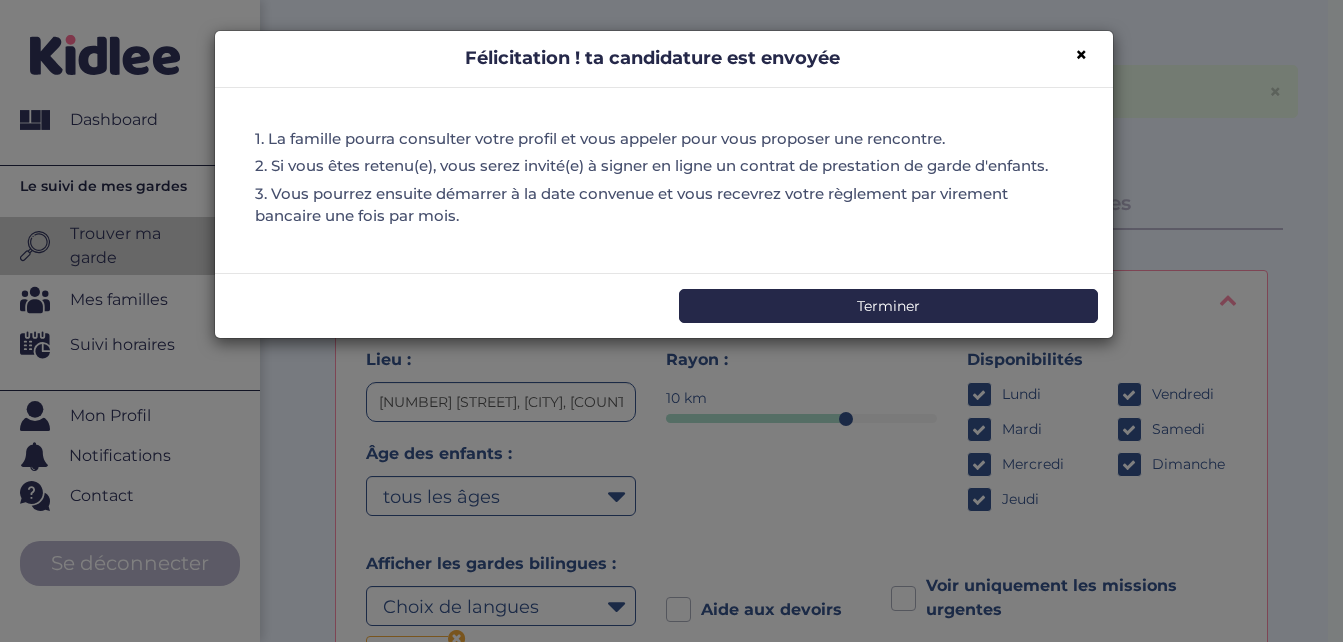 scroll, scrollTop: 0, scrollLeft: 0, axis: both 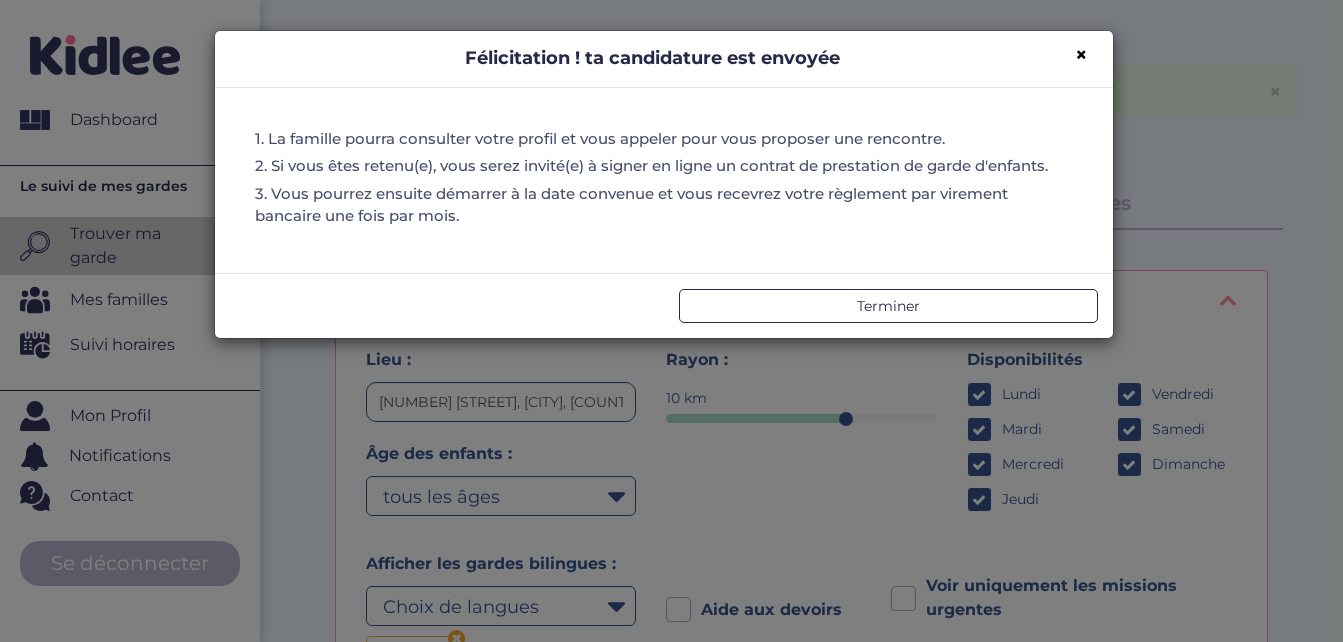 click on "Terminer" at bounding box center [888, 306] 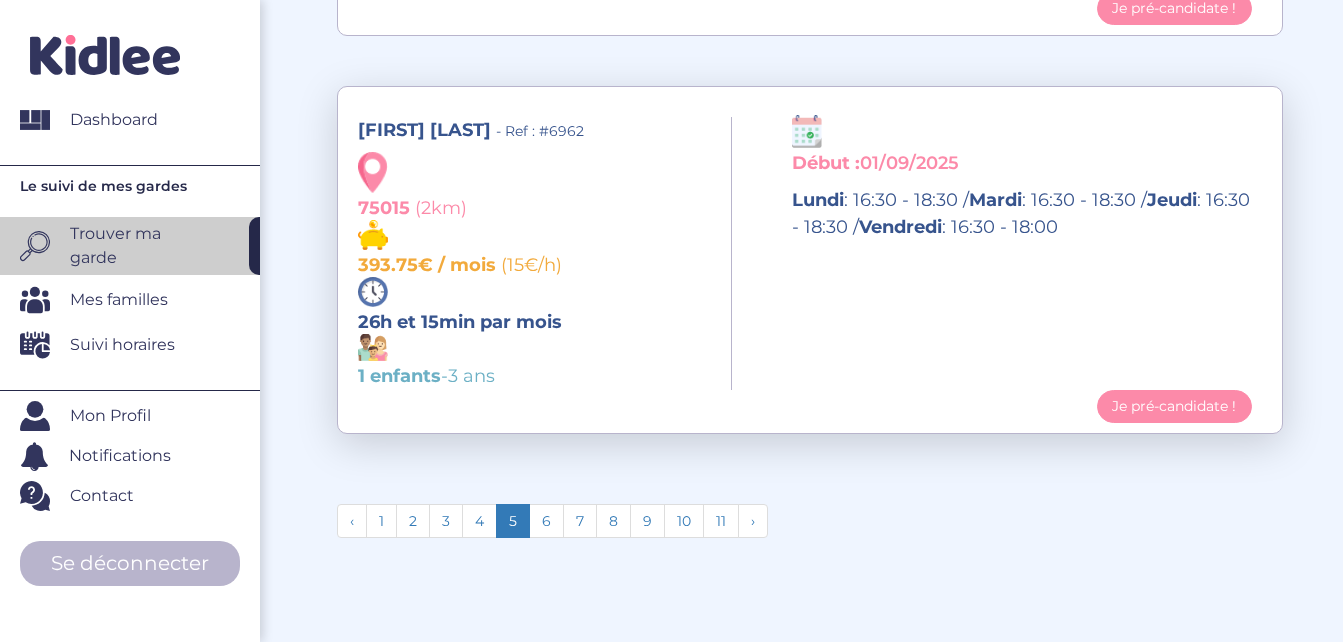 scroll, scrollTop: 4400, scrollLeft: 0, axis: vertical 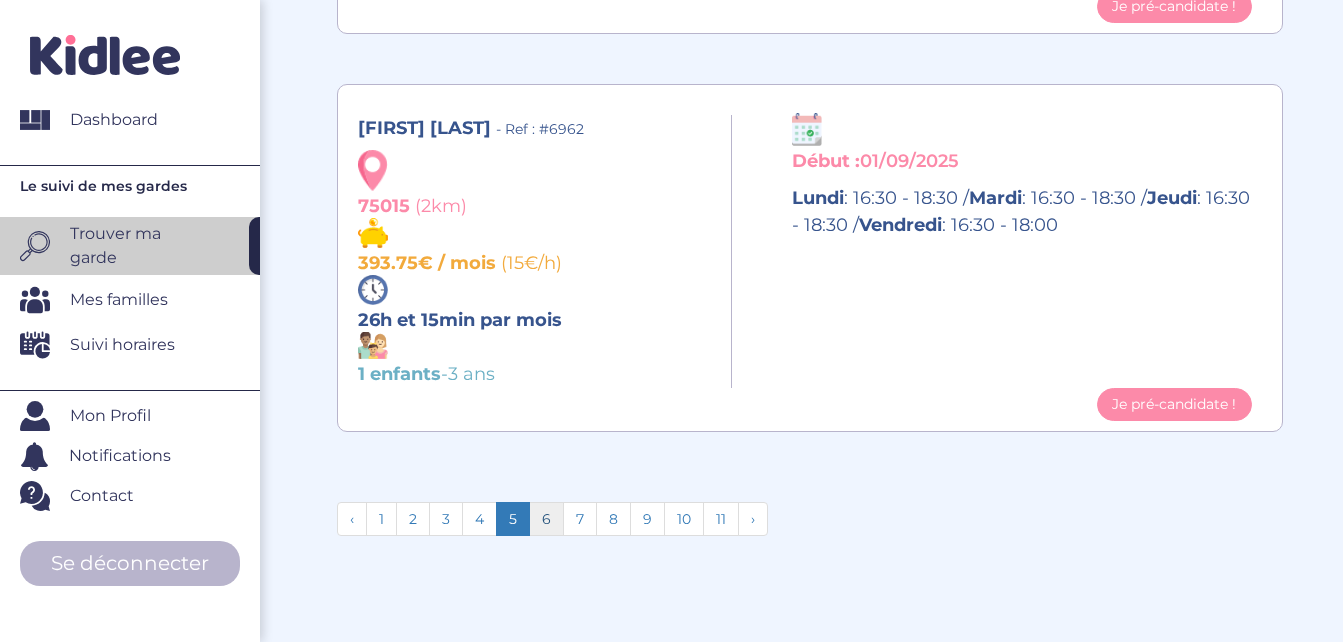 click on "6" at bounding box center (546, 519) 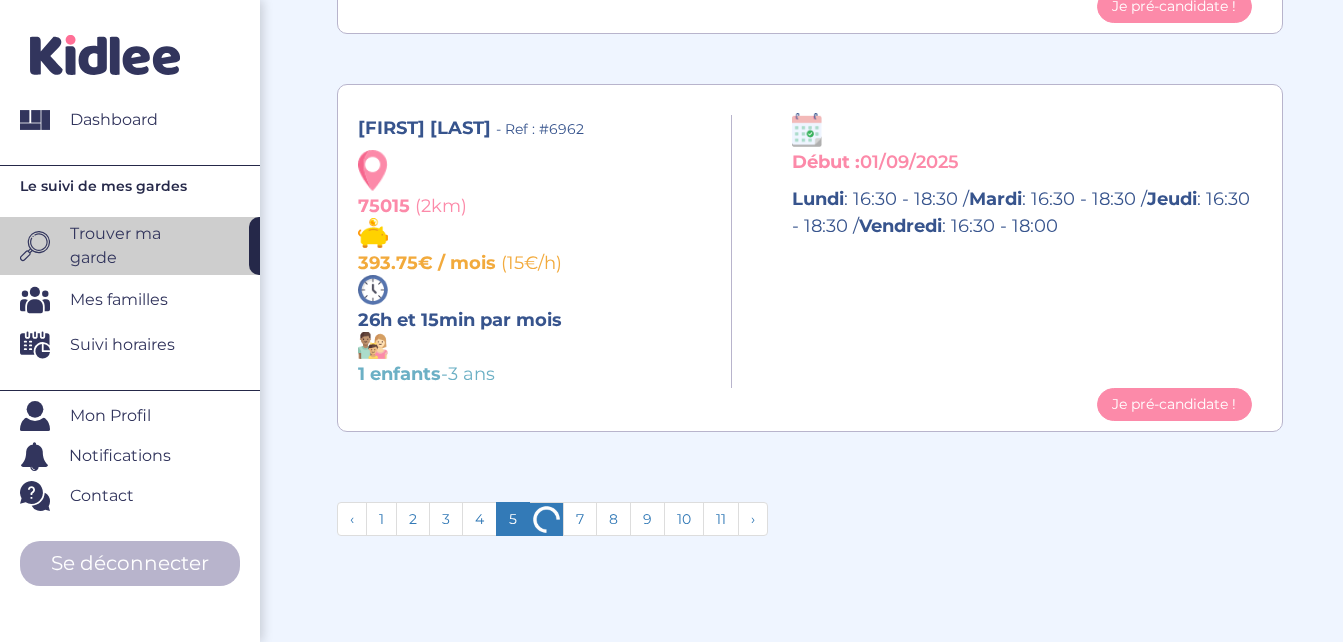 scroll, scrollTop: 4373, scrollLeft: 0, axis: vertical 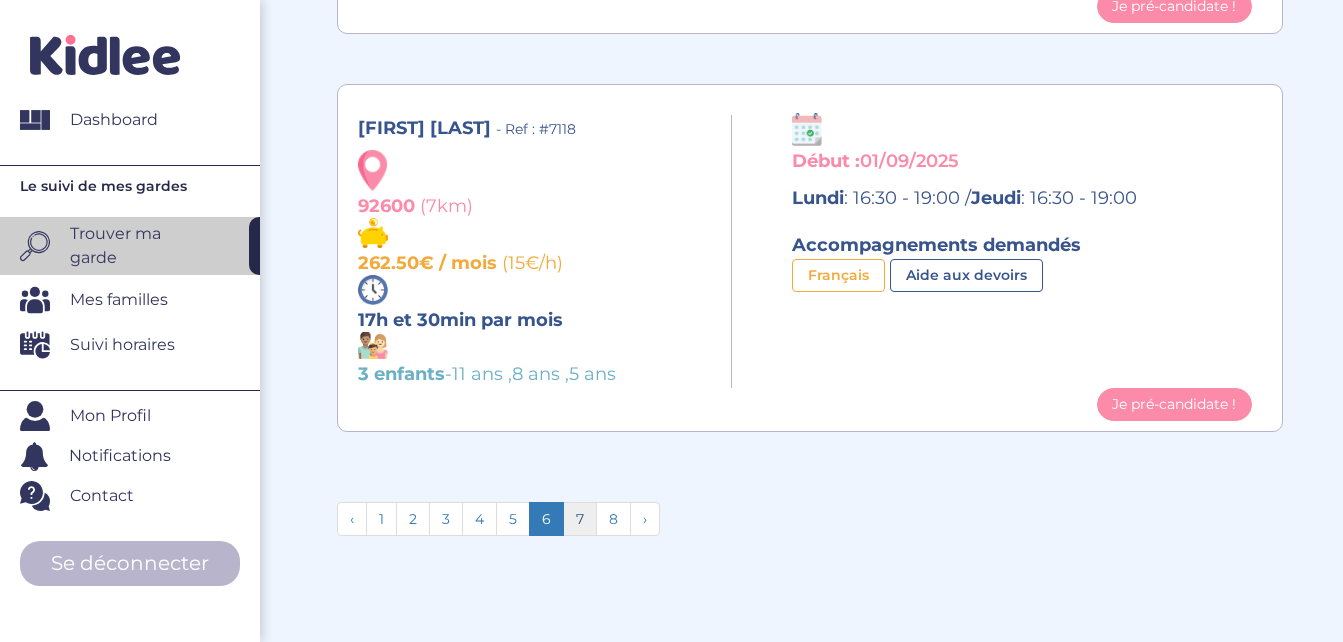 click on "7" at bounding box center (580, 519) 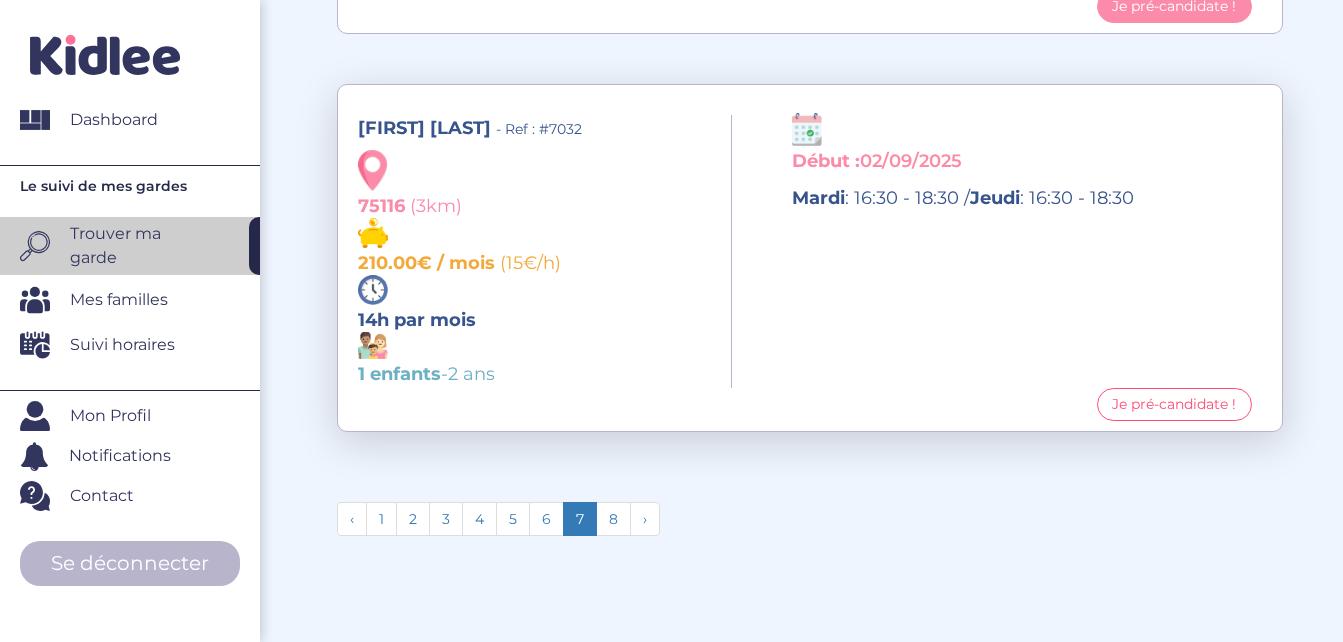 click on "Je pré-candidate !" at bounding box center (1174, 404) 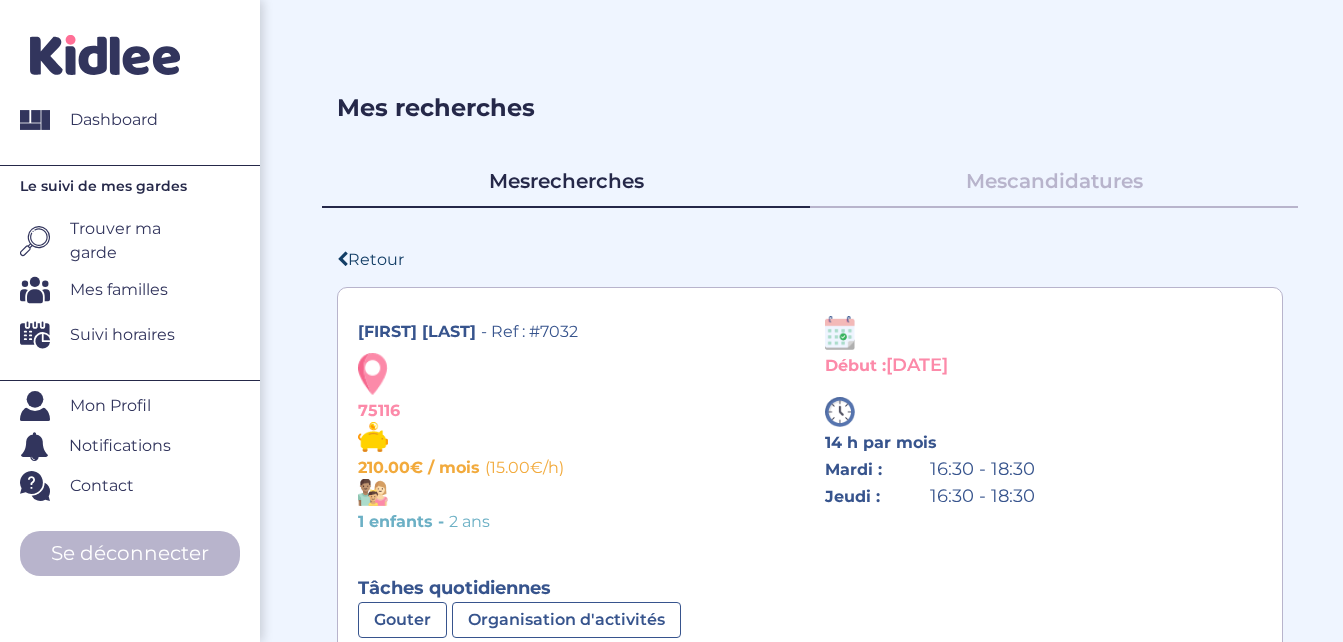 scroll, scrollTop: 700, scrollLeft: 0, axis: vertical 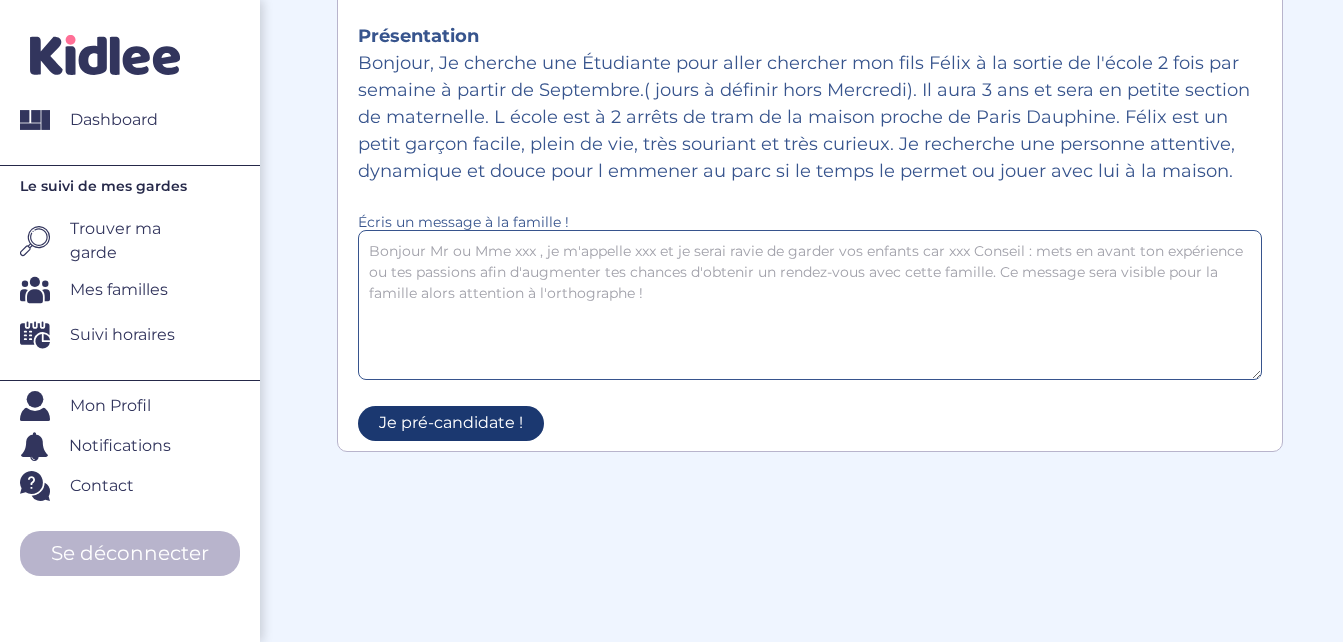 click on "Je pré-candidate !" at bounding box center [451, 423] 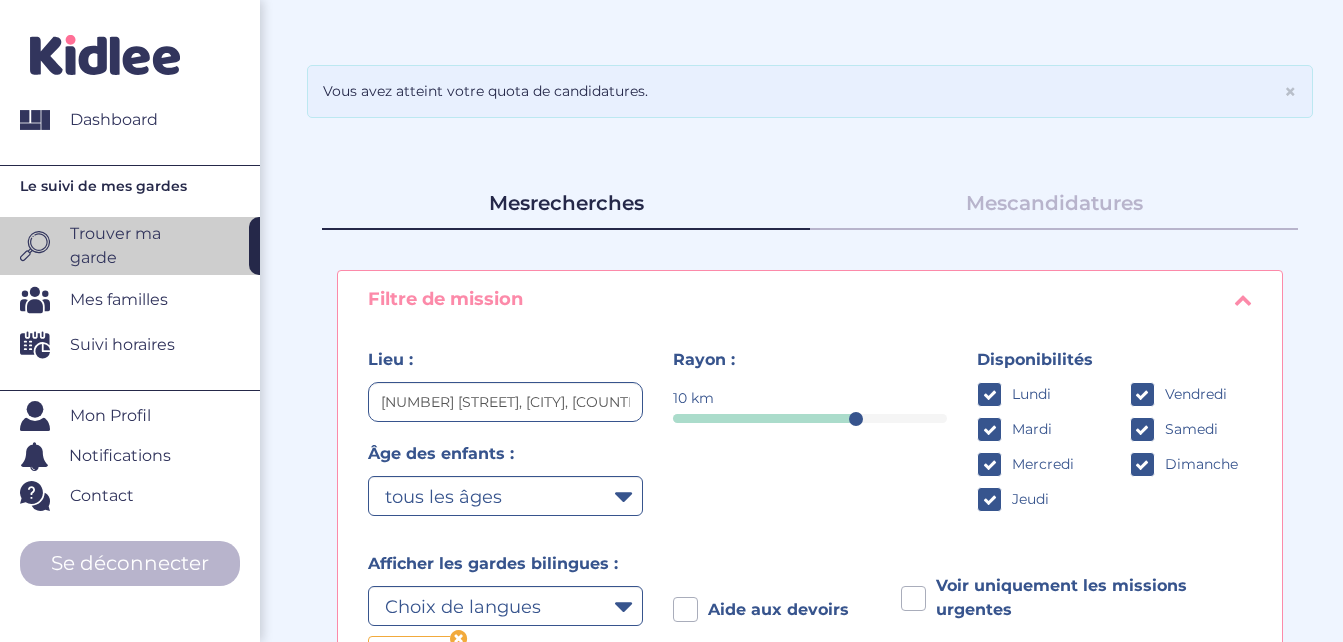 scroll, scrollTop: 0, scrollLeft: 0, axis: both 